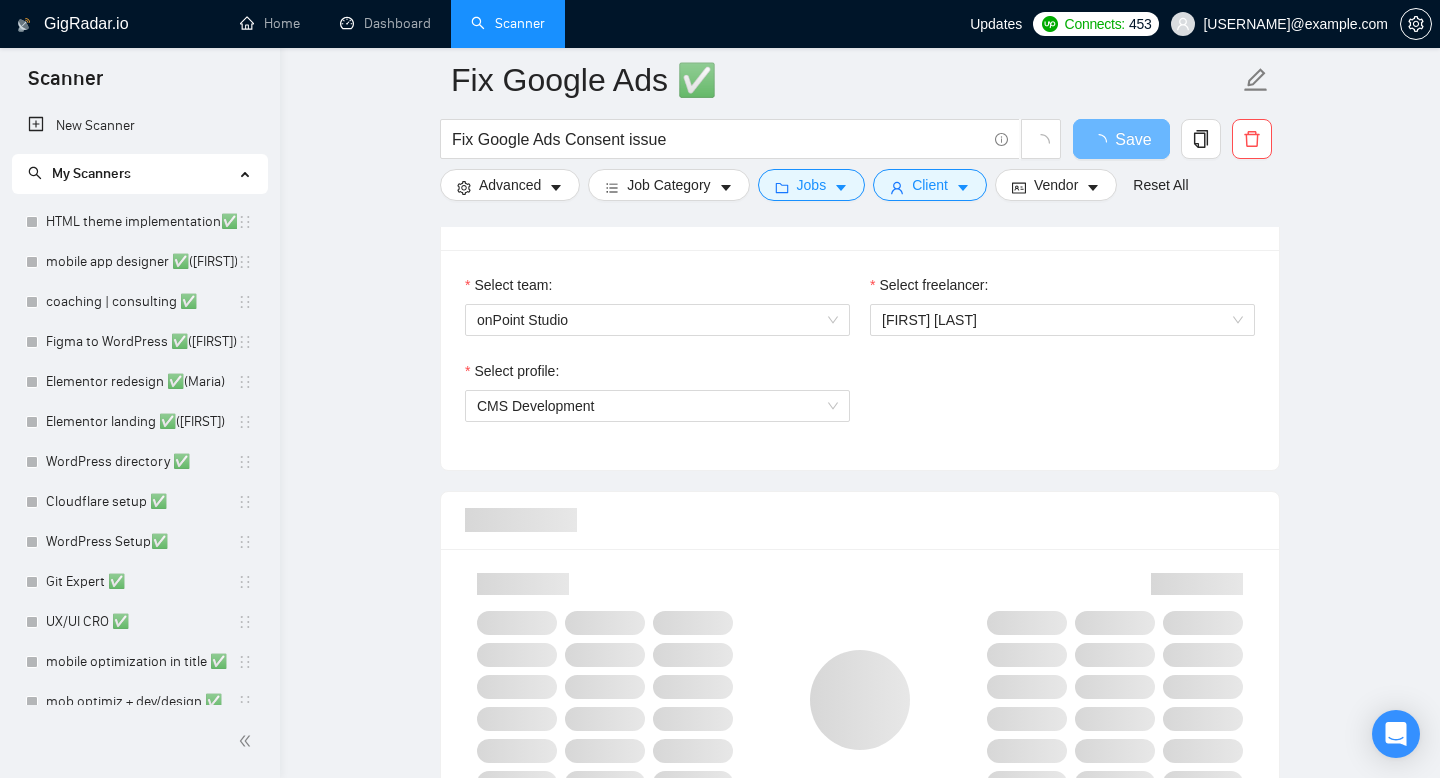 scroll, scrollTop: 1038, scrollLeft: 0, axis: vertical 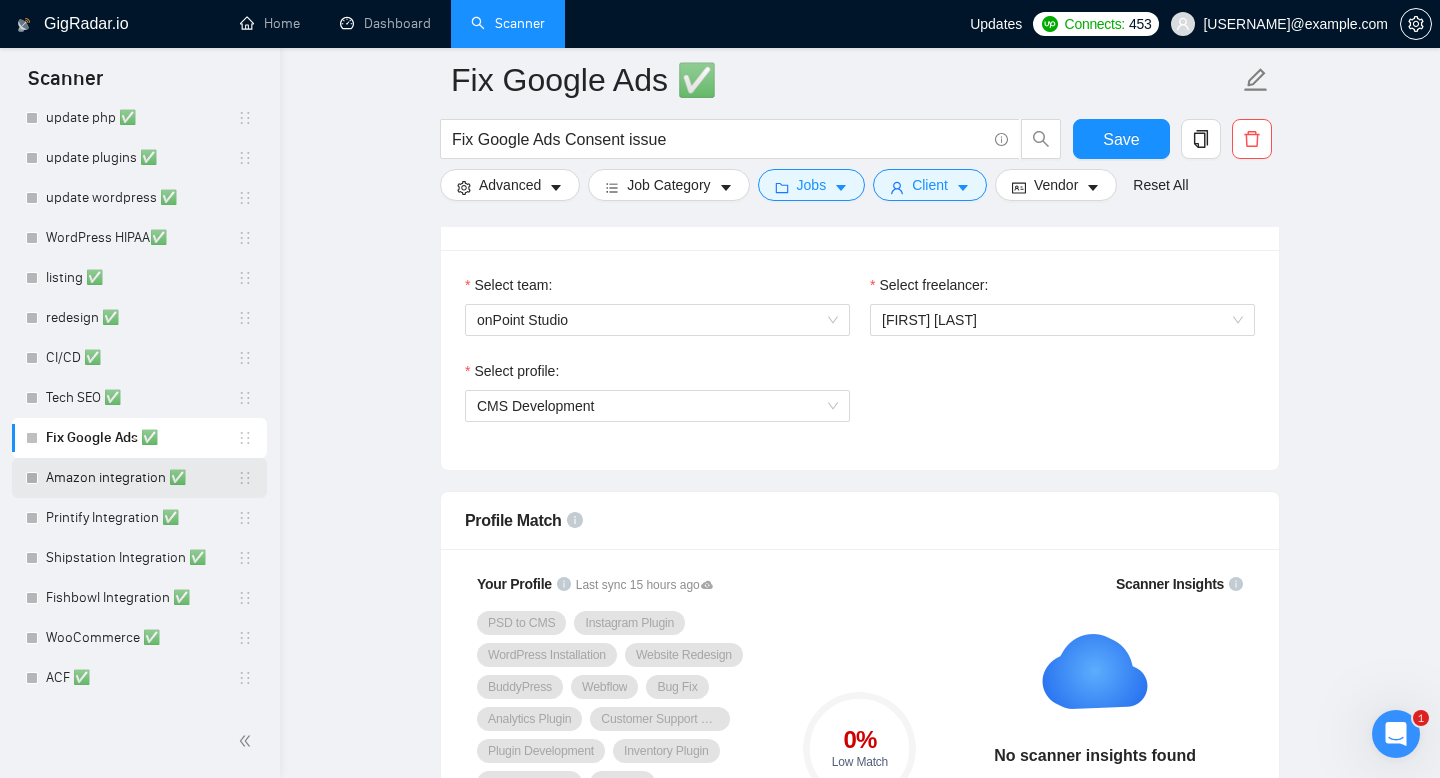 click on "Amazon integration ✅" at bounding box center [141, 478] 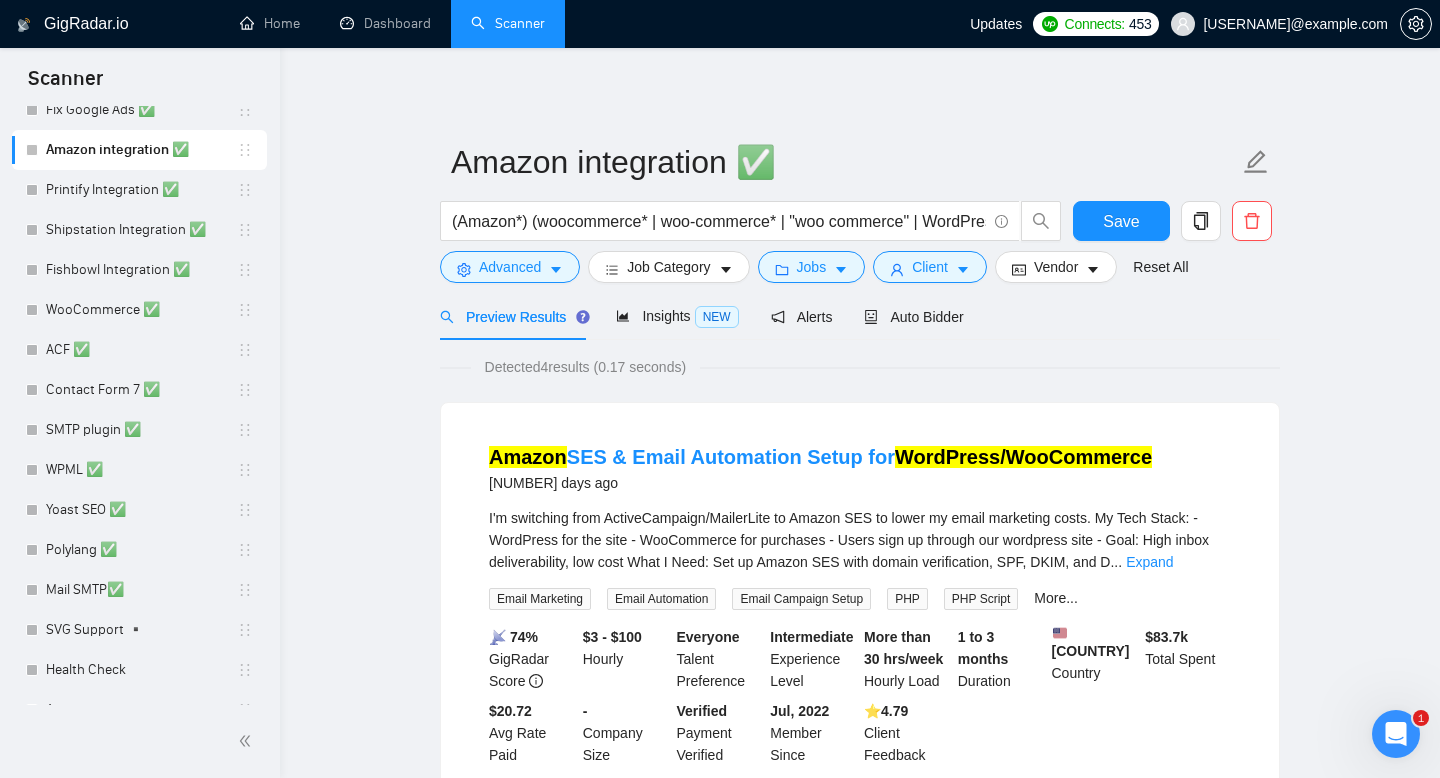 scroll, scrollTop: 1160, scrollLeft: 0, axis: vertical 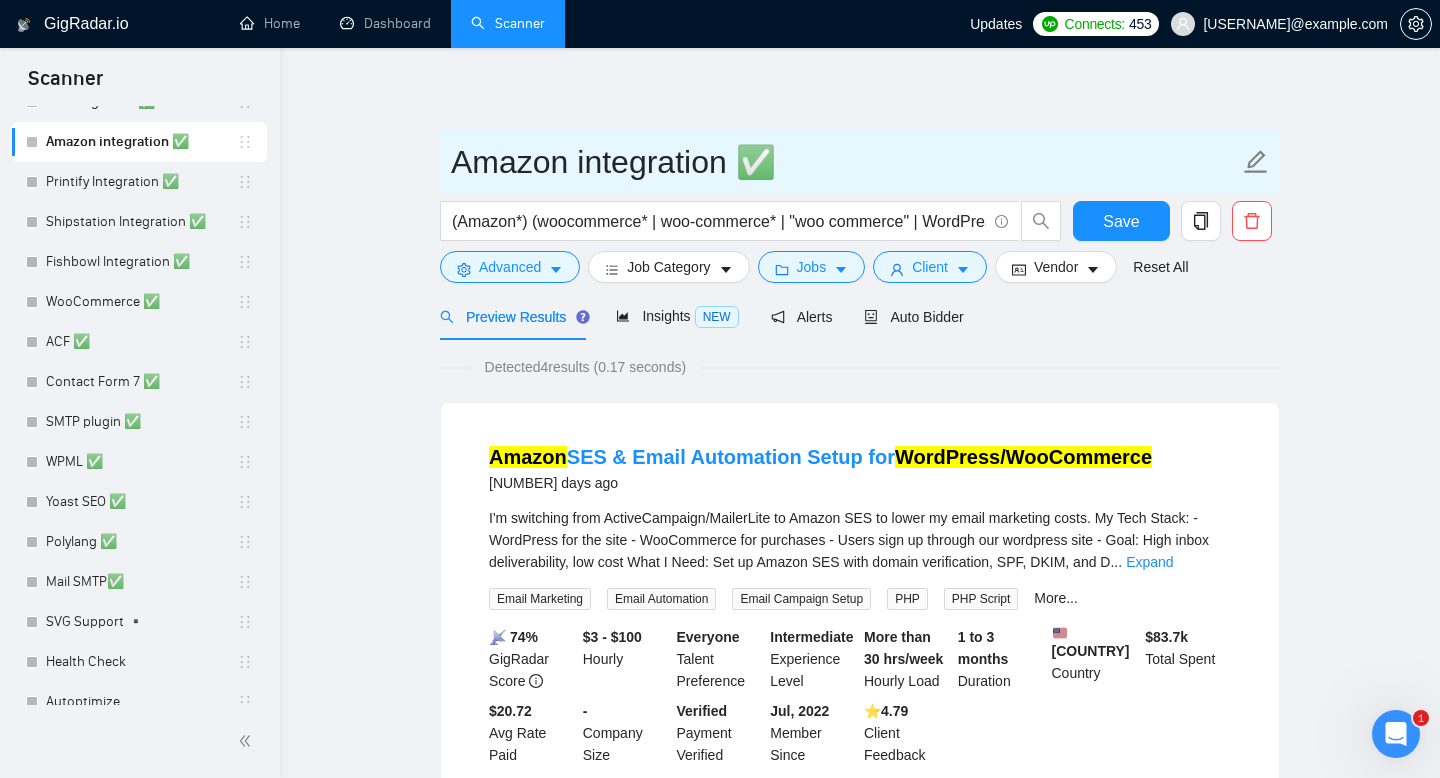 drag, startPoint x: 455, startPoint y: 165, endPoint x: 721, endPoint y: 166, distance: 266.0019 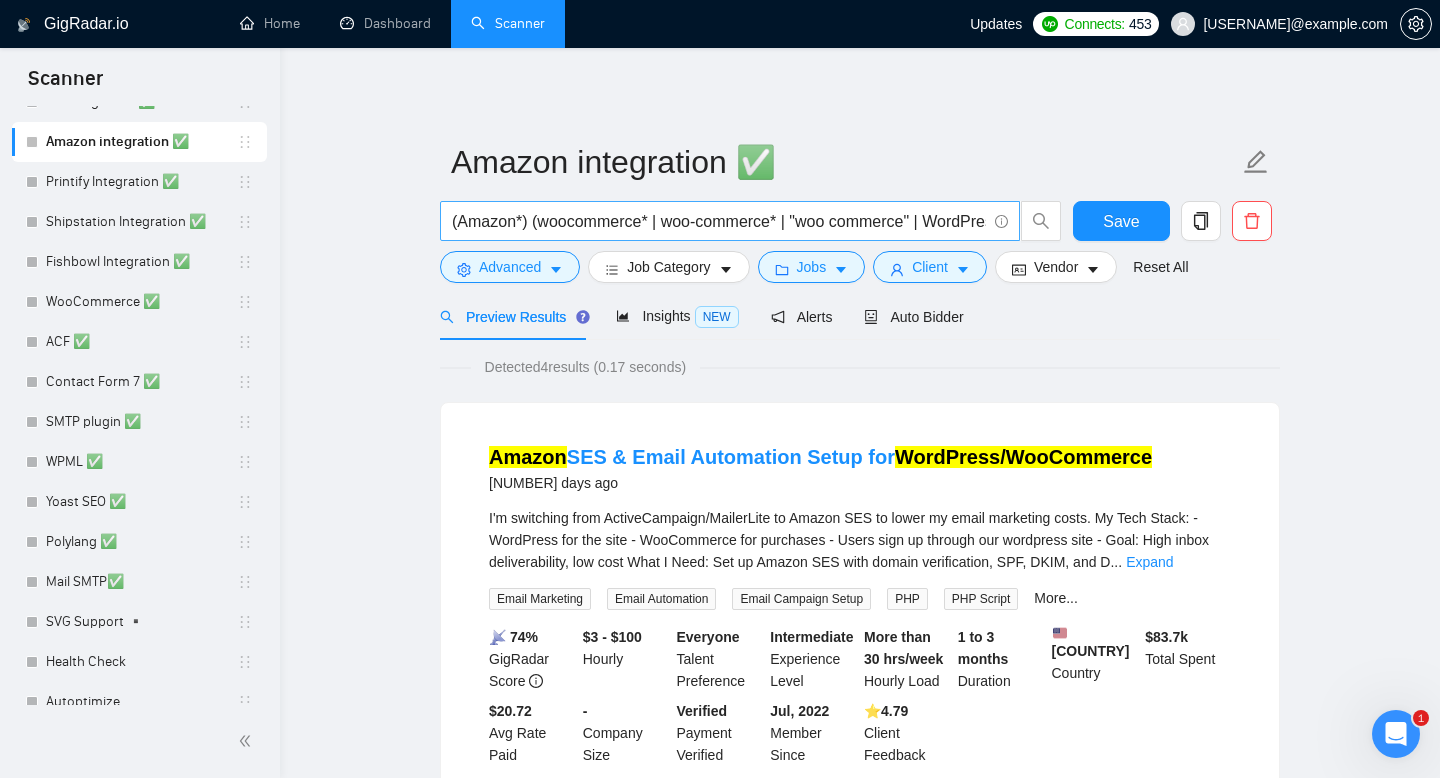 click on "(Amazon*) (woocommerce* | woo-commerce* | "woo commerce" | WordPress | "Word Press" | "Word-Press" | (WordPress*))" at bounding box center [719, 221] 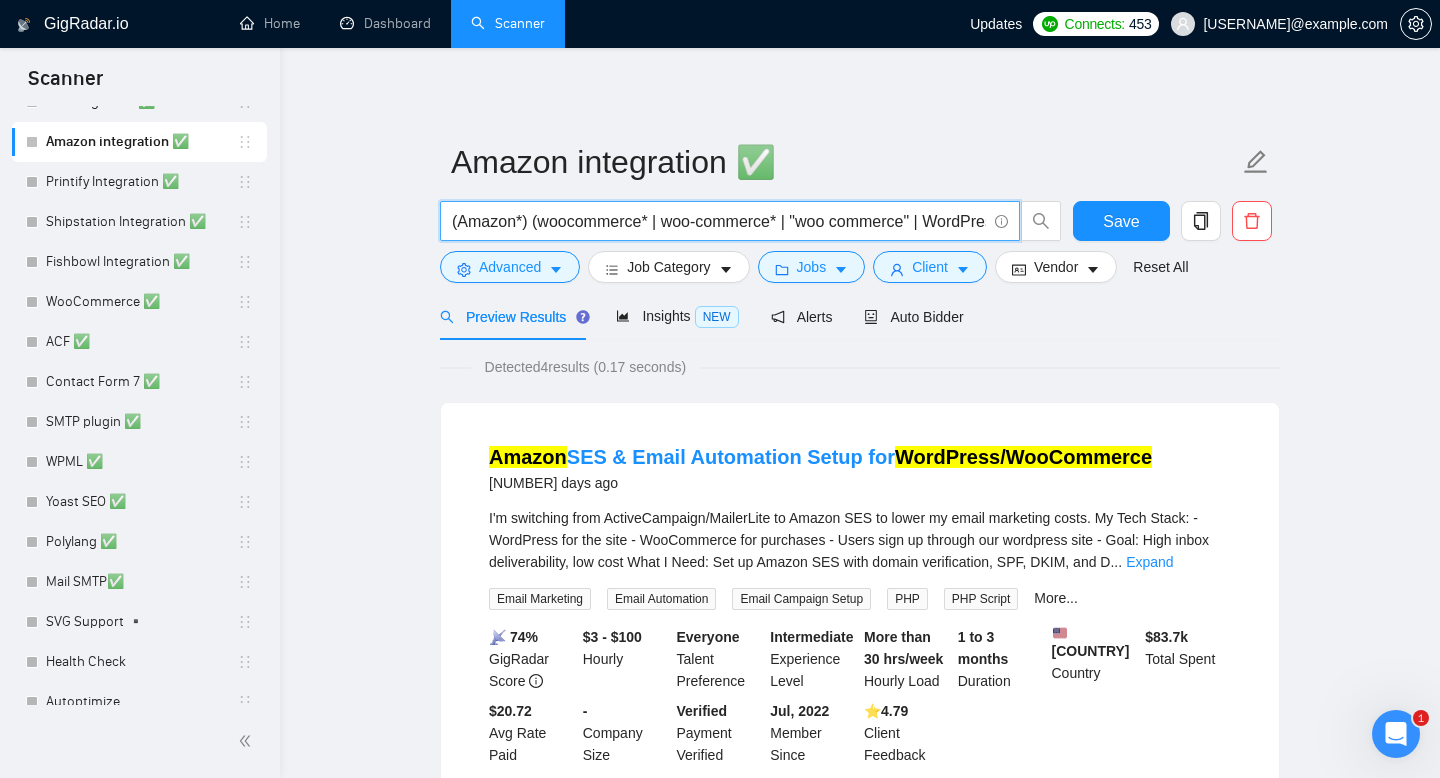 click on "(Amazon*) (woocommerce* | woo-commerce* | "woo commerce" | WordPress | "Word Press" | "Word-Press" | (WordPress*))" at bounding box center (719, 221) 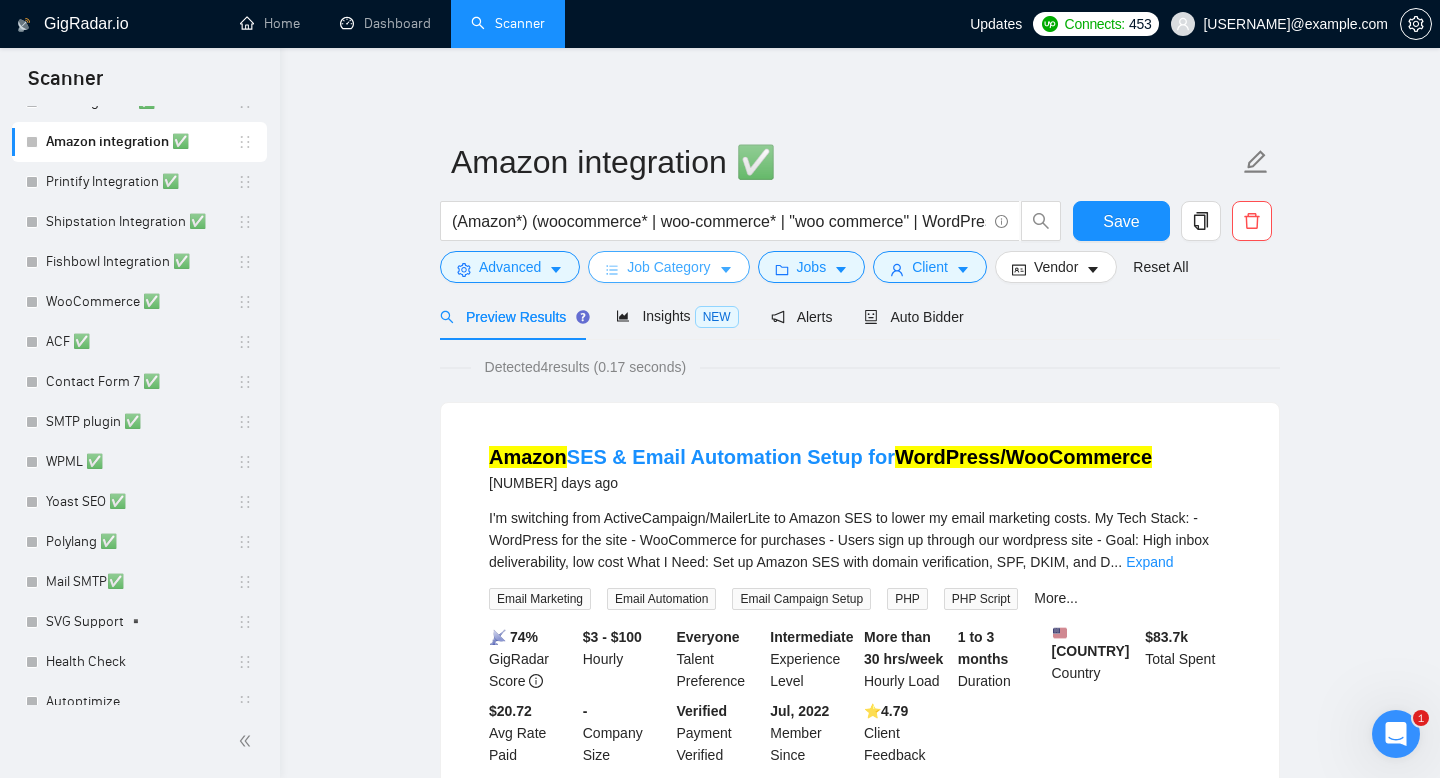 click on "Job Category" at bounding box center (668, 267) 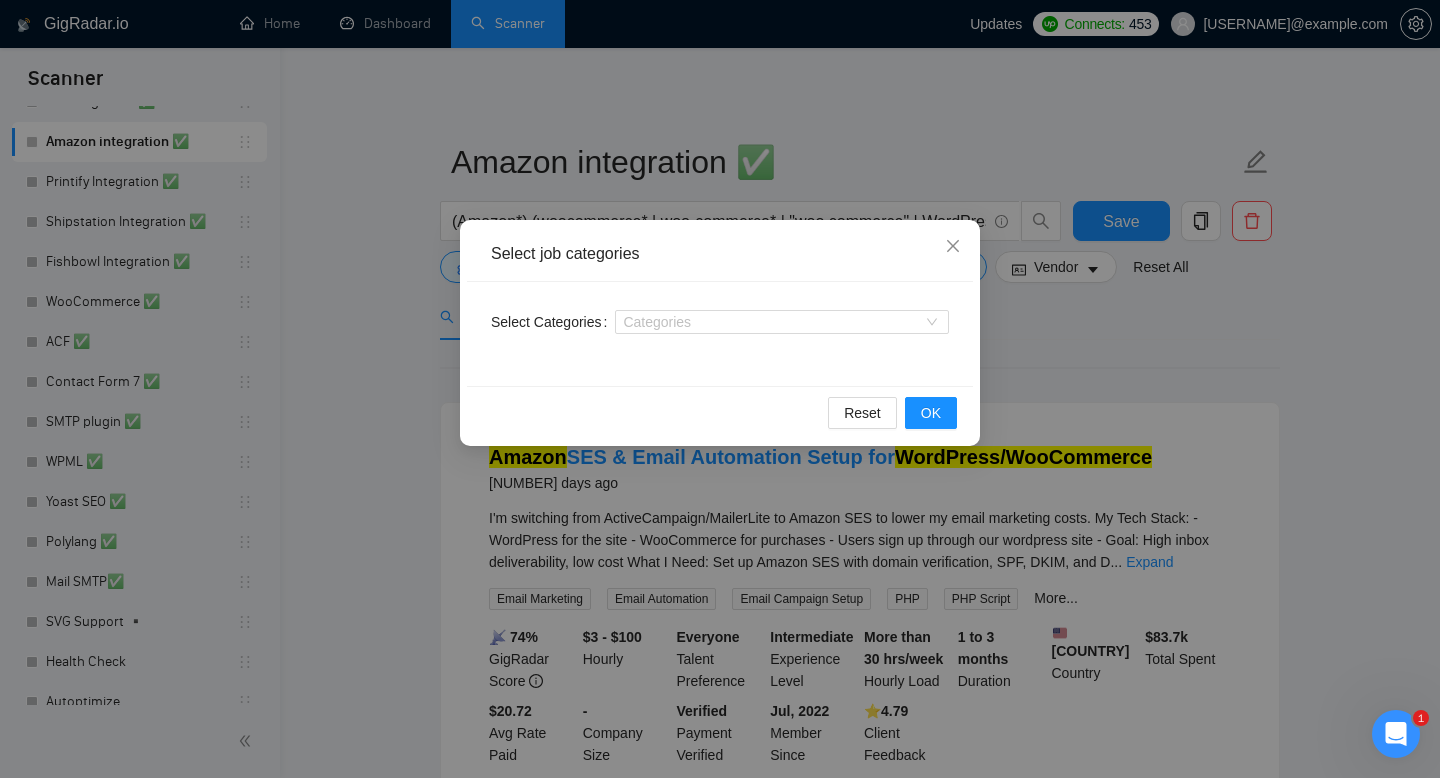 click on "Select job categories Select Categories   Categories Reset OK" at bounding box center (720, 389) 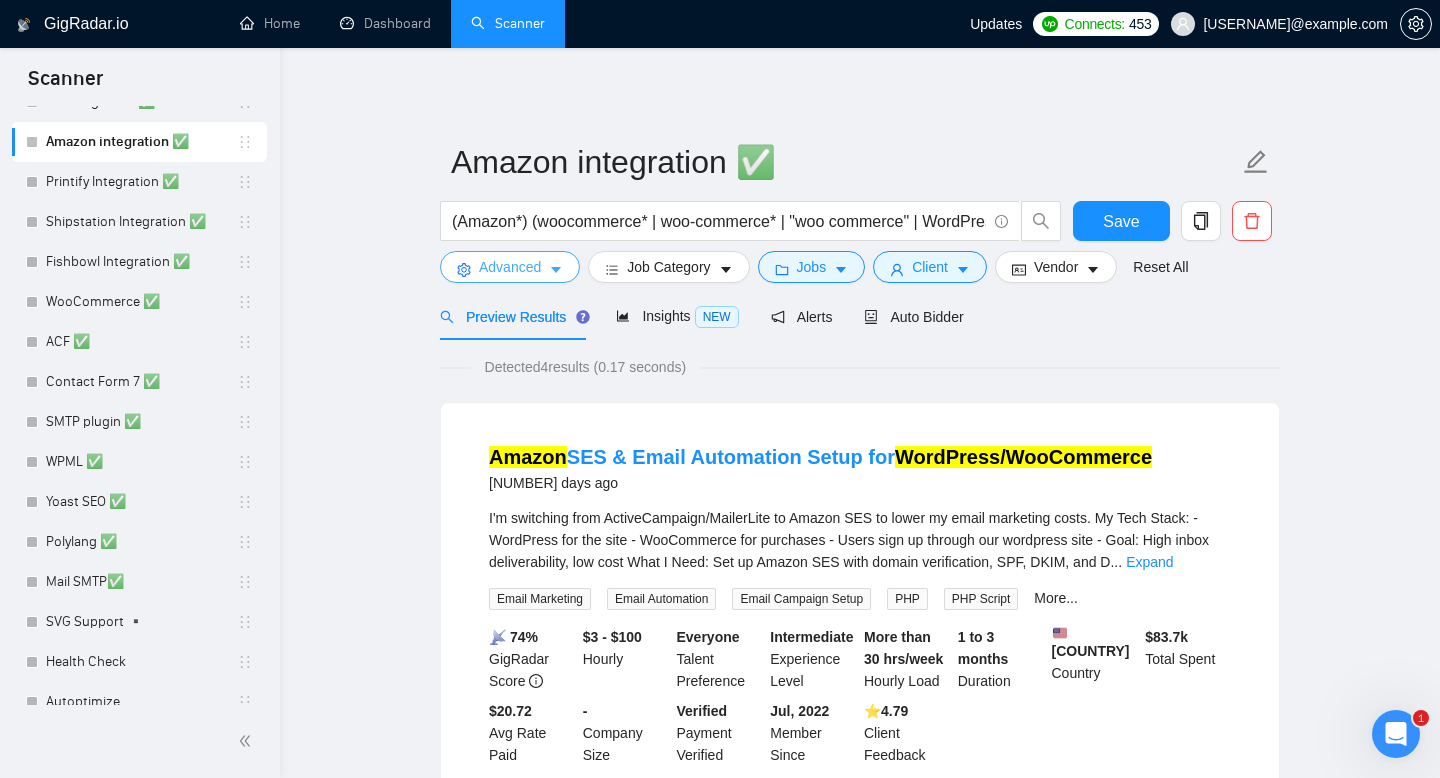 click on "Advanced" at bounding box center [510, 267] 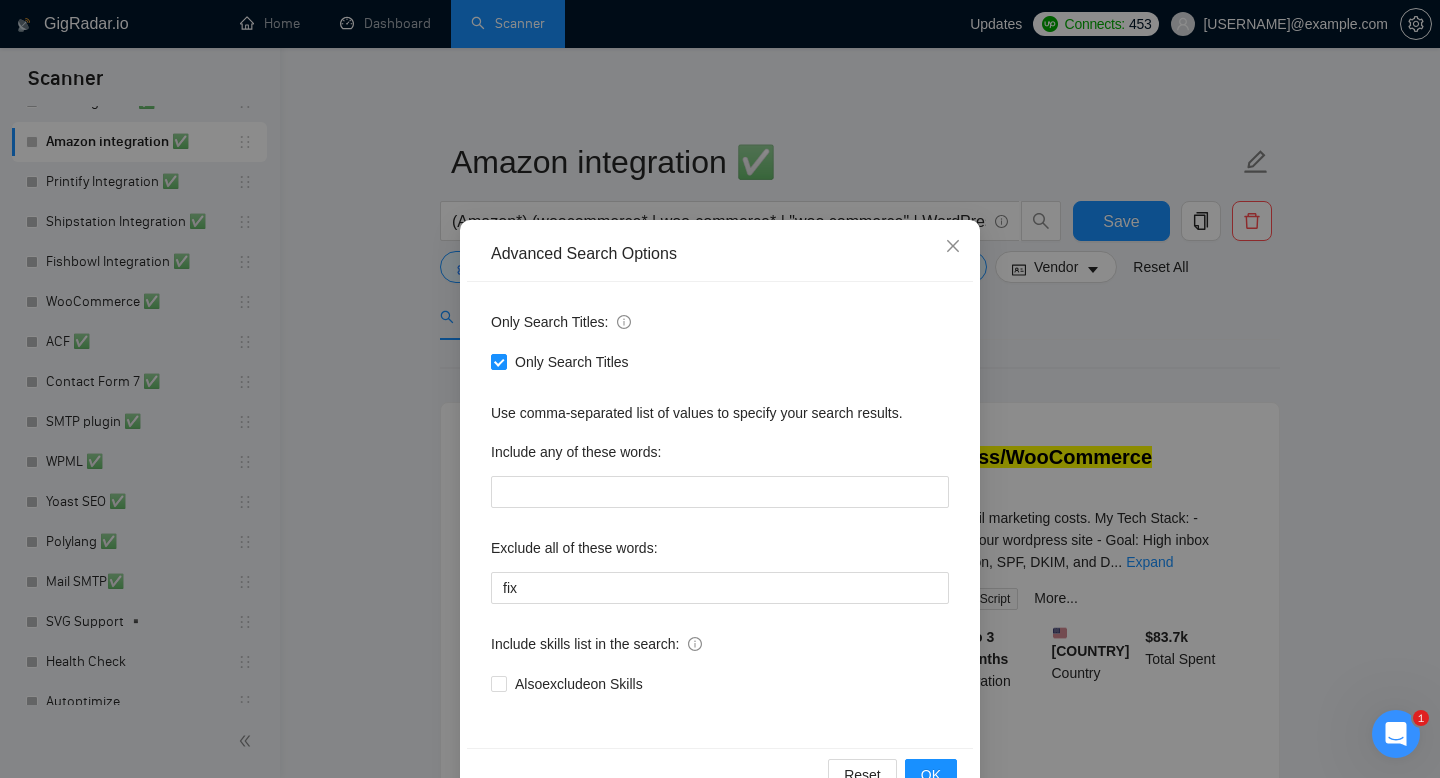 click on "Advanced Search Options Only Search Titles:   Only Search Titles Use comma-separated list of values to specify your search results. Include any of these words: Exclude all of these words: fix Include skills list in the search:   Also  exclude  on Skills Reset OK" at bounding box center [720, 389] 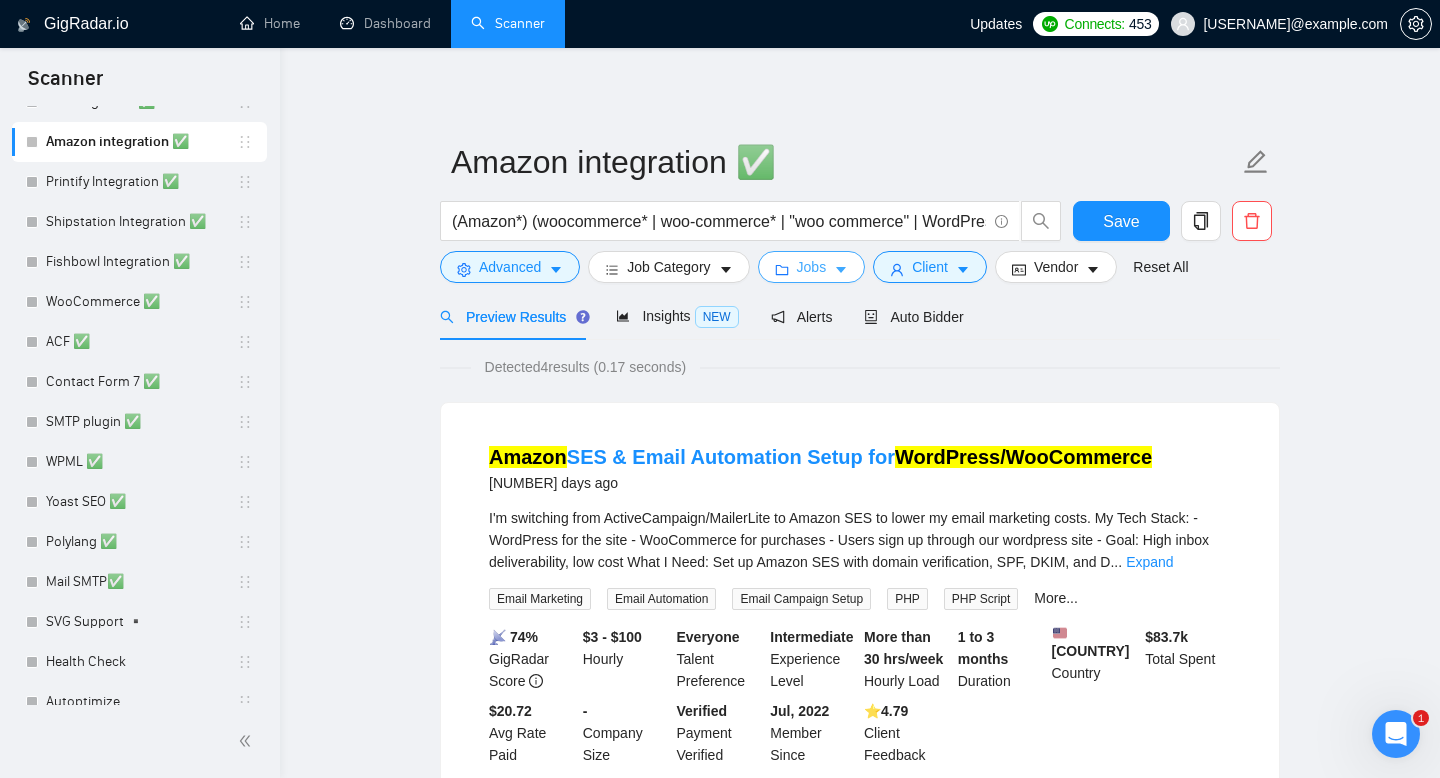 click on "Jobs" at bounding box center (812, 267) 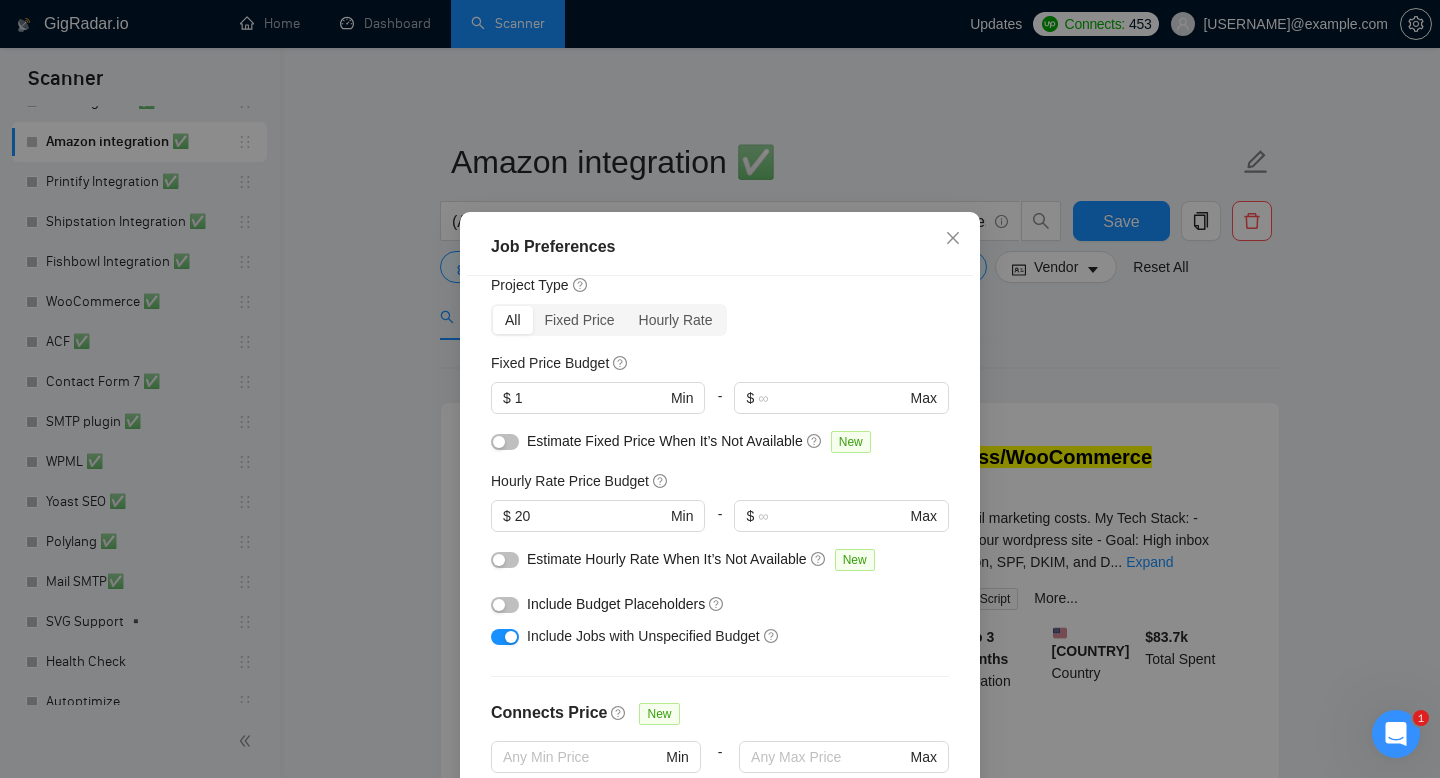 scroll, scrollTop: 63, scrollLeft: 0, axis: vertical 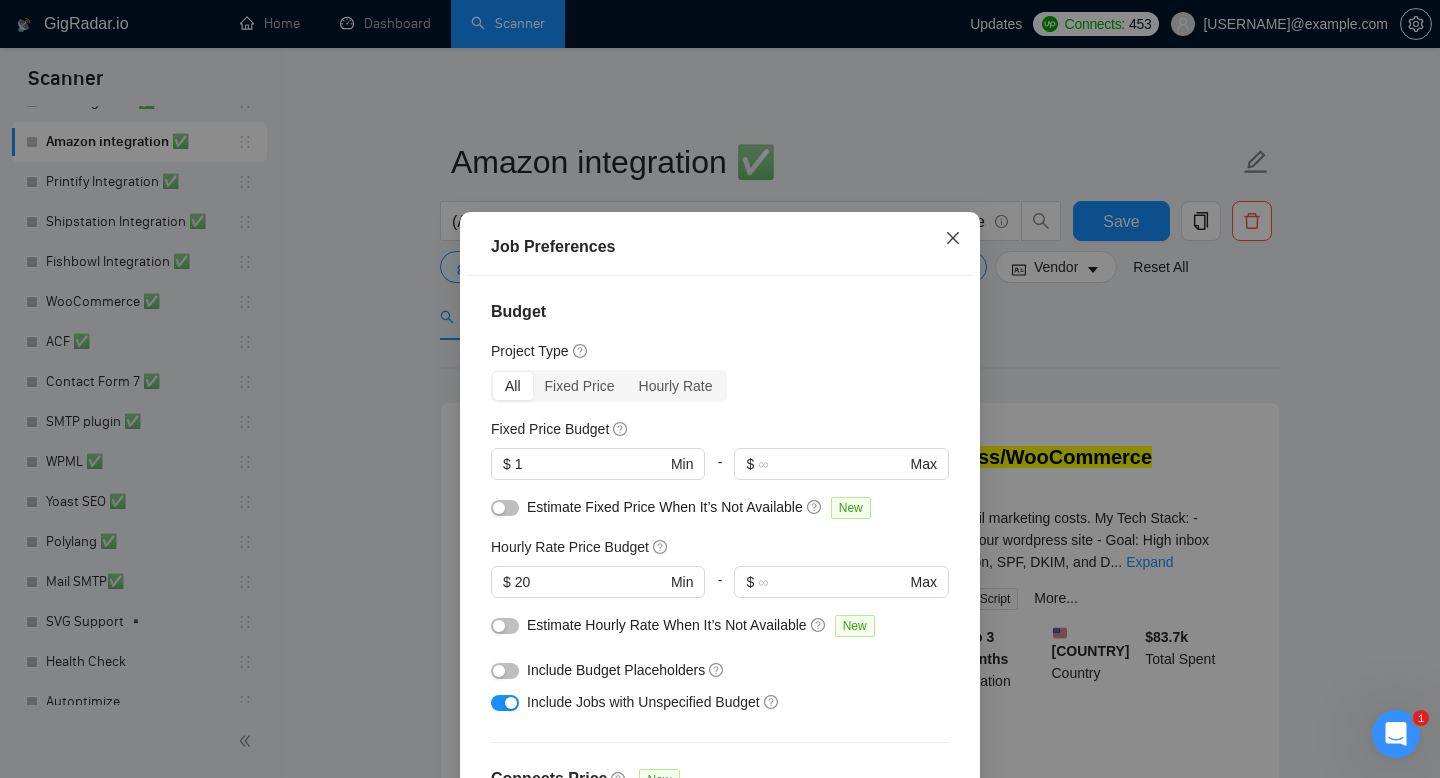 click 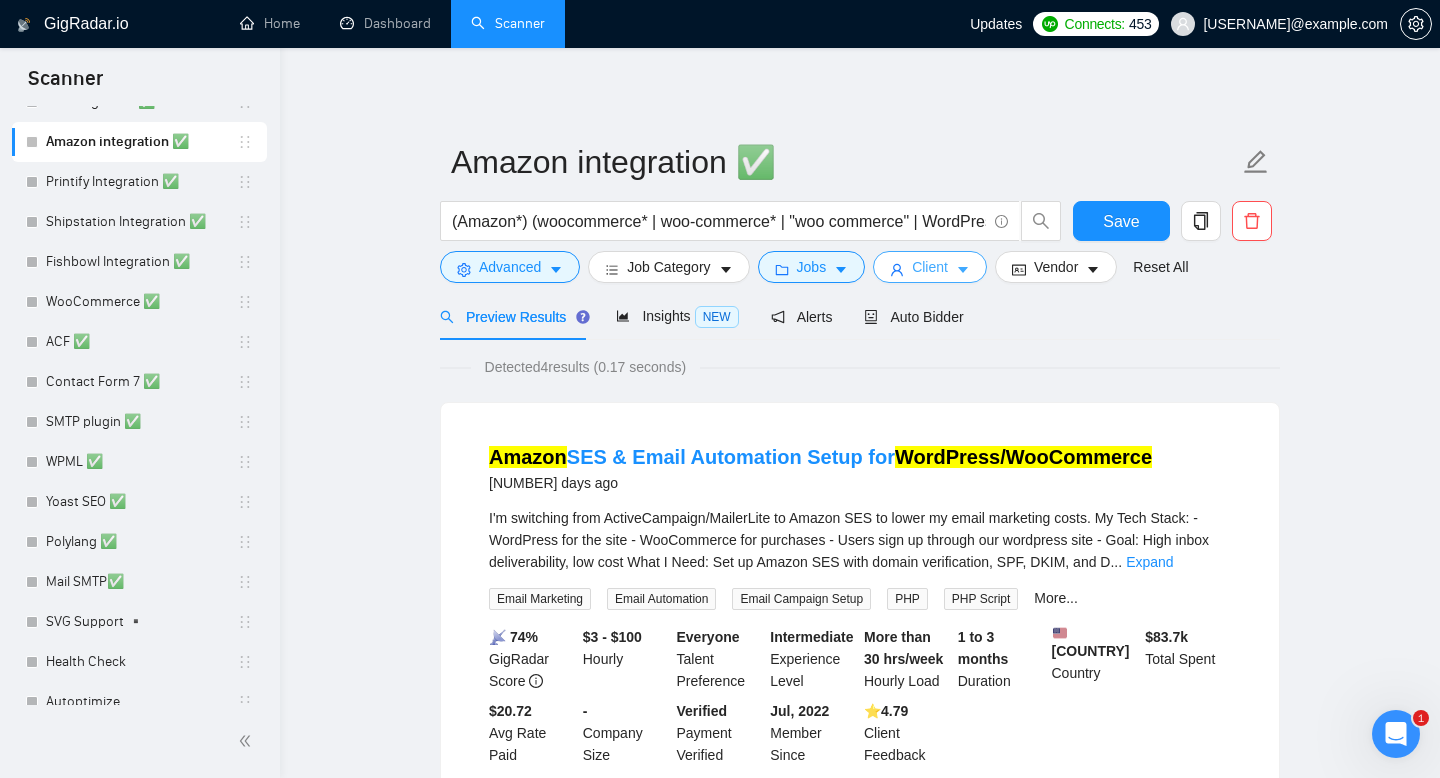 click on "Client" at bounding box center [930, 267] 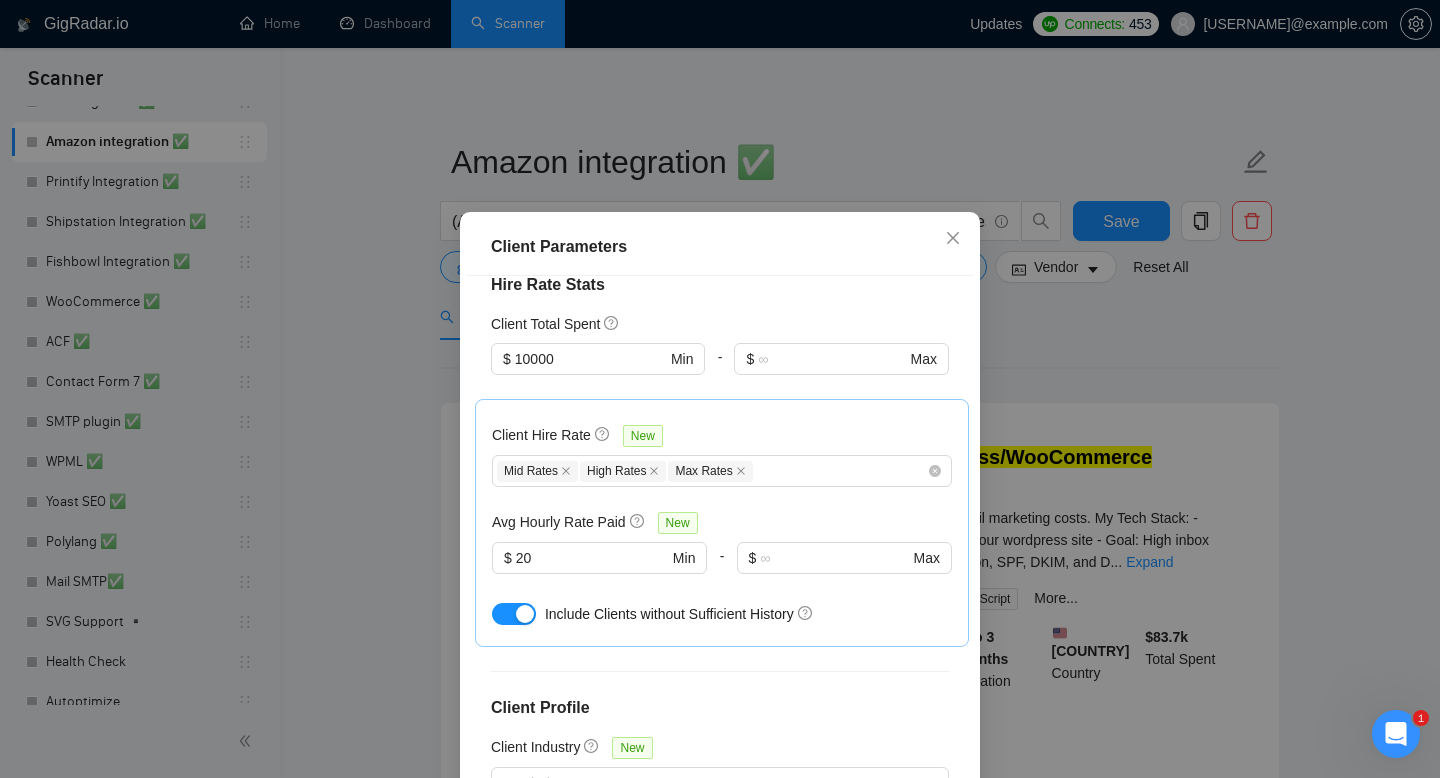 scroll, scrollTop: 533, scrollLeft: 0, axis: vertical 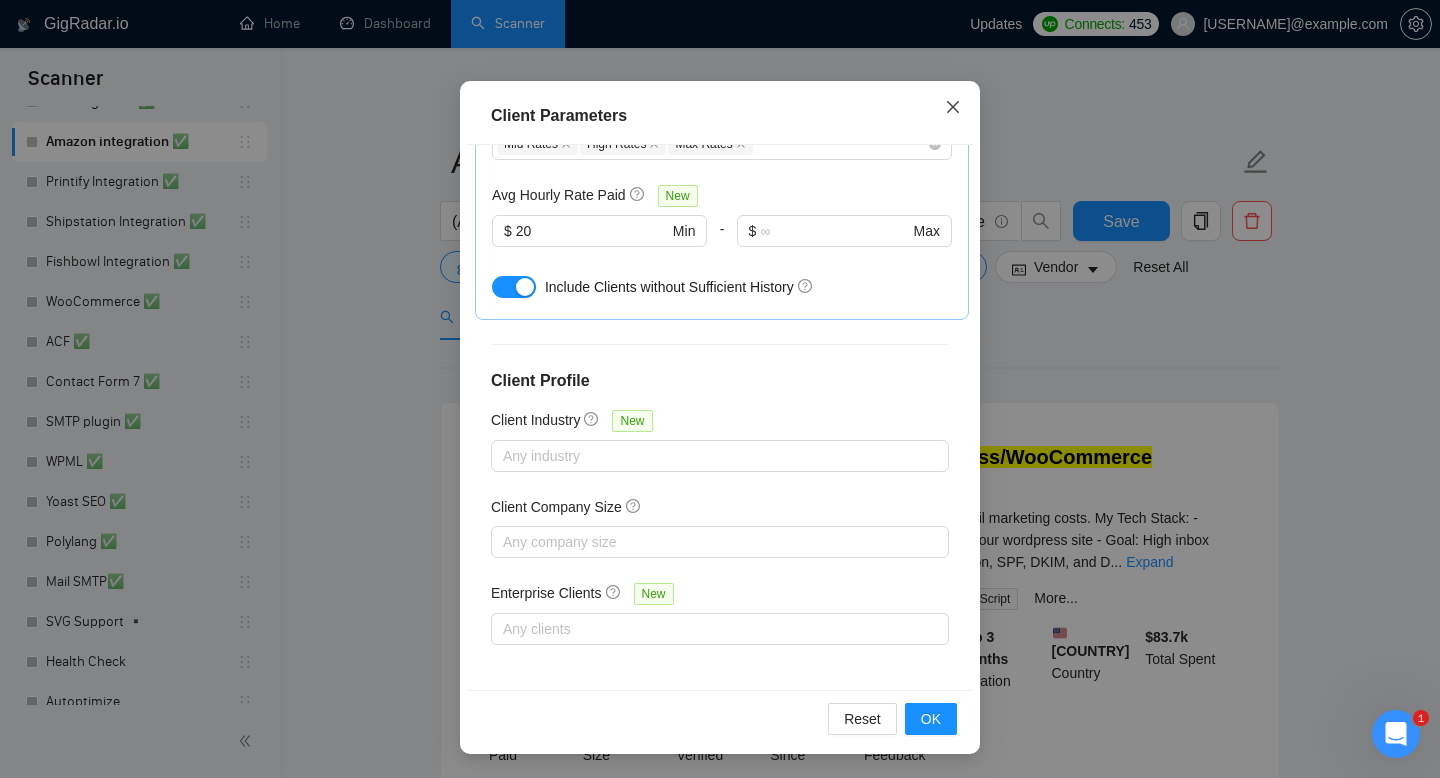 click 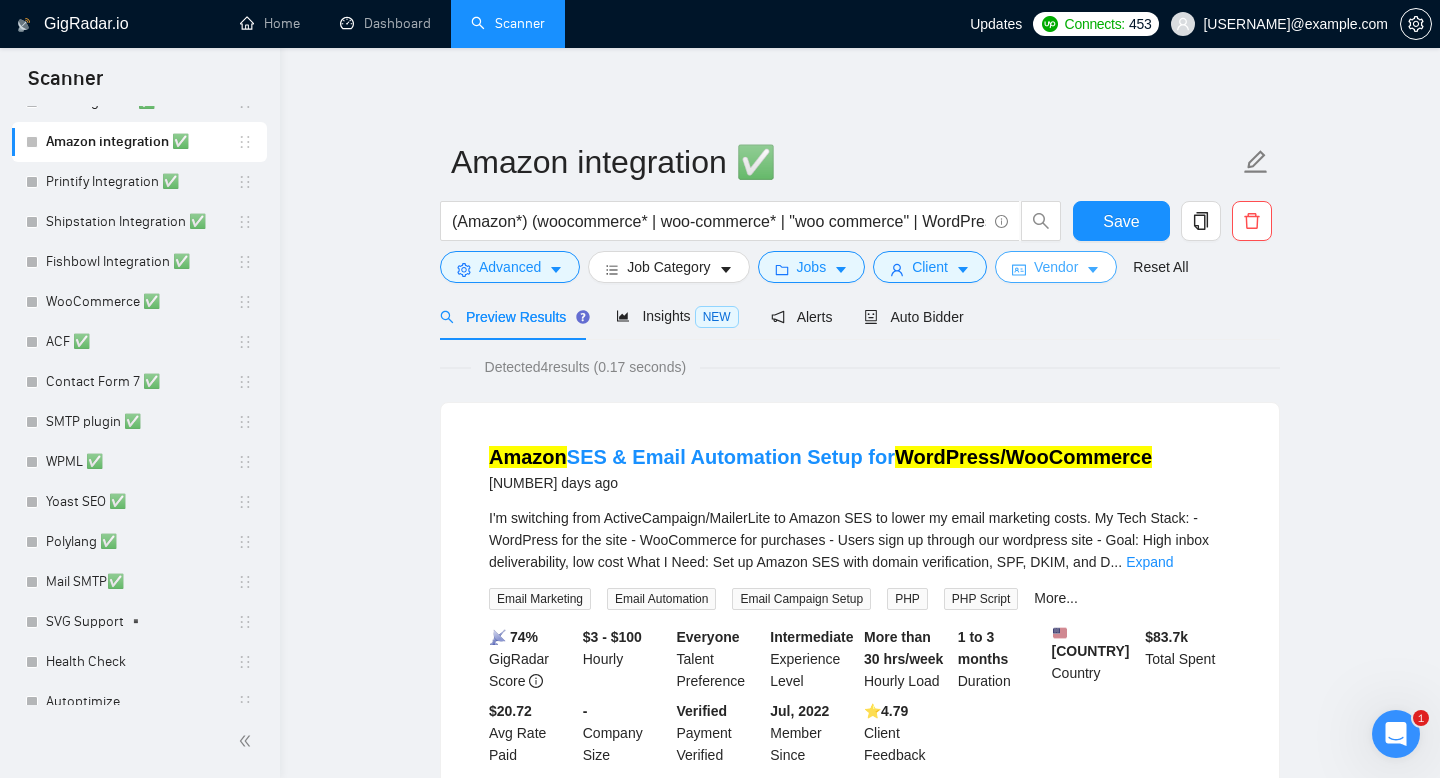 click on "Vendor" at bounding box center (1056, 267) 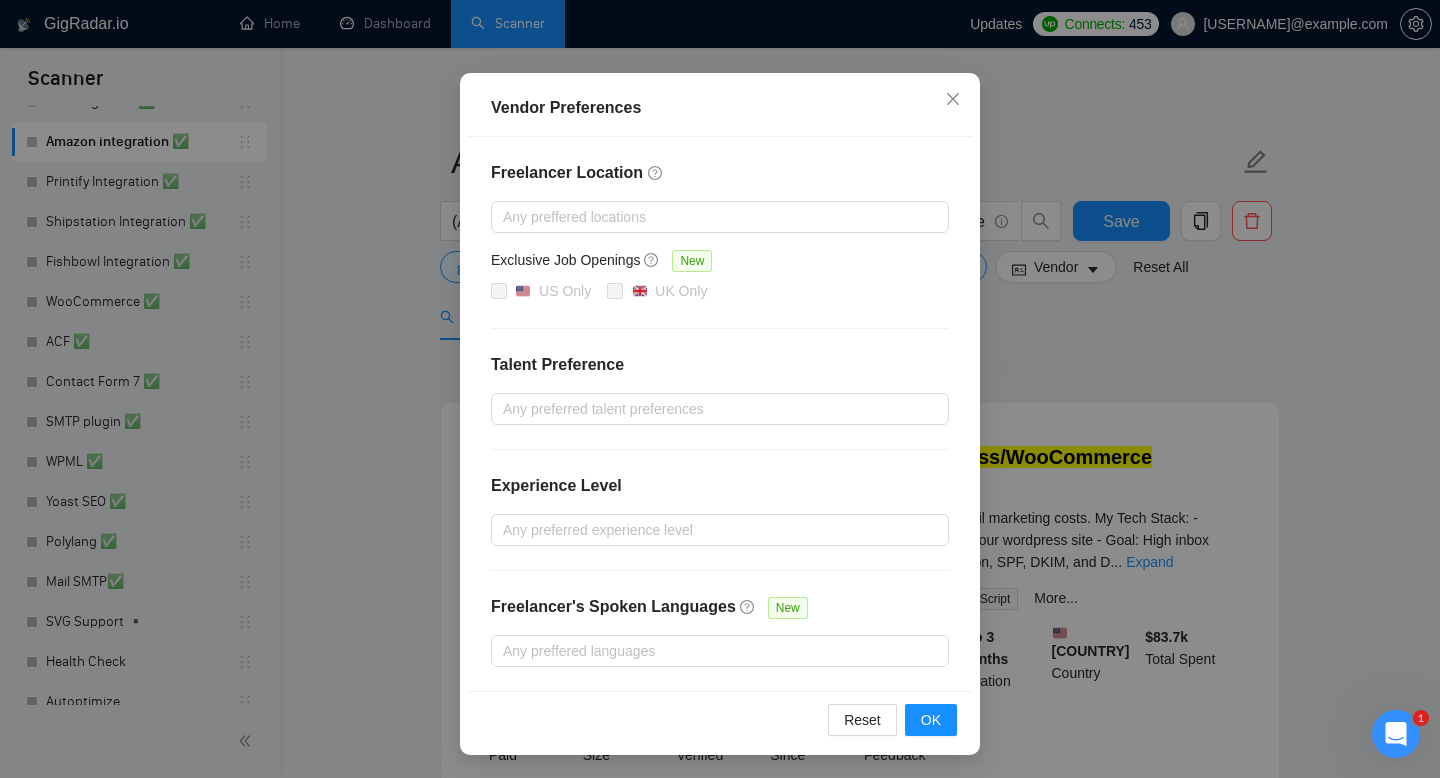 scroll, scrollTop: 145, scrollLeft: 0, axis: vertical 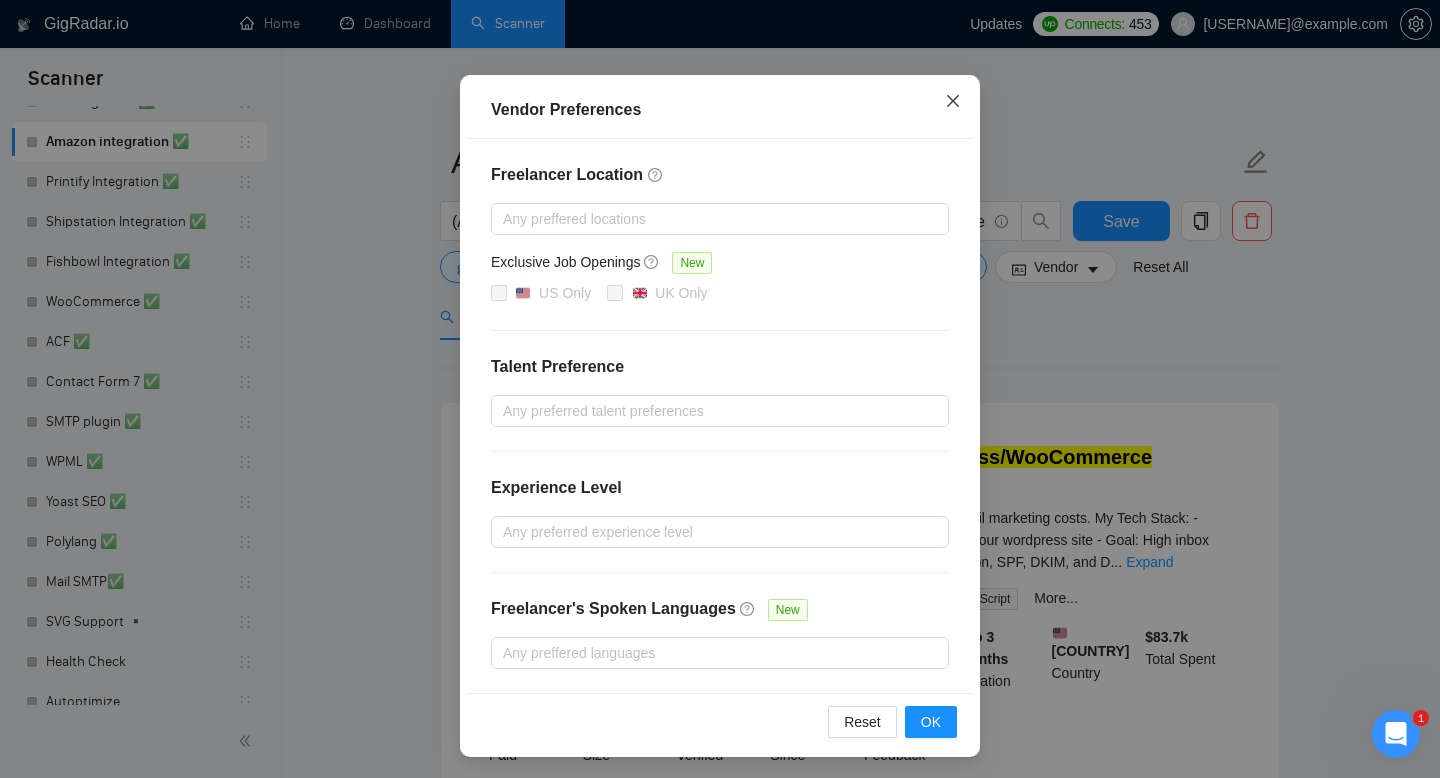 click 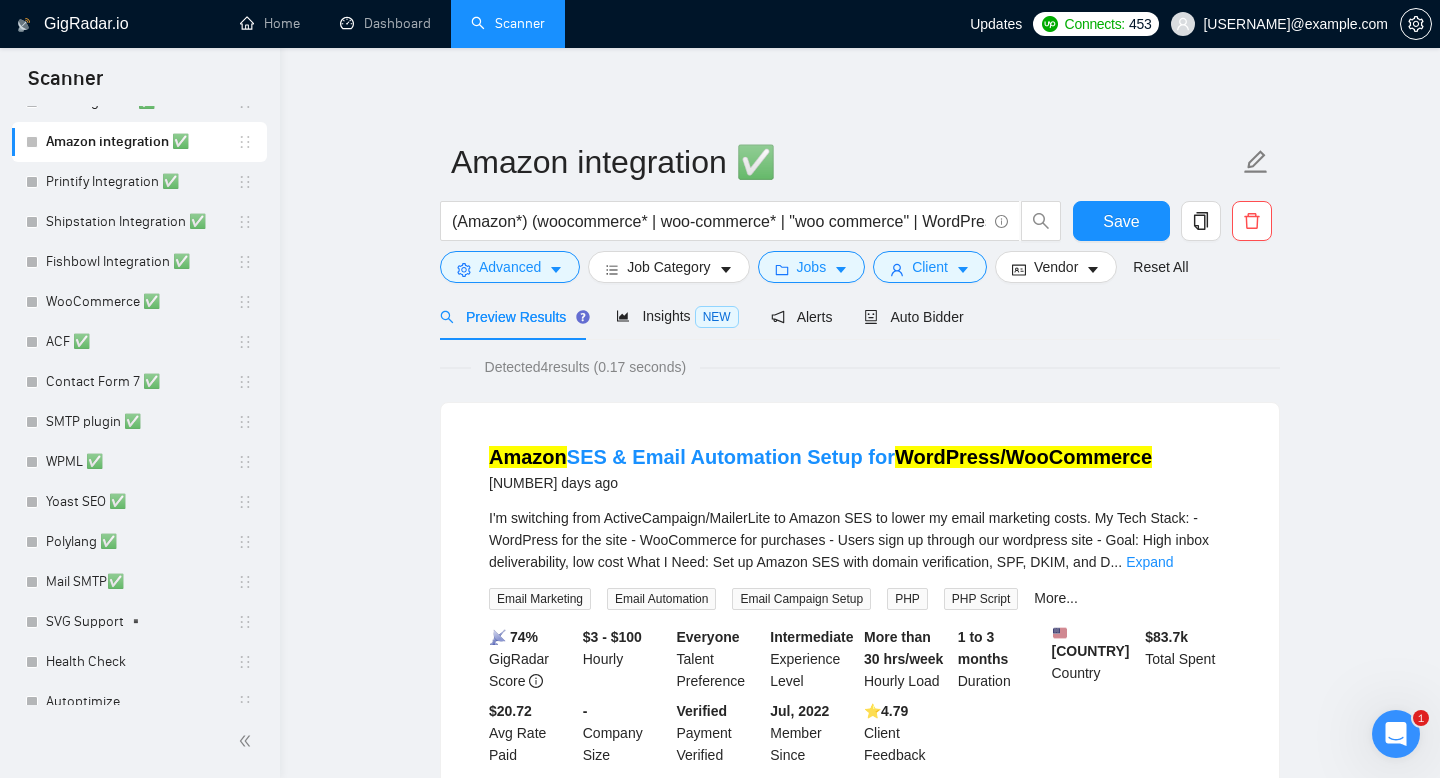 scroll, scrollTop: 47, scrollLeft: 0, axis: vertical 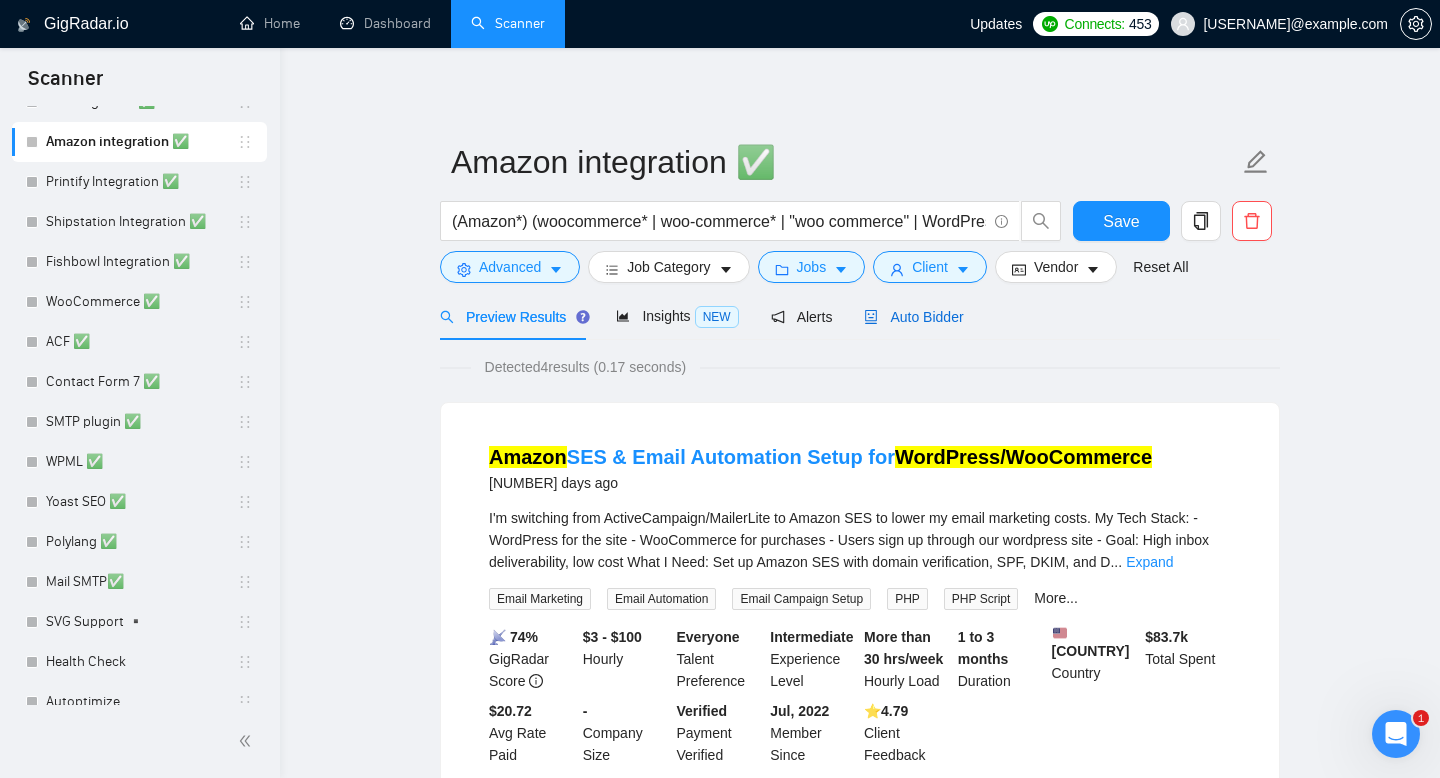 click on "Auto Bidder" at bounding box center (913, 317) 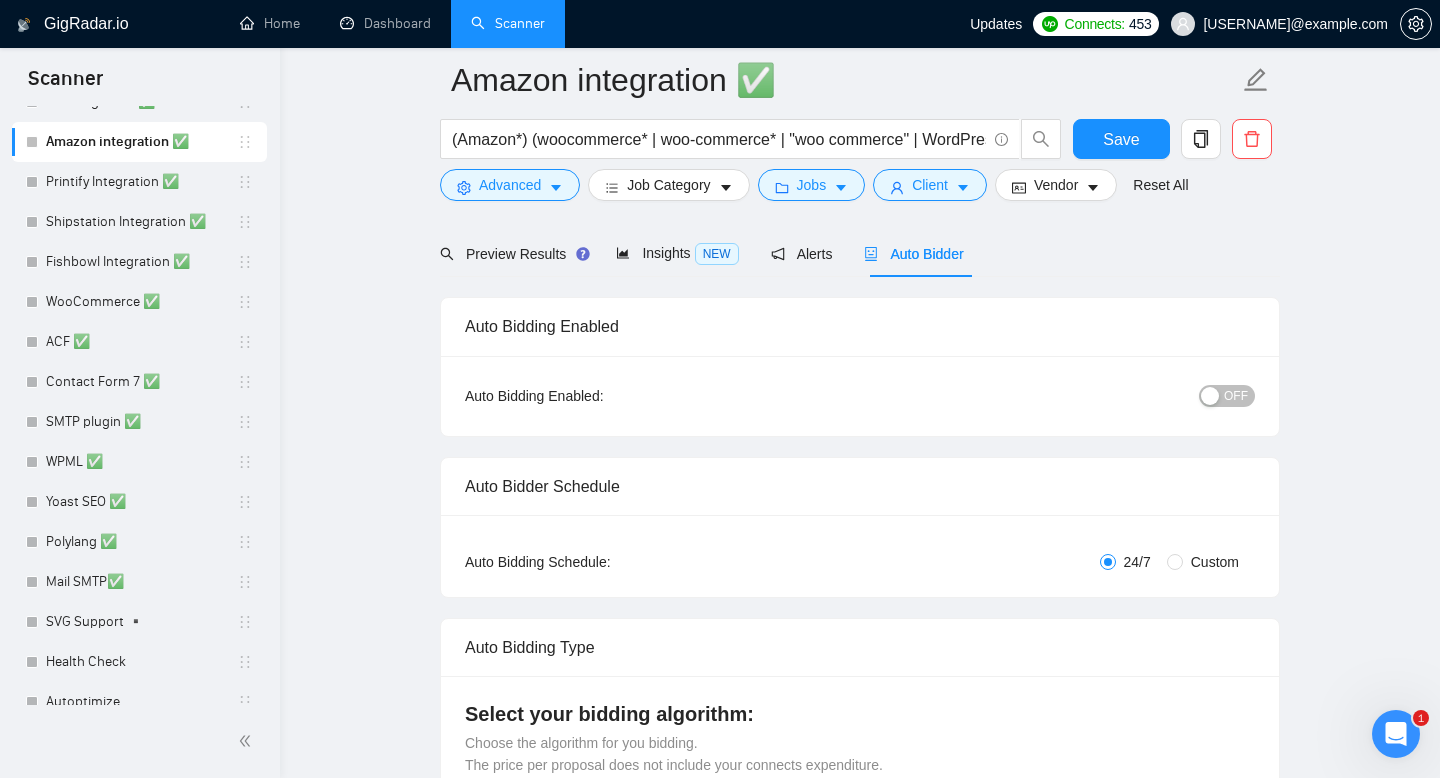 scroll, scrollTop: 197, scrollLeft: 0, axis: vertical 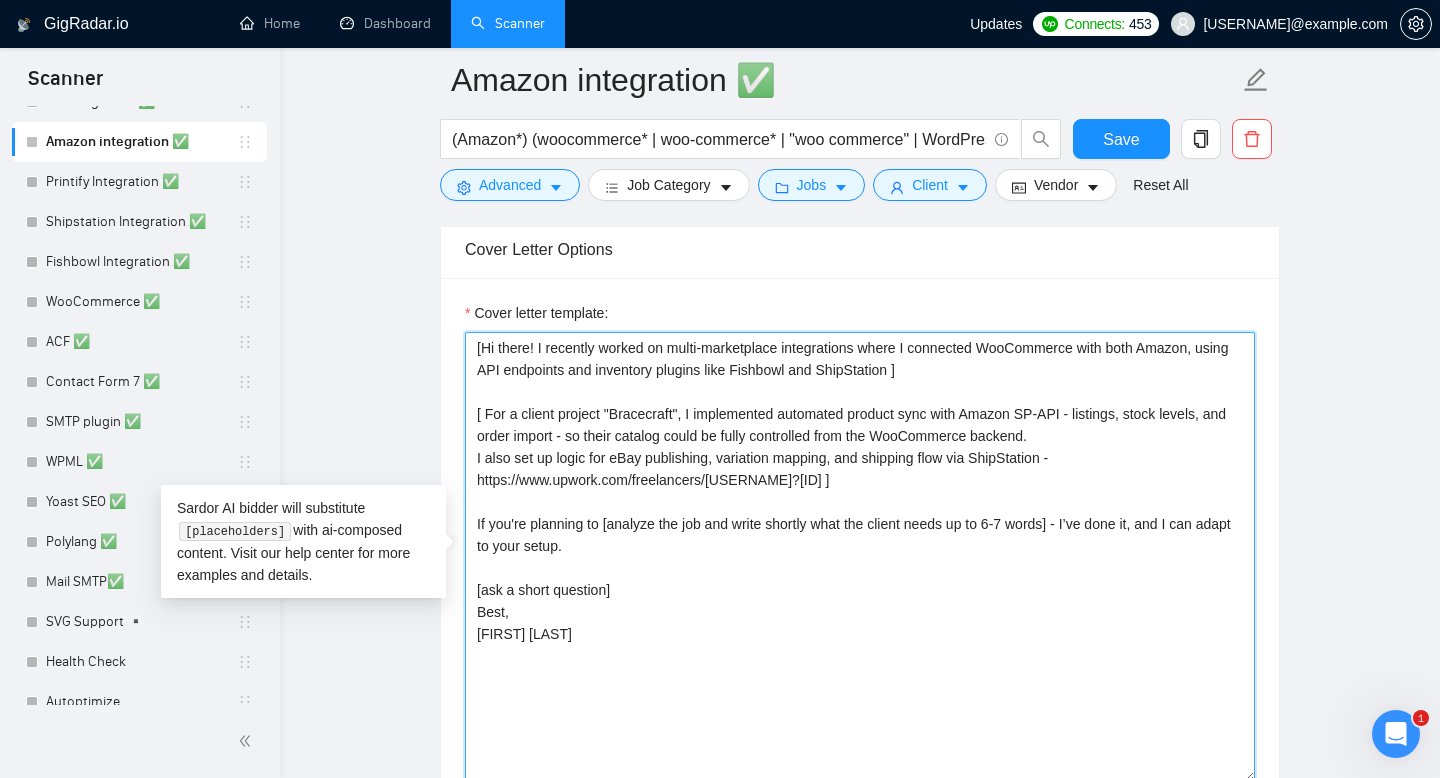 drag, startPoint x: 528, startPoint y: 635, endPoint x: 442, endPoint y: 326, distance: 320.74445 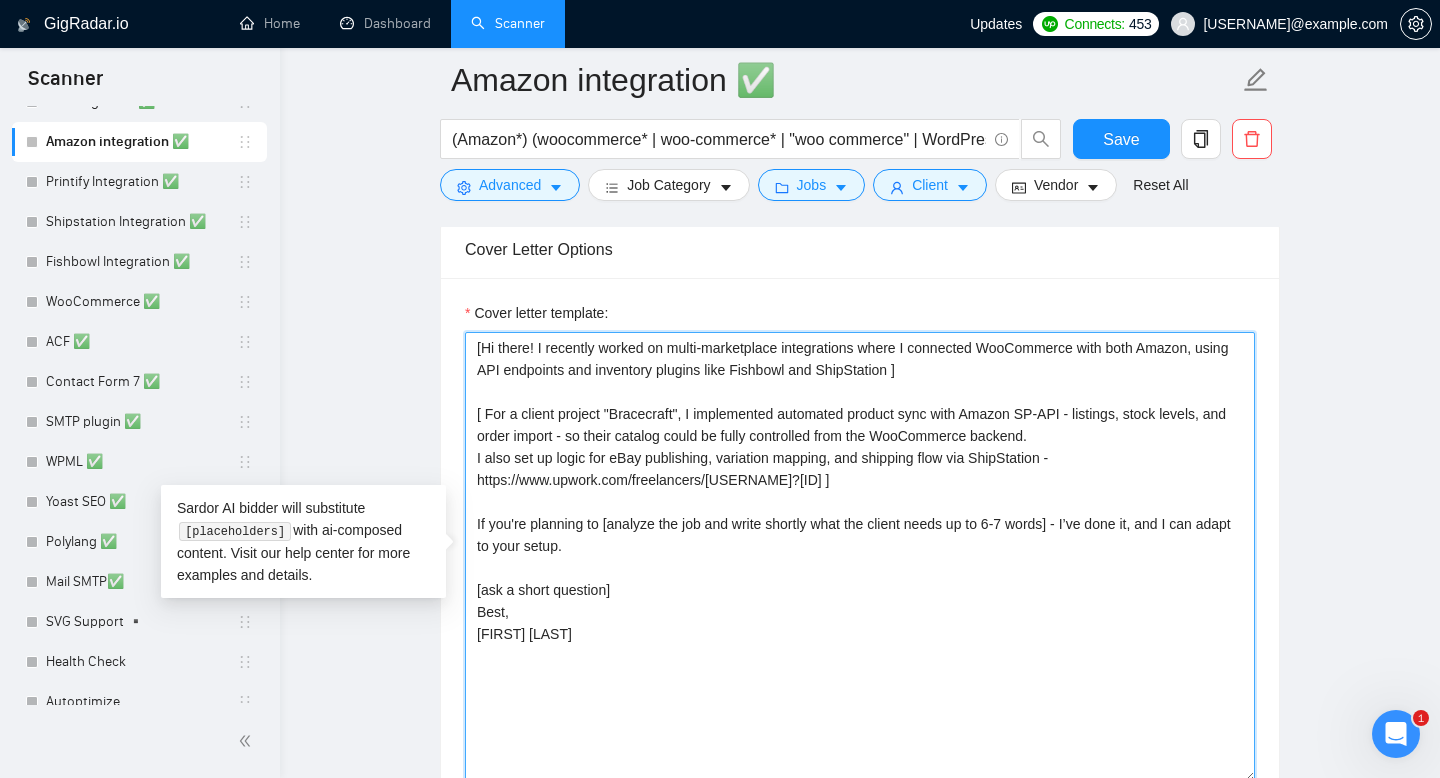 click on "Cover letter template: [Hi there! I recently worked on multi-marketplace integrations where I connected WooCommerce with both Amazon, using API endpoints and inventory plugins like Fishbowl and ShipStation ]
[ For a client project "Bracecraft", I implemented automated product sync with Amazon SP‑API - listings, stock levels, and order import - so their catalog could be fully controlled from the WooCommerce backend.
I also set up logic for eBay publishing, variation mapping, and shipping flow via ShipStation - https://www.upwork.com/freelancers/alexonpoint?p=1947223081302237184 ]
If you're planning to [analyze the job and write shortly what the client needs up to 6-7 words] - I’ve done it, and I can adapt to your setup.
[ask a short question]
Best,
Alex" at bounding box center [860, 554] 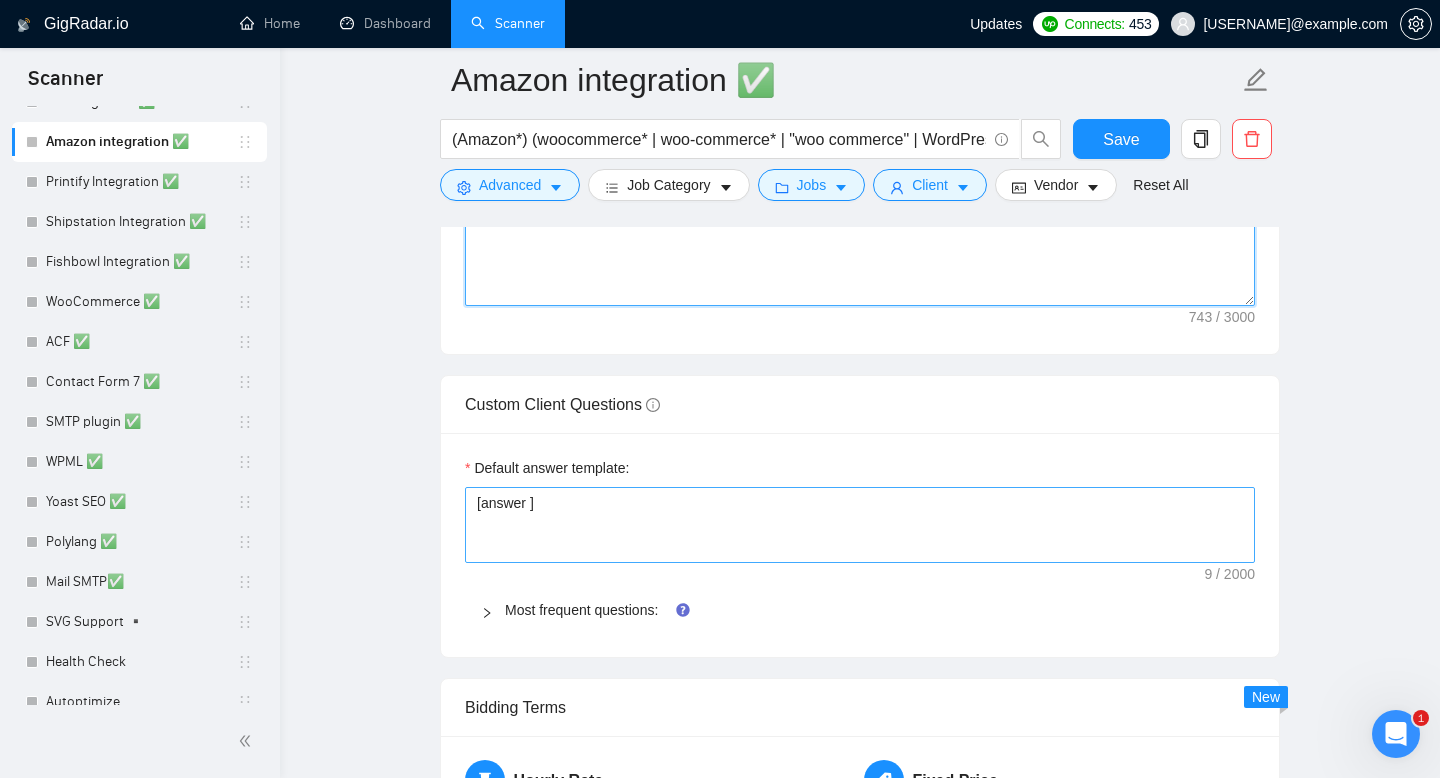 scroll, scrollTop: 2817, scrollLeft: 0, axis: vertical 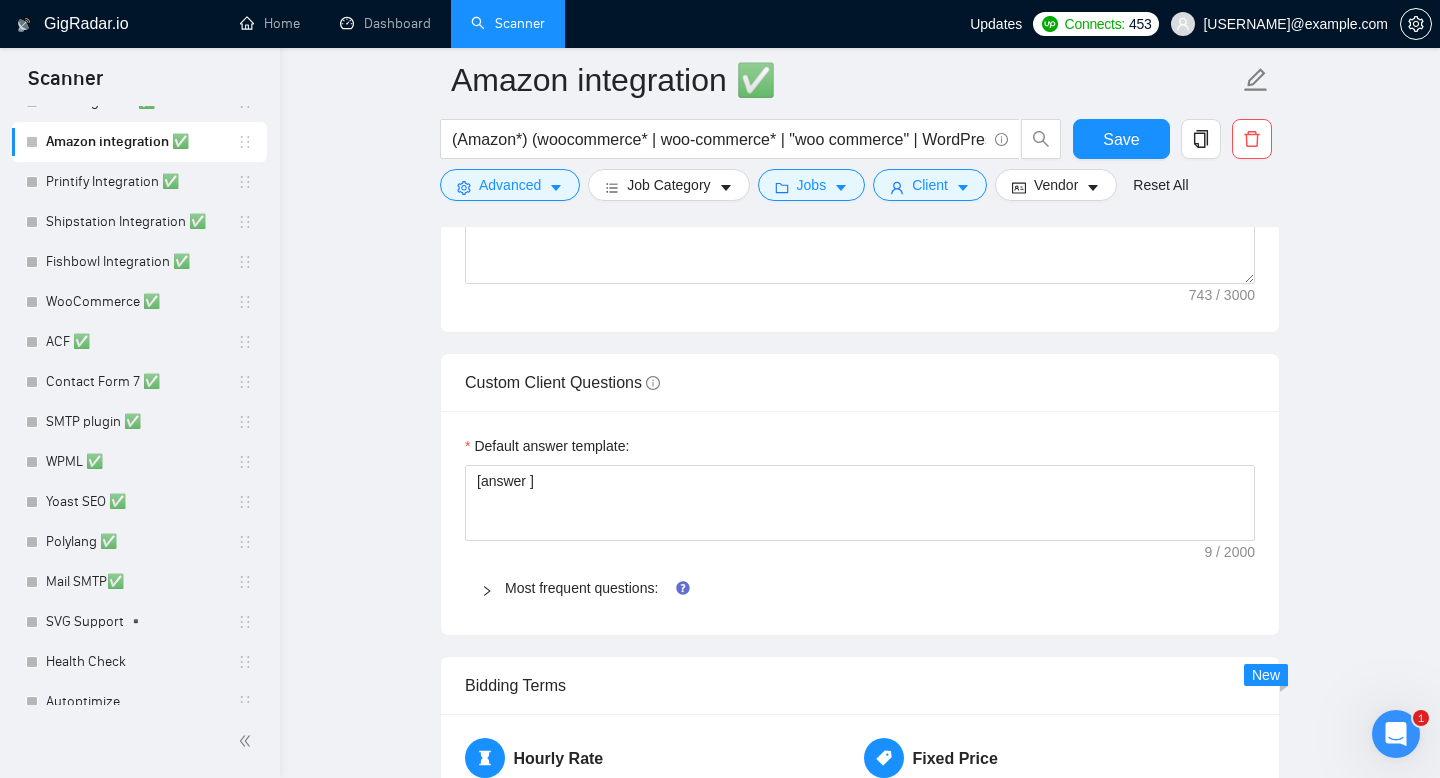 click at bounding box center (493, 588) 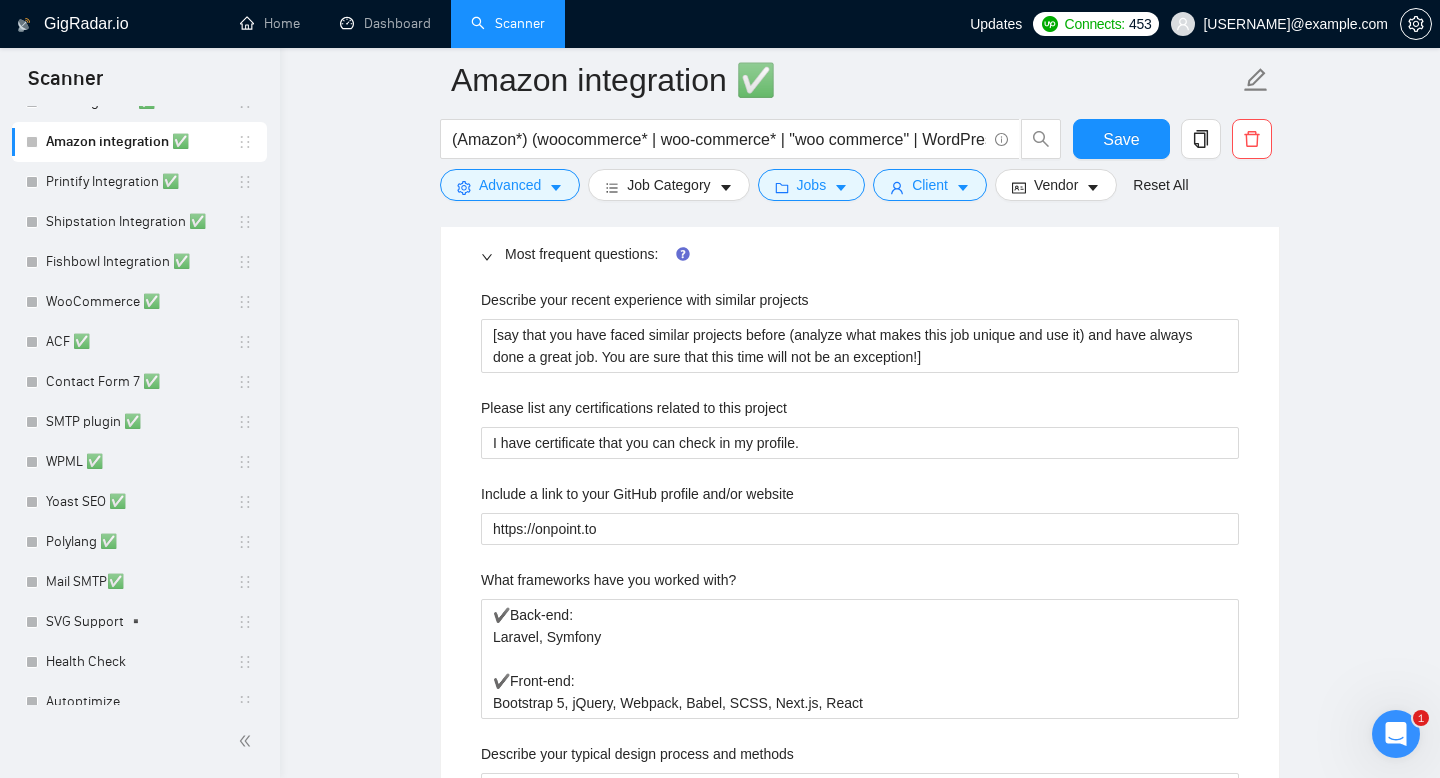 scroll, scrollTop: 3153, scrollLeft: 0, axis: vertical 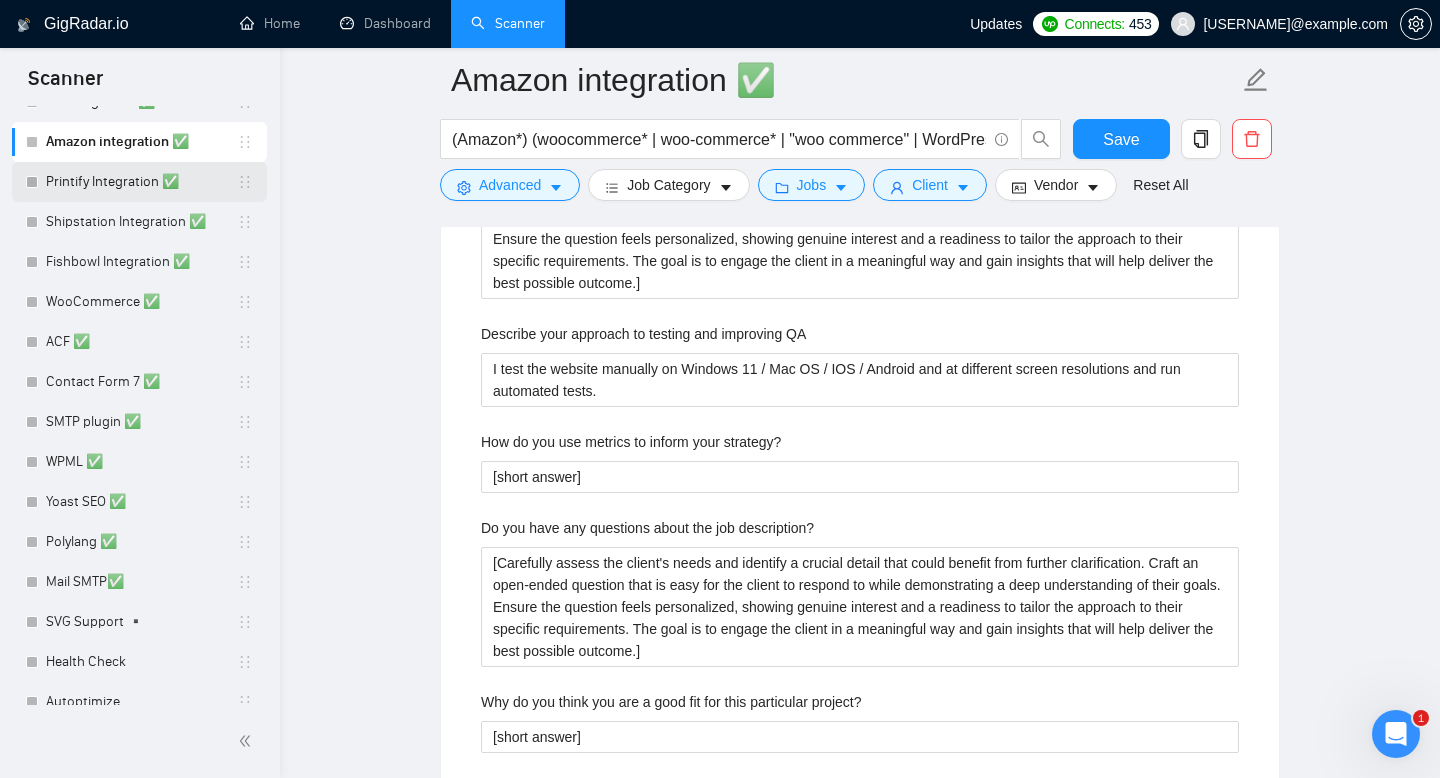 click on "Printify Integration ✅" at bounding box center (141, 182) 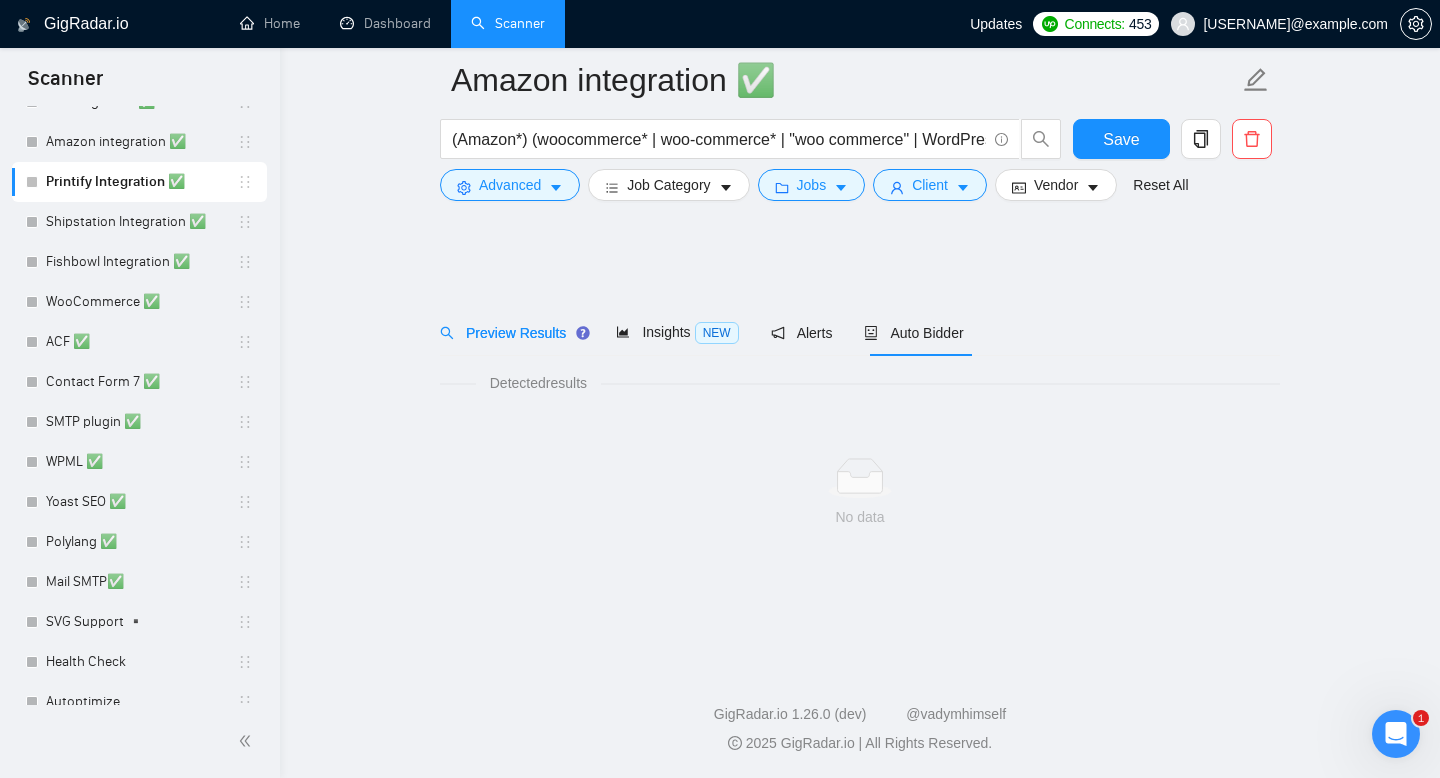 scroll, scrollTop: 0, scrollLeft: 0, axis: both 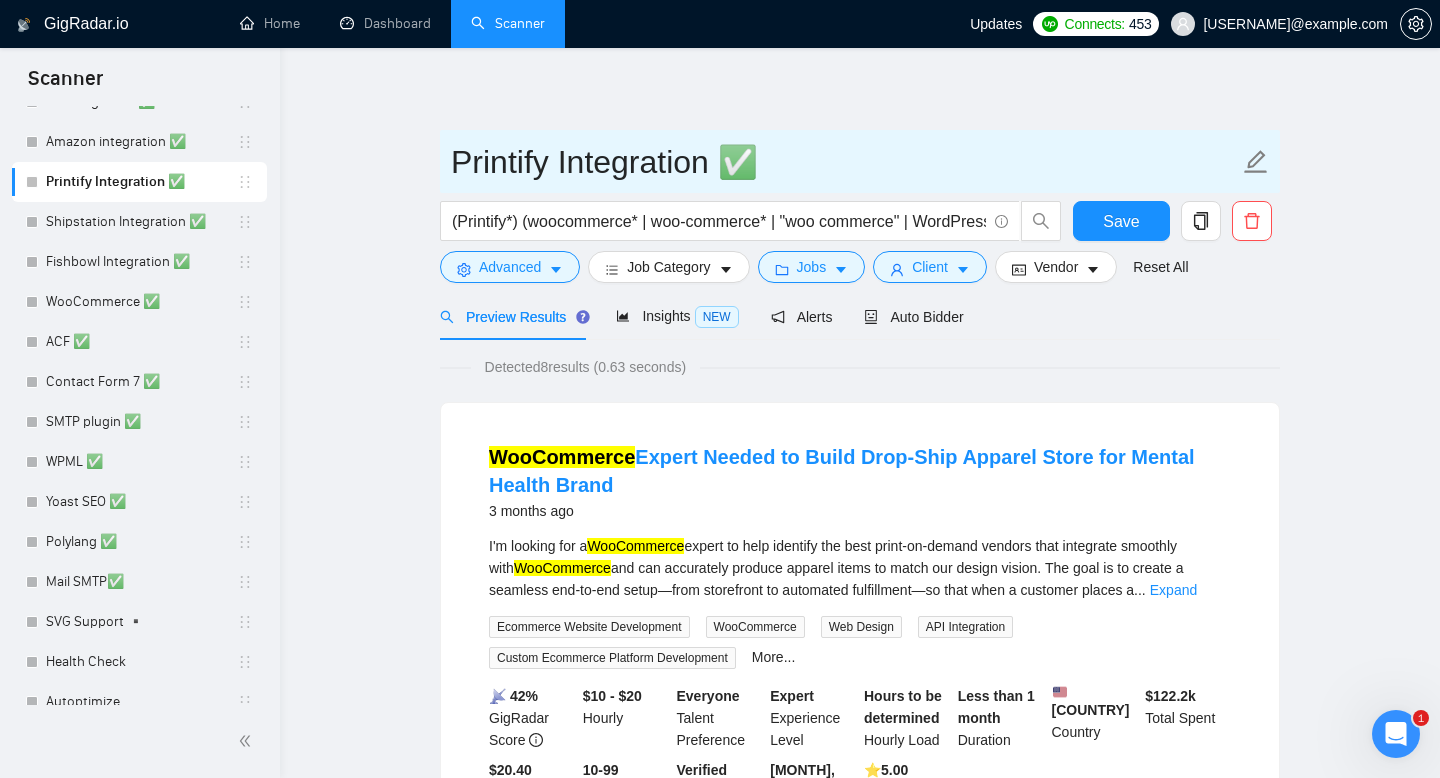 drag, startPoint x: 452, startPoint y: 164, endPoint x: 709, endPoint y: 157, distance: 257.0953 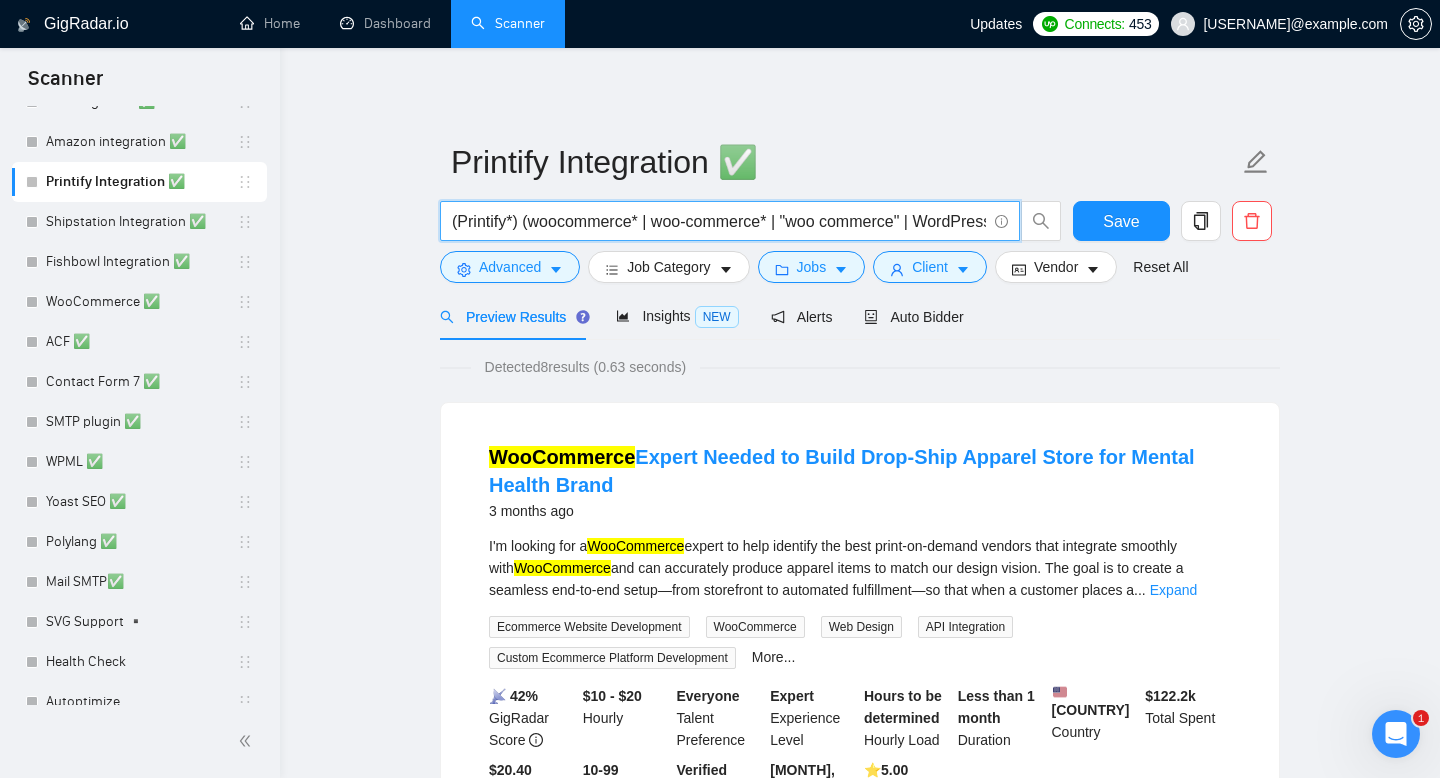 click on "(Printify*) (woocommerce* | woo-commerce* | "woo commerce" | WordPress | "Word Press" | "Word-Press" | (WordPress*))" at bounding box center [719, 221] 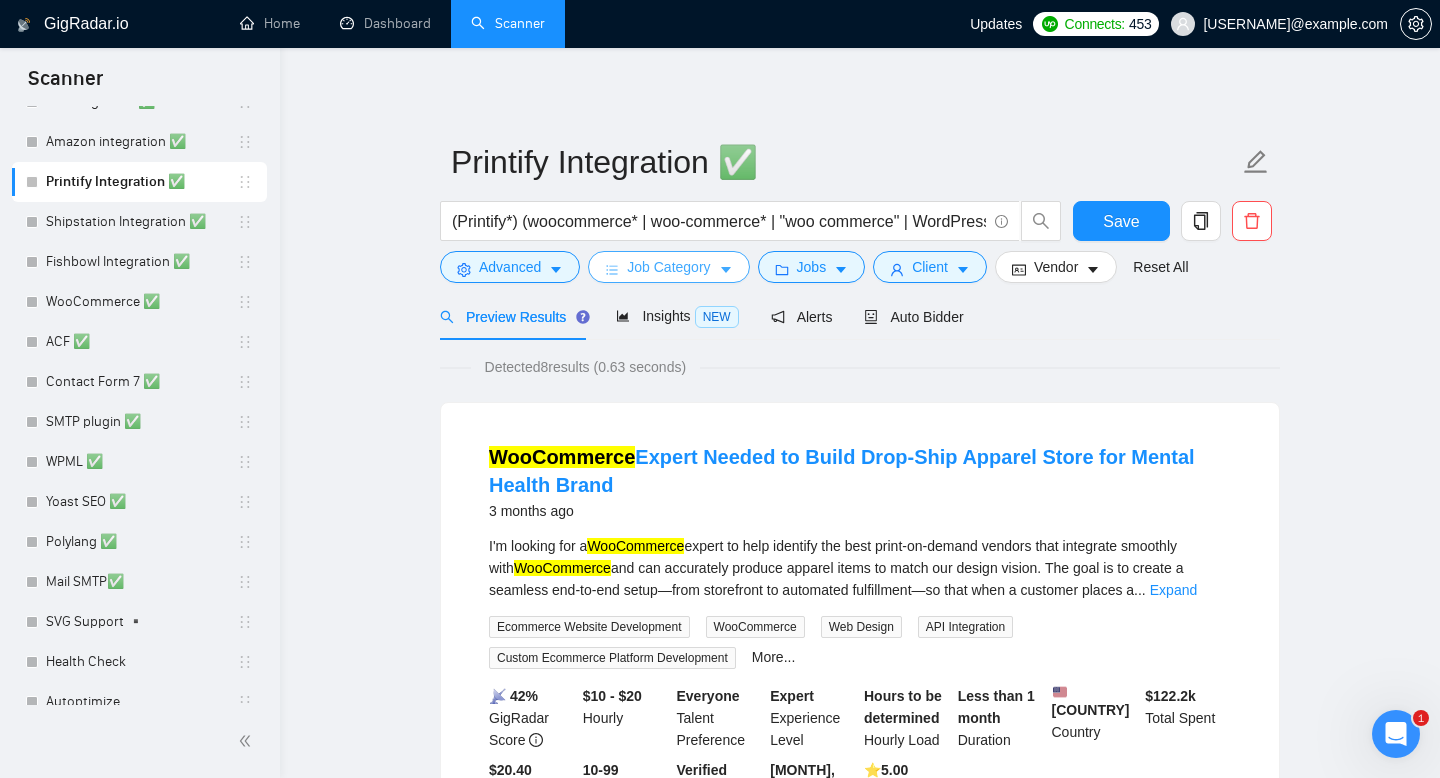 click on "Job Category" at bounding box center [668, 267] 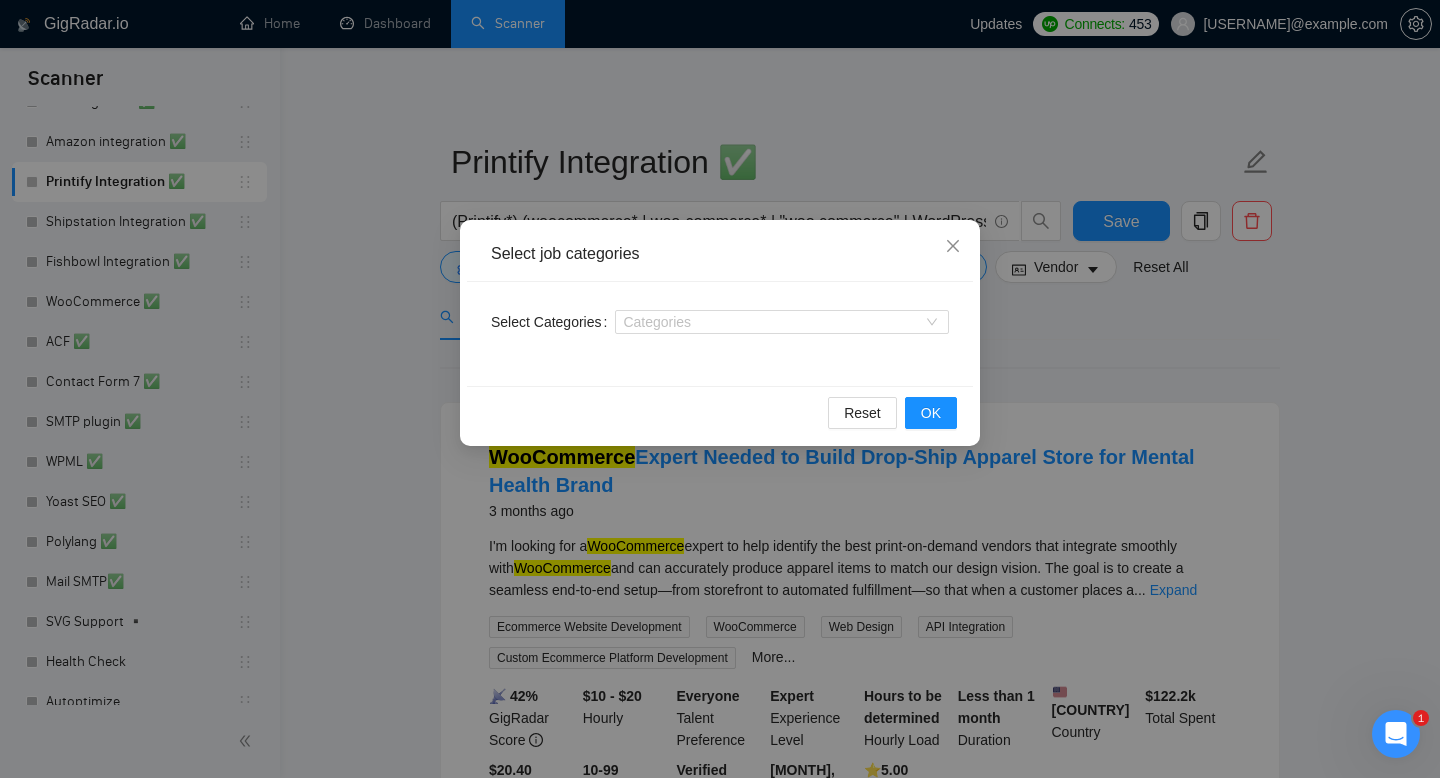 click on "Select job categories Select Categories   Categories Reset OK" at bounding box center (720, 389) 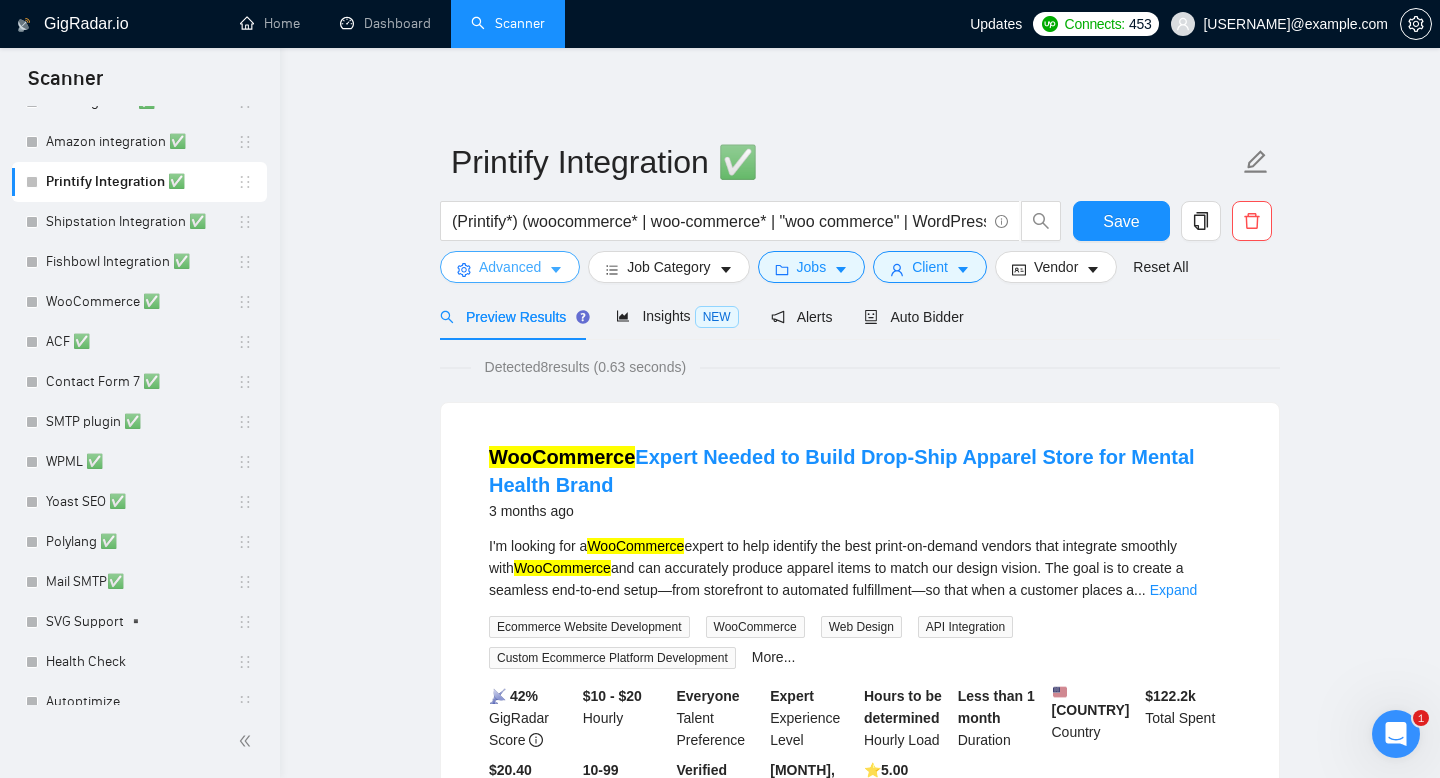 click on "Advanced" at bounding box center (510, 267) 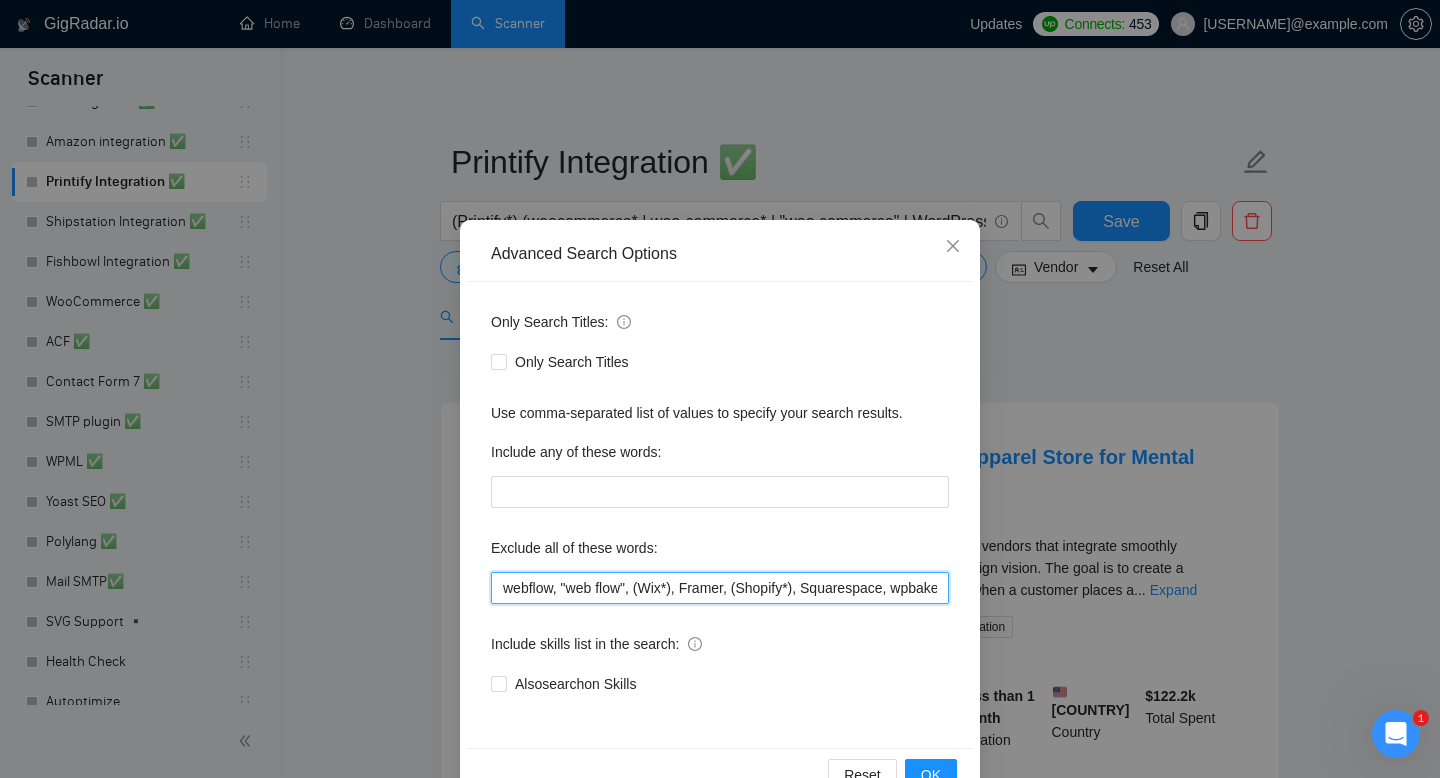 click on "webflow, "web flow", (Wix*), Framer, (Shopify*), Squarespace, wpbakery, Kajabi, ClickFunnels, "Click Funnels", "Hub Spot", HubSpot, "Bricks Builder", GoHighLevel, (bug*), "short term", asap, today, tomorrow, tutor, coach, "teach me", "no agency", "BigCommerce", "Big Commerce", python" at bounding box center [720, 588] 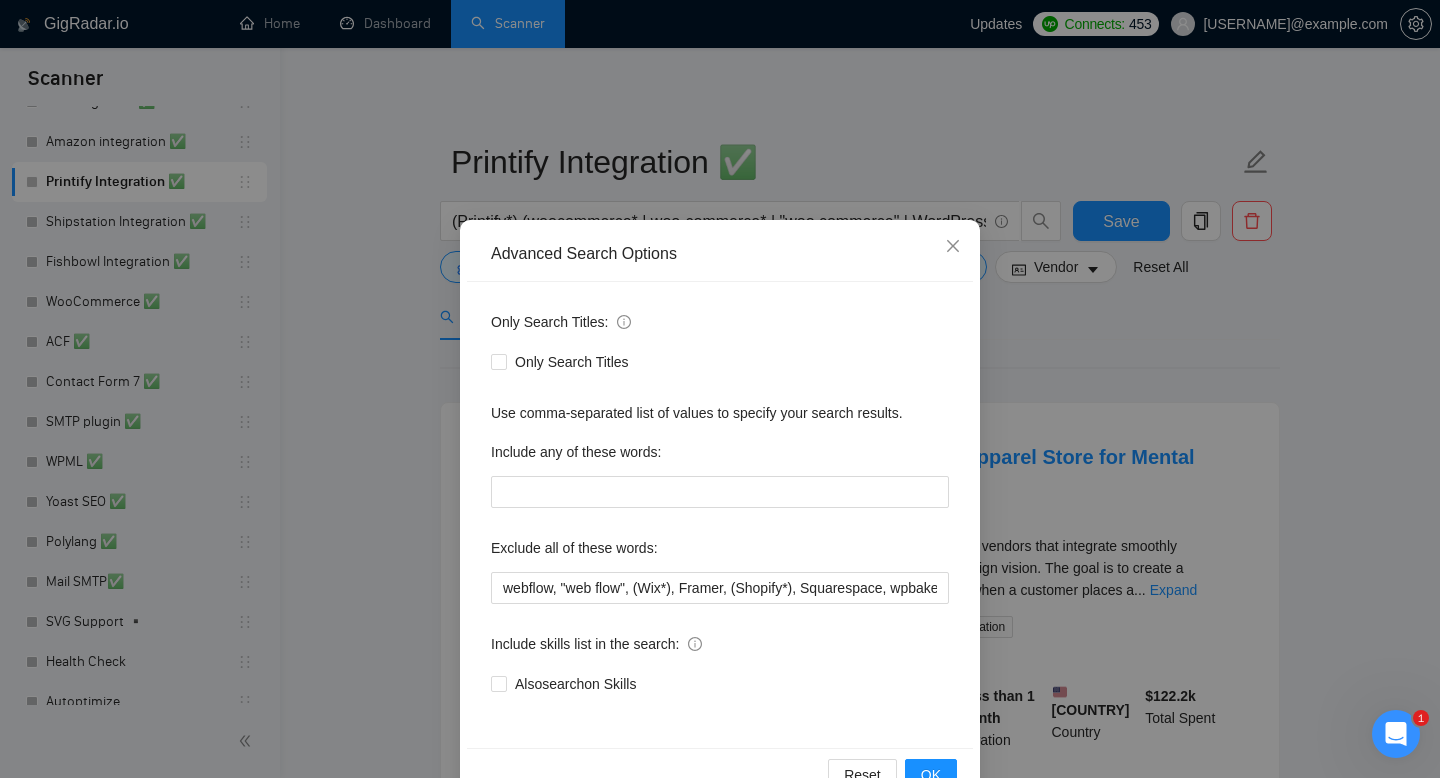 click on "Advanced Search Options Only Search Titles:   Only Search Titles Use comma-separated list of values to specify your search results. Include any of these words: Exclude all of these words: webflow, "web flow", (Wix*), Framer, (Shopify*), Squarespace, wpbakery, Kajabi, ClickFunnels, "Click Funnels", "Hub Spot", HubSpot, "Bricks Builder", GoHighLevel, (bug*), "short term", asap, today, tomorrow, tutor, coach, "teach me", "no agency", "BigCommerce", "Big Commerce", python Include skills list in the search:   Also  search  on Skills Reset OK" at bounding box center [720, 389] 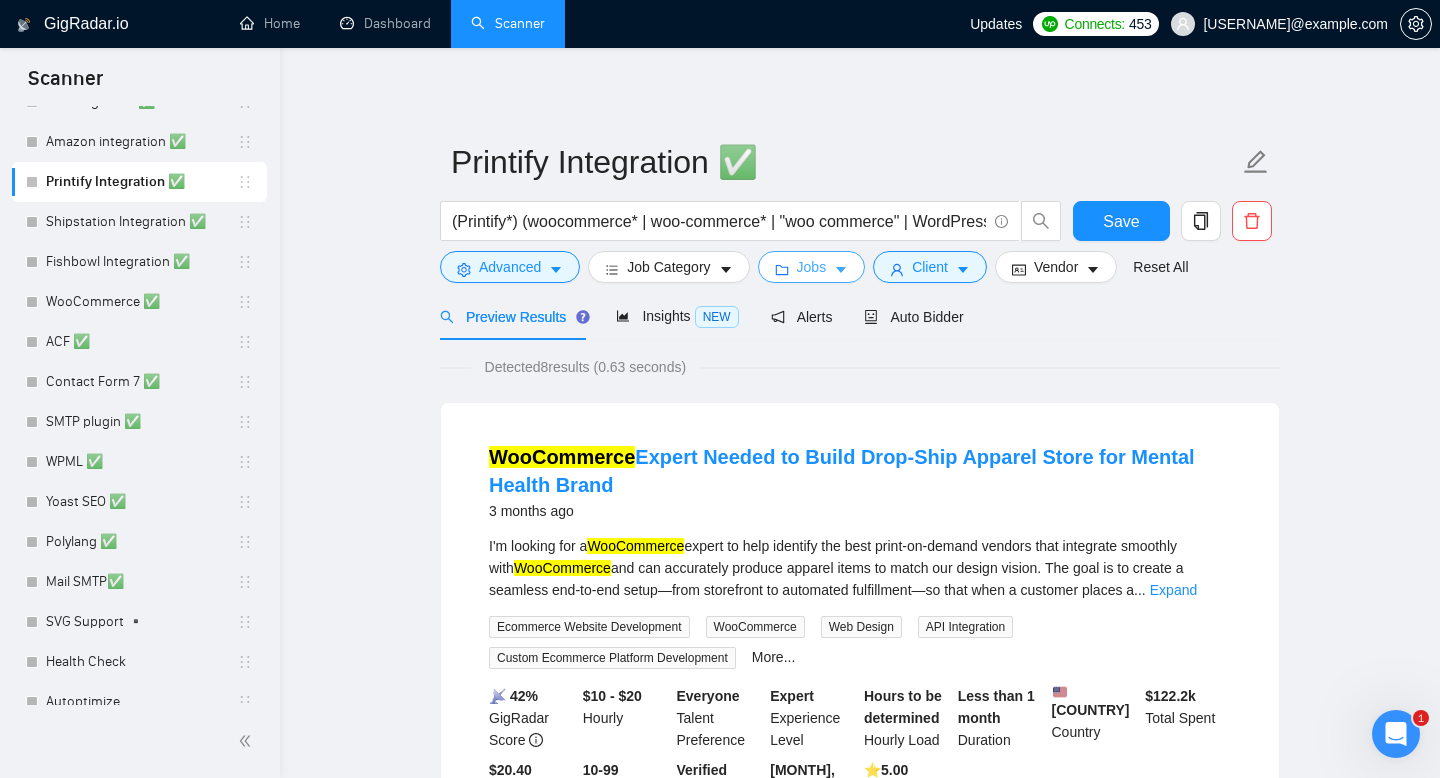 click on "Jobs" at bounding box center (812, 267) 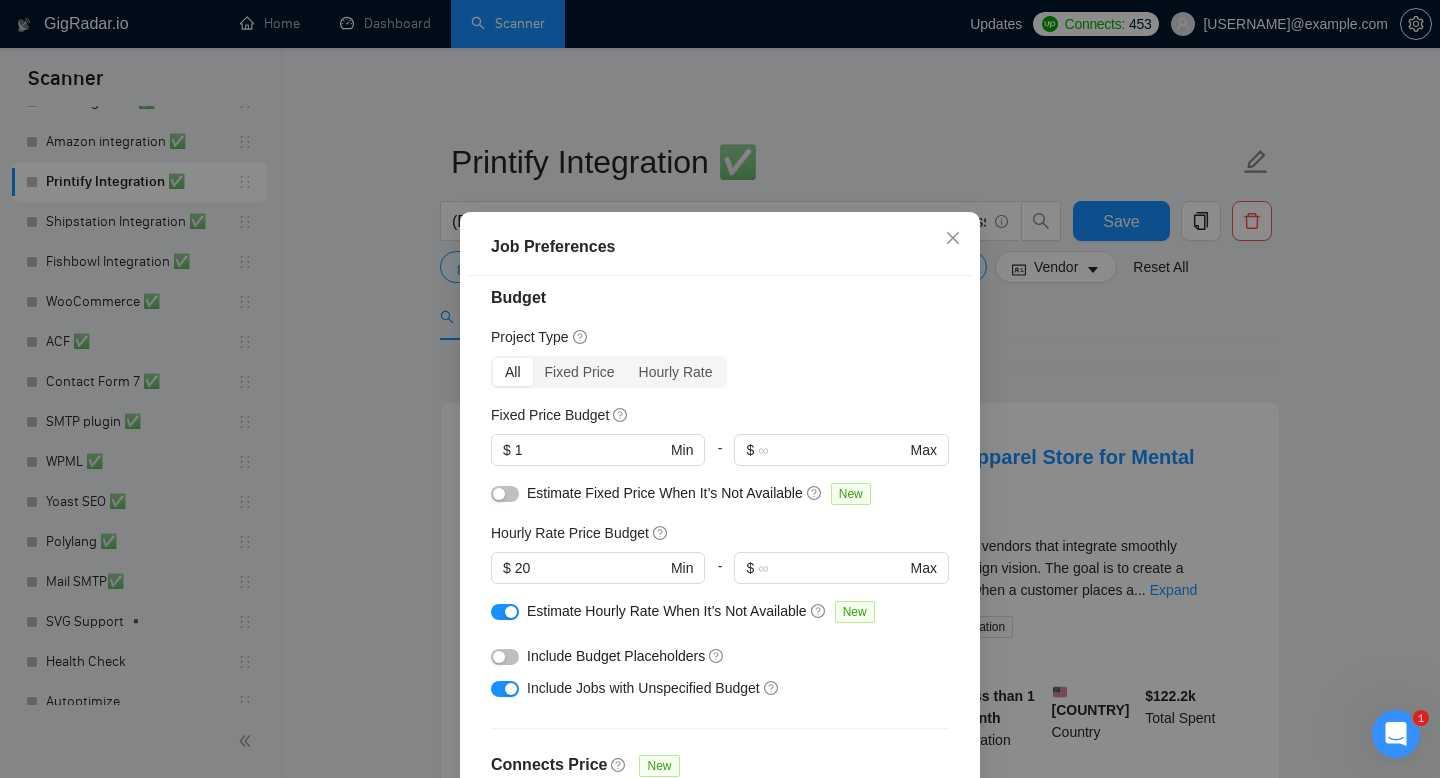 scroll, scrollTop: 0, scrollLeft: 0, axis: both 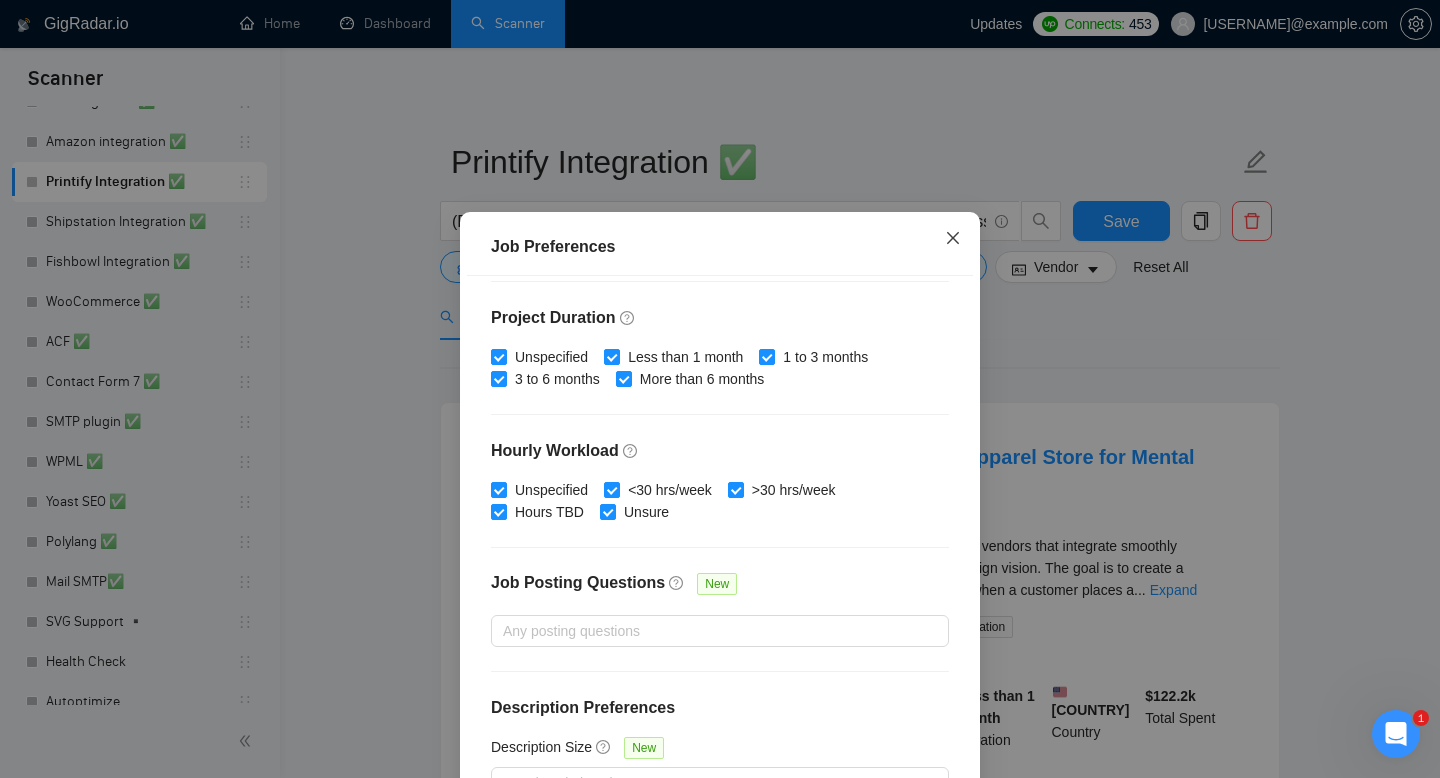 click 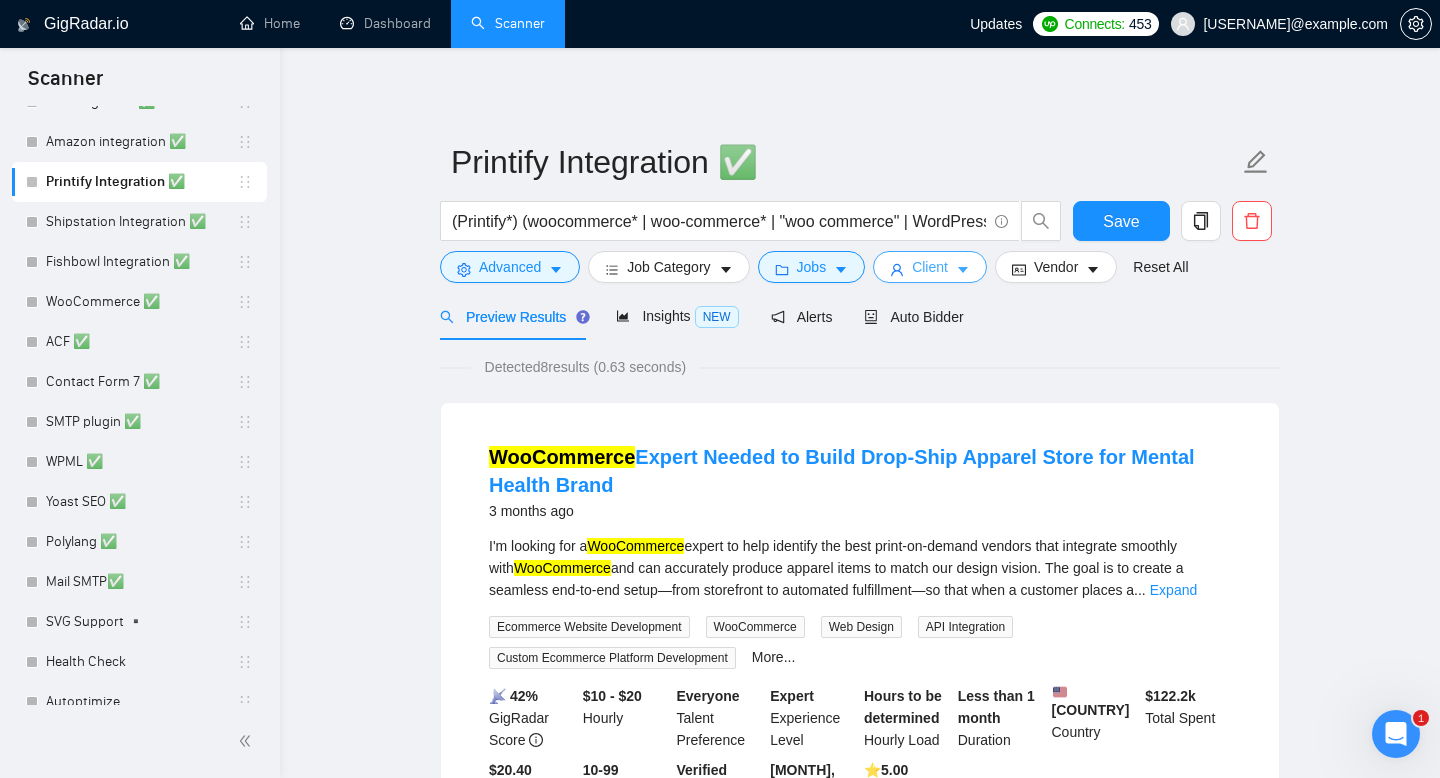 click on "Client" at bounding box center [930, 267] 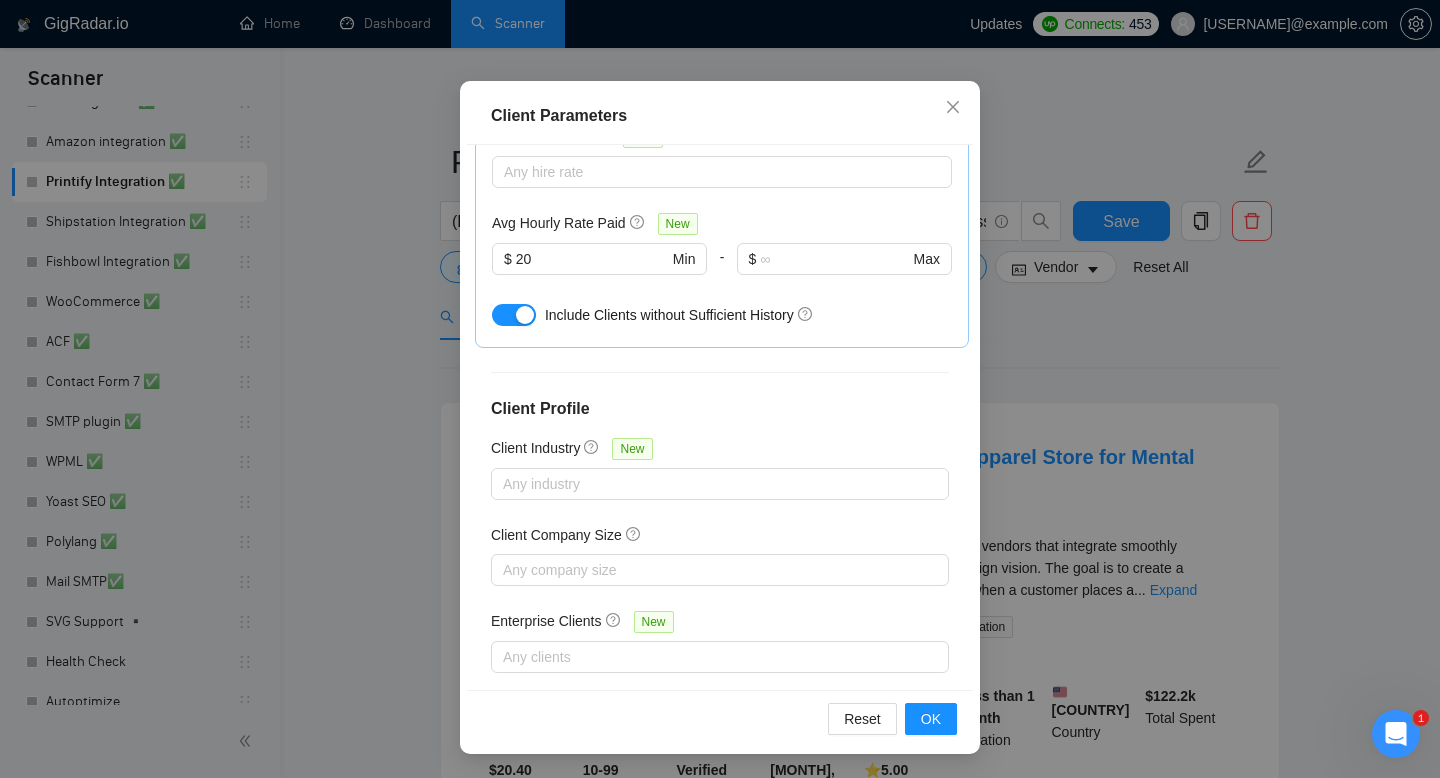 scroll, scrollTop: 130, scrollLeft: 0, axis: vertical 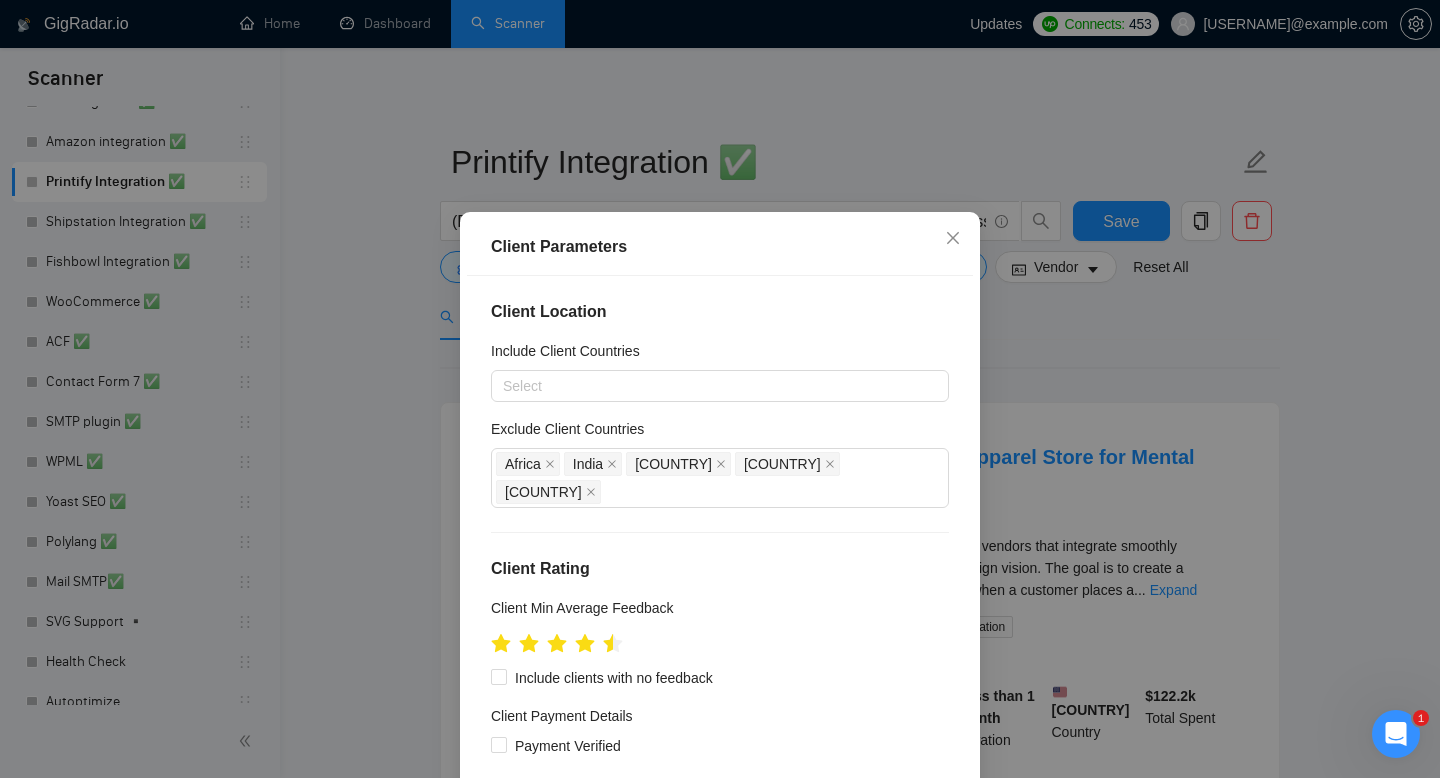 click on "Client Parameters Client Location Include Client Countries   Select Exclude Client Countries Africa India Pakistan Russia Bangladesh   Client Rating Client Min Average Feedback Include clients with no feedback Client Payment Details Payment Verified Hire Rate Stats   Client Total Spent $[AMOUNT] Min - $[AMOUNT] Max Client Hire Rate New   Any hire rate   Avg Hourly Rate Paid New $[AMOUNT] Min - $[AMOUNT] Max Include Clients without Sufficient History Client Profile Client Industry New   Any industry Client Company Size   Any company size Enterprise Clients New   Any clients Reset OK" at bounding box center [720, 389] 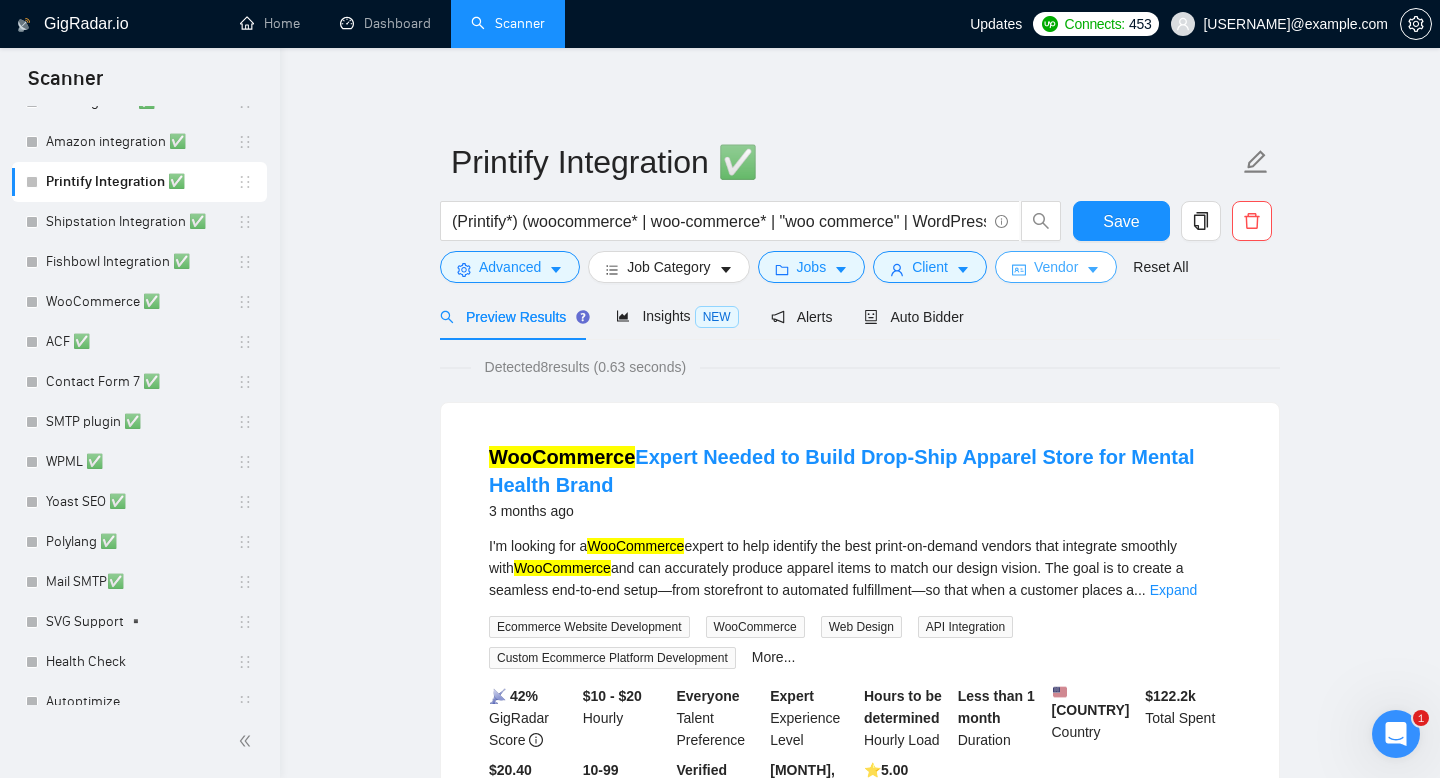 click on "Vendor" at bounding box center (1056, 267) 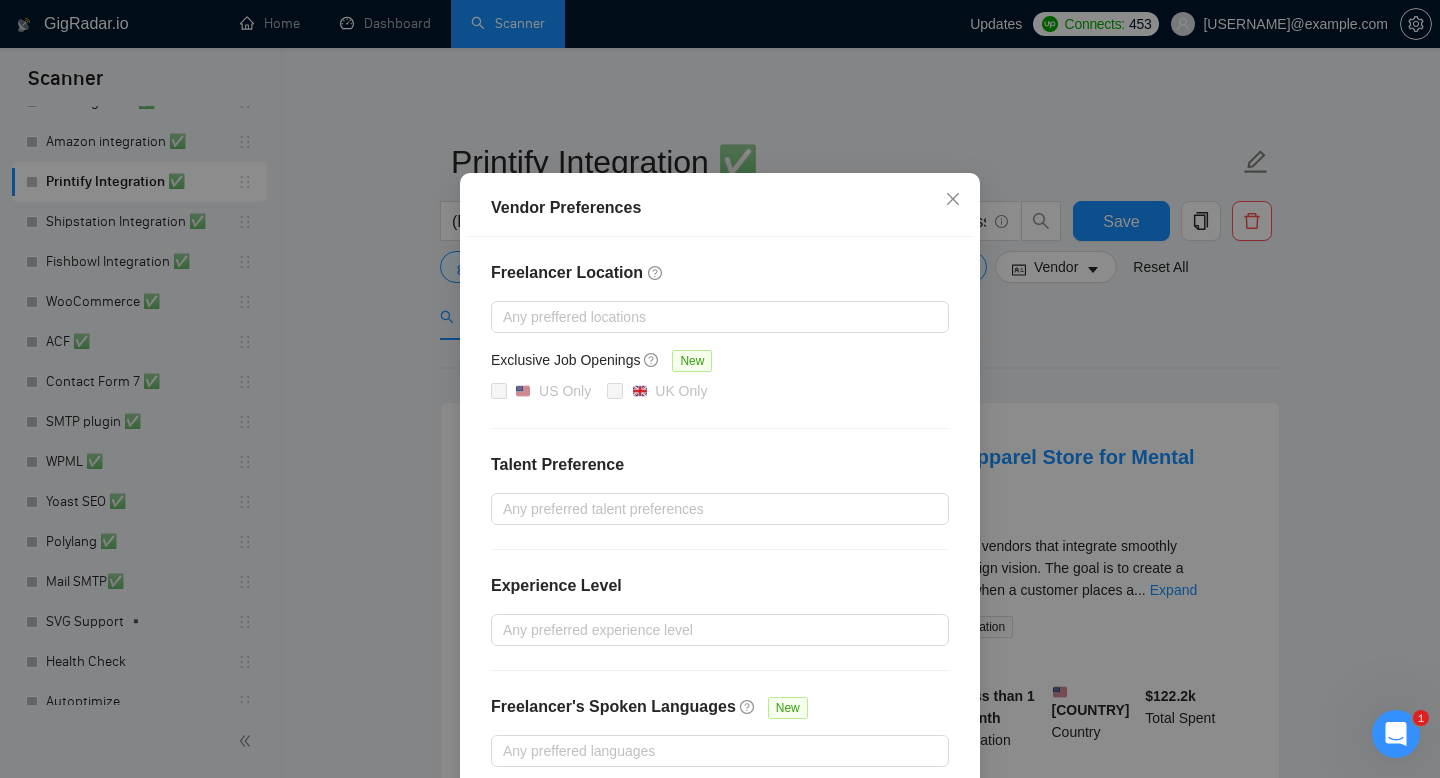 click on "Vendor Preferences Freelancer Location     Any preffered locations Exclusive Job Openings New [STATE] Only UK Only Talent Preference   Any preferred talent preferences Experience Level   Any preferred experience level Freelancer's Spoken Languages New   Any preffered languages Reset OK" at bounding box center (720, 389) 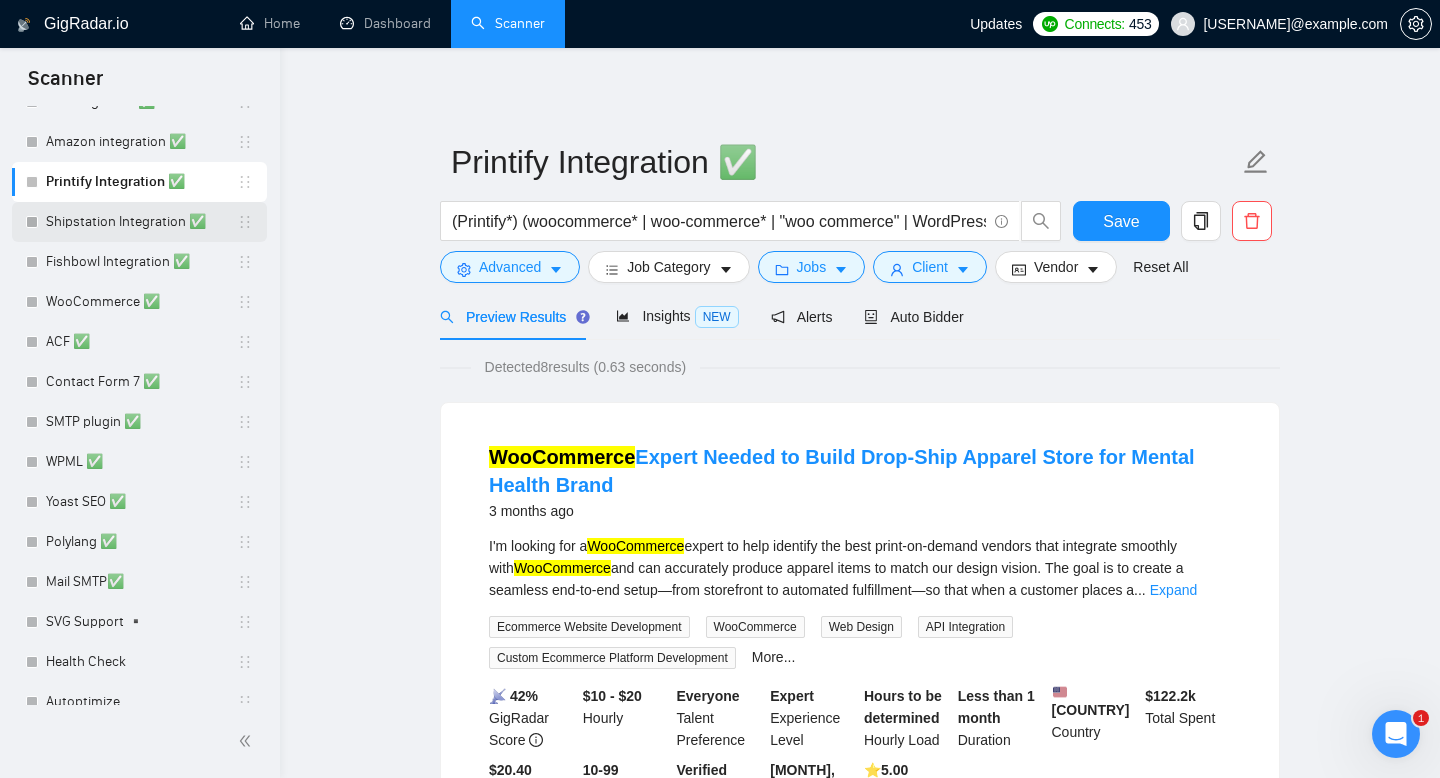 click on "Shipstation Integration ✅" at bounding box center (139, 222) 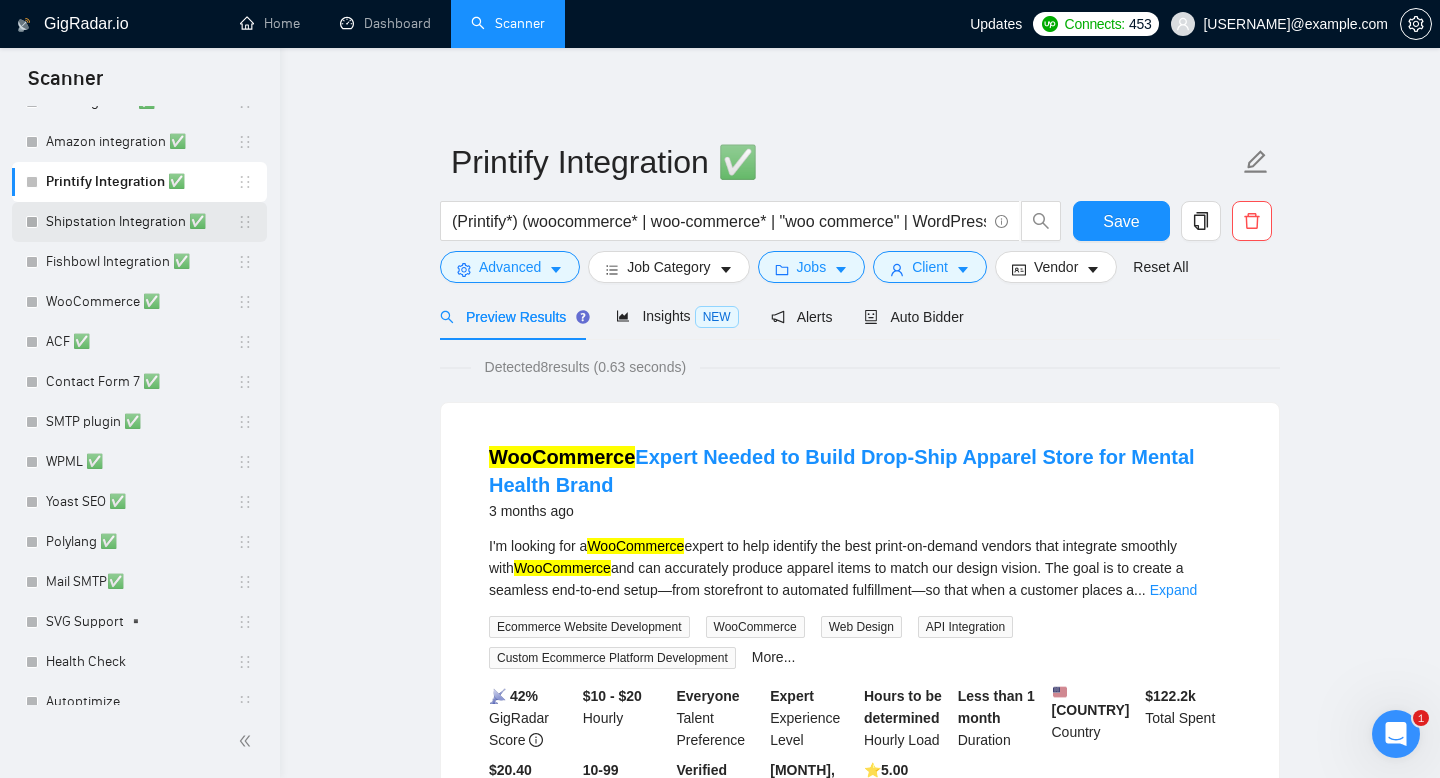 click on "Shipstation Integration ✅" at bounding box center [141, 222] 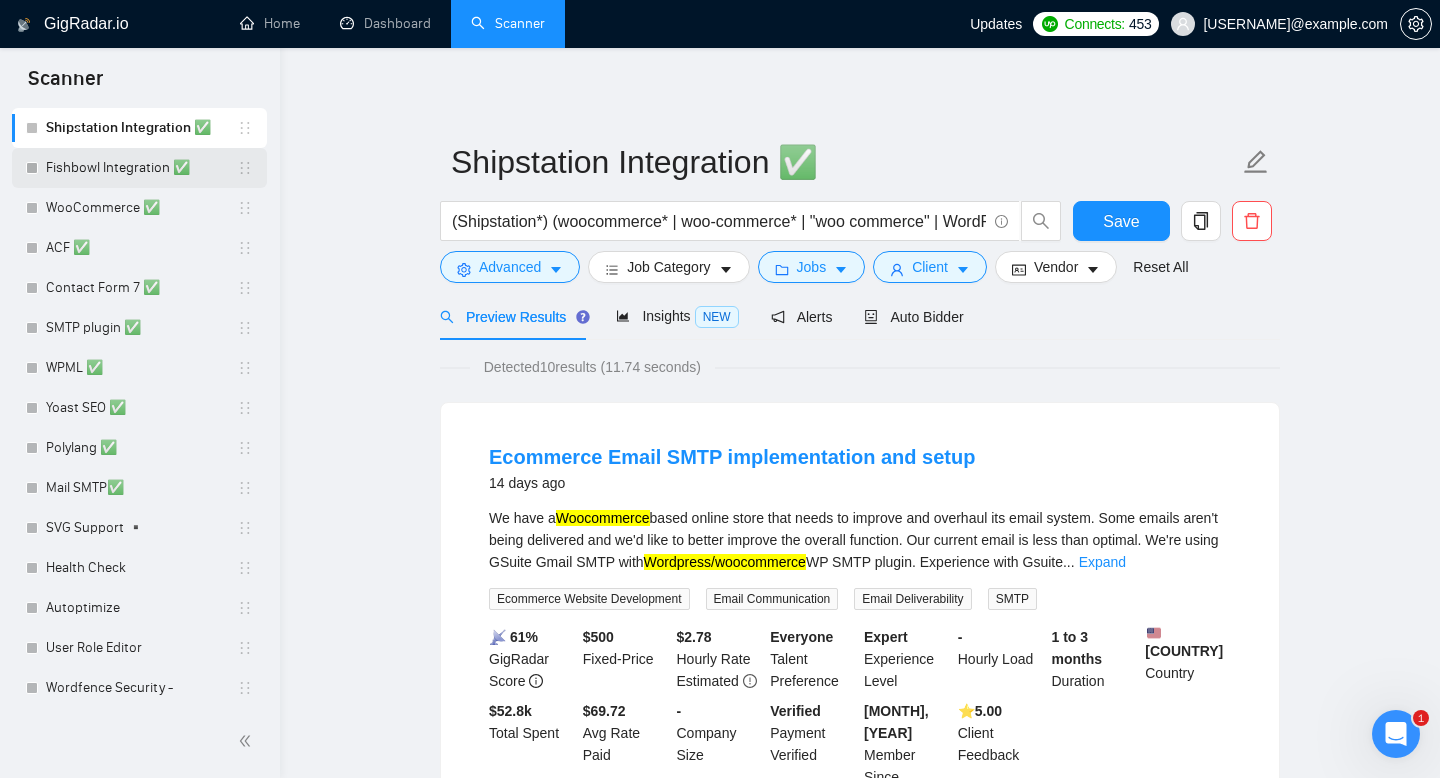 scroll, scrollTop: 1255, scrollLeft: 0, axis: vertical 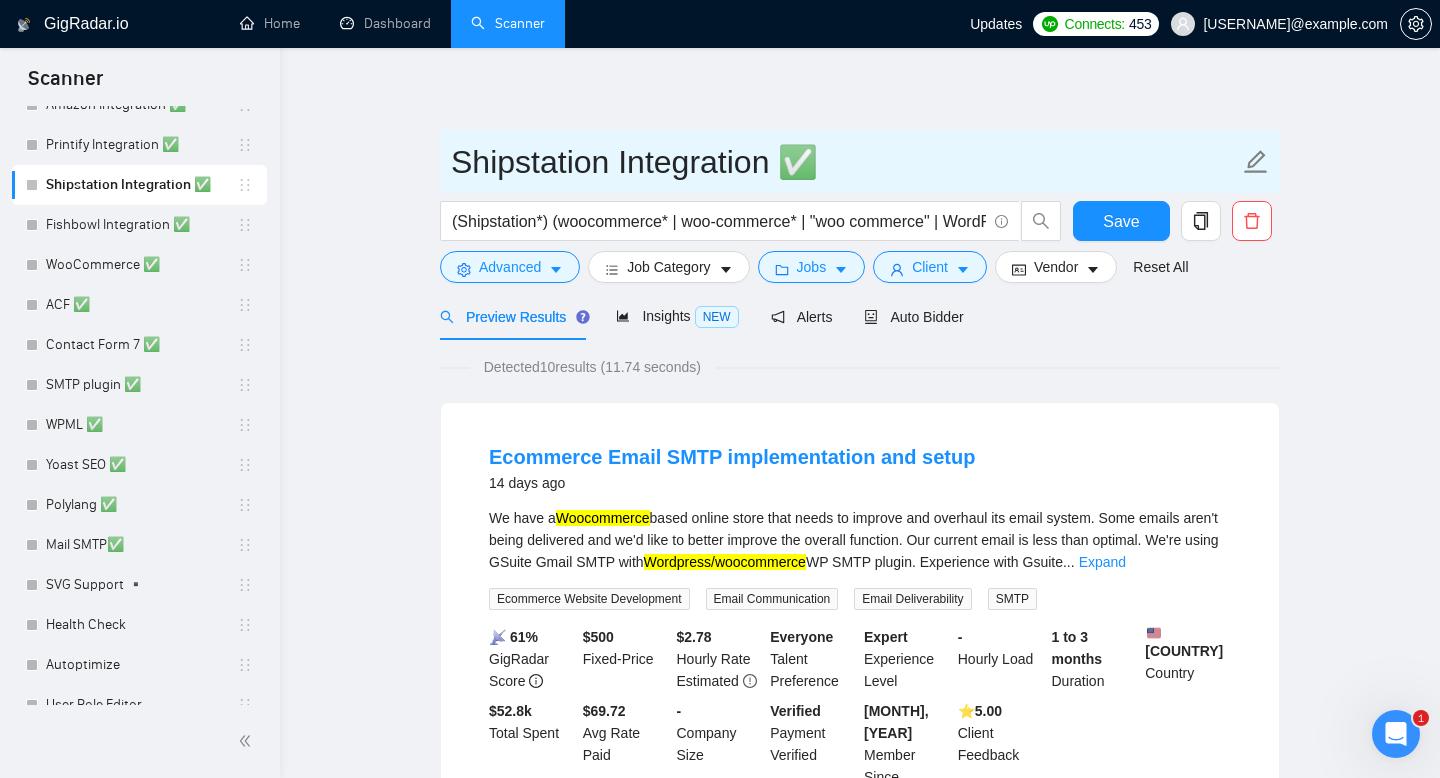 click on "Shipstation Integration ✅" at bounding box center [845, 162] 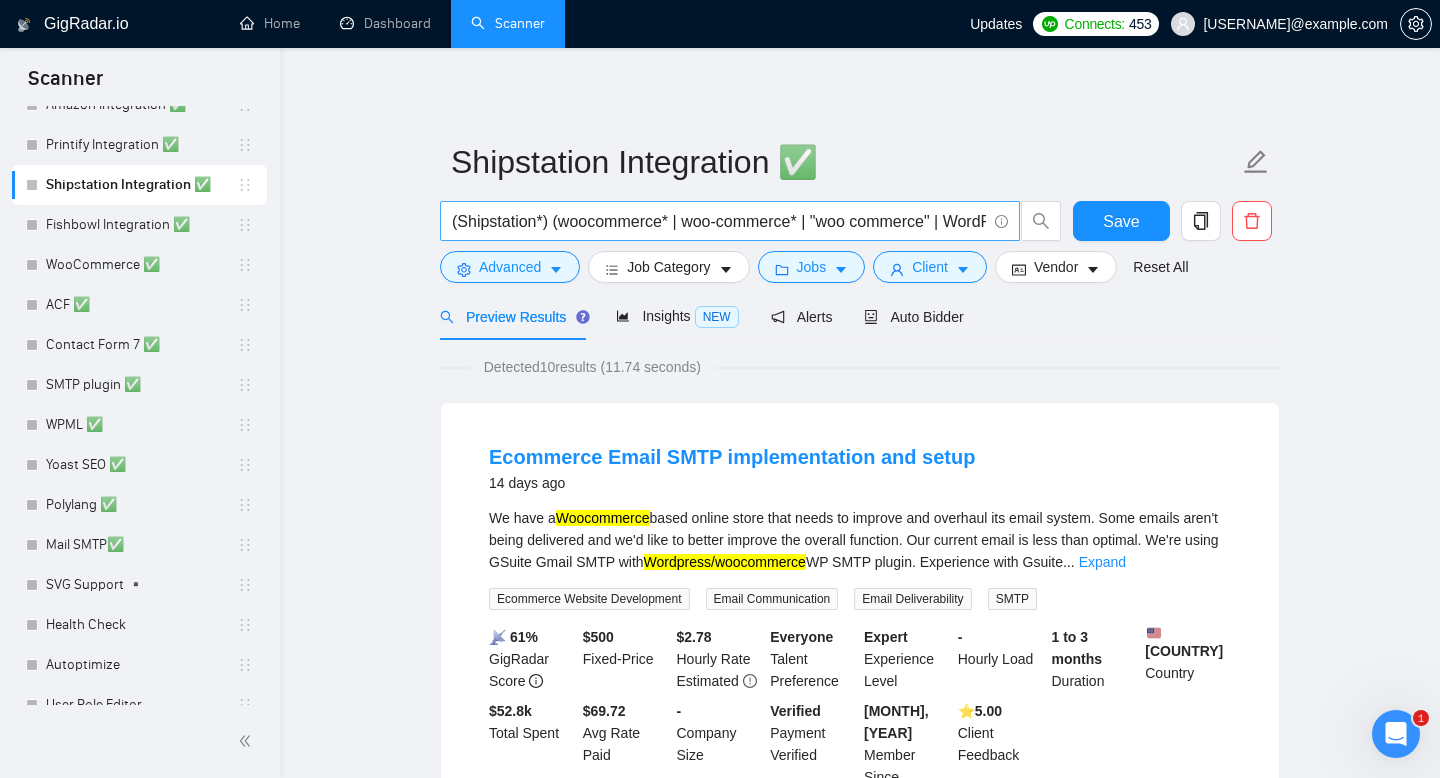 click on "(Shipstation*) (woocommerce* | woo-commerce* | "woo commerce" | WordPress | "Word Press" | "Word-Press" | (WordPress*))" at bounding box center (719, 221) 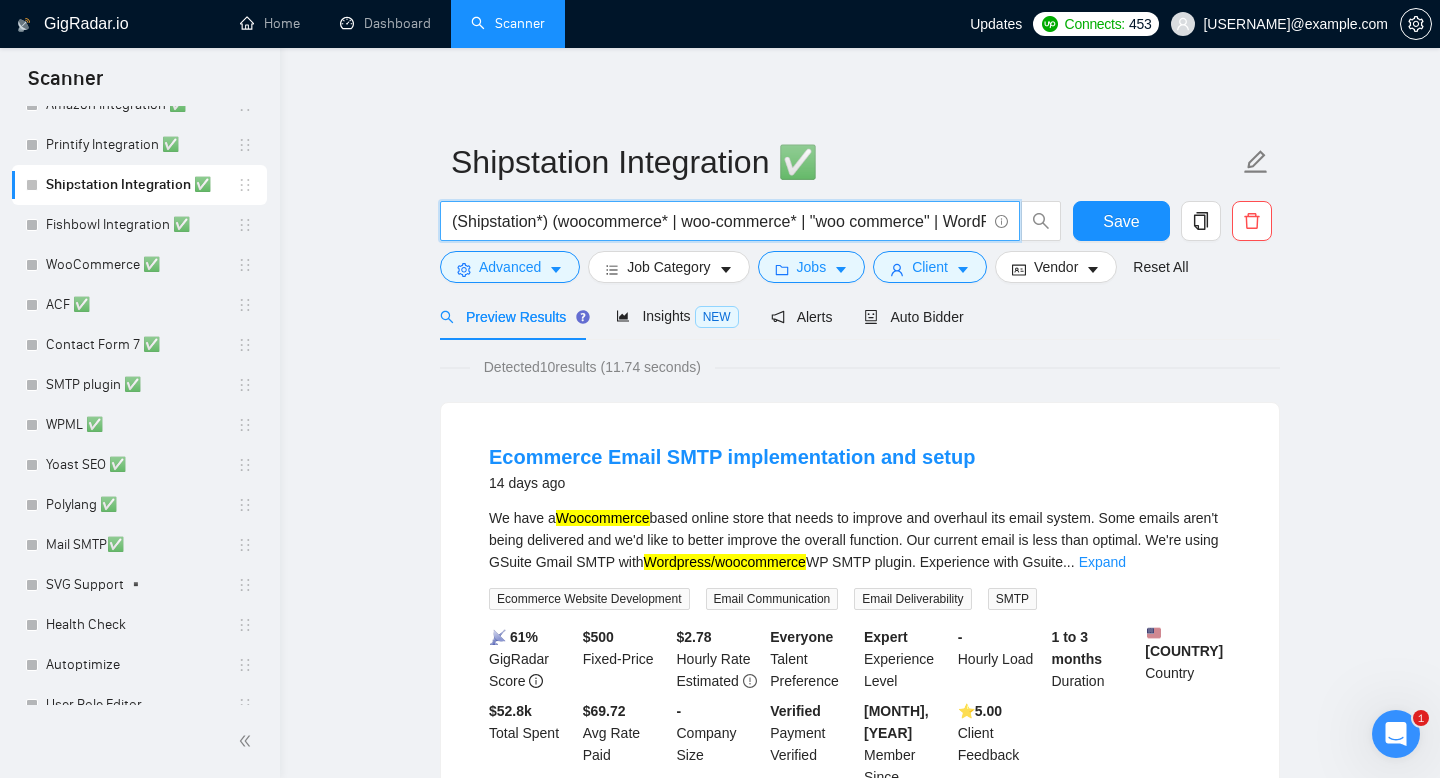 click on "(Shipstation*) (woocommerce* | woo-commerce* | "woo commerce" | WordPress | "Word Press" | "Word-Press" | (WordPress*))" at bounding box center (719, 221) 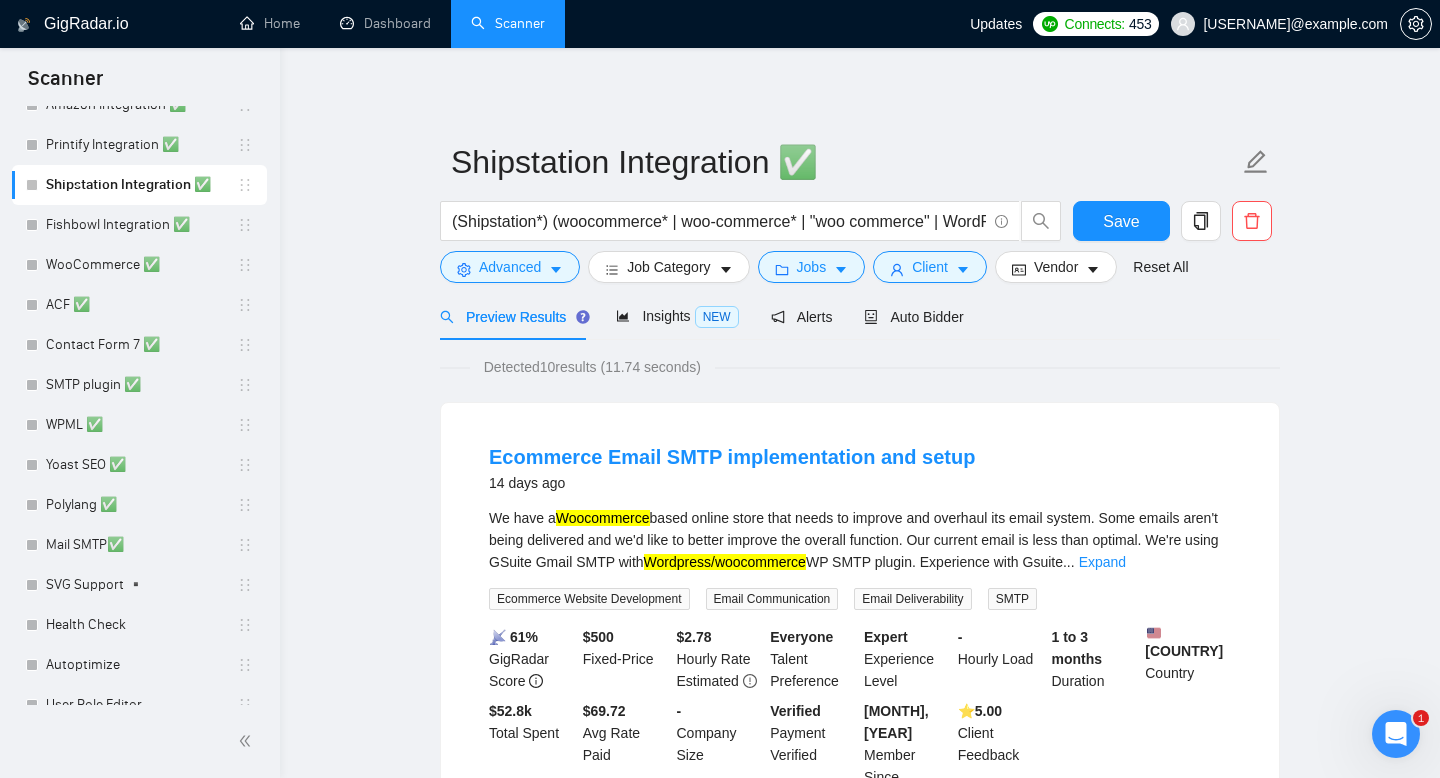 click on ", and ShipStation Integration Specialist & SOP Development" at bounding box center (860, 2533) 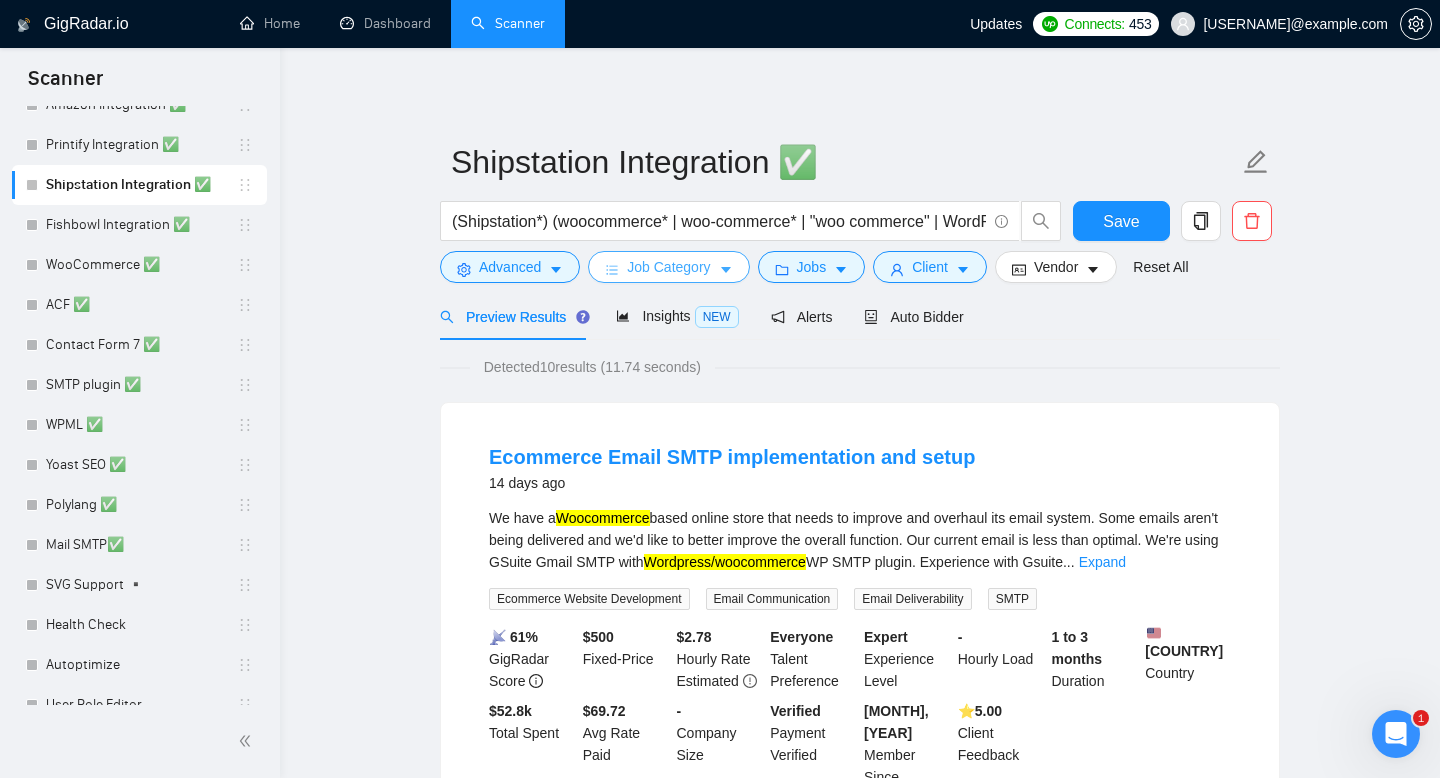 click on "Job Category" at bounding box center [668, 267] 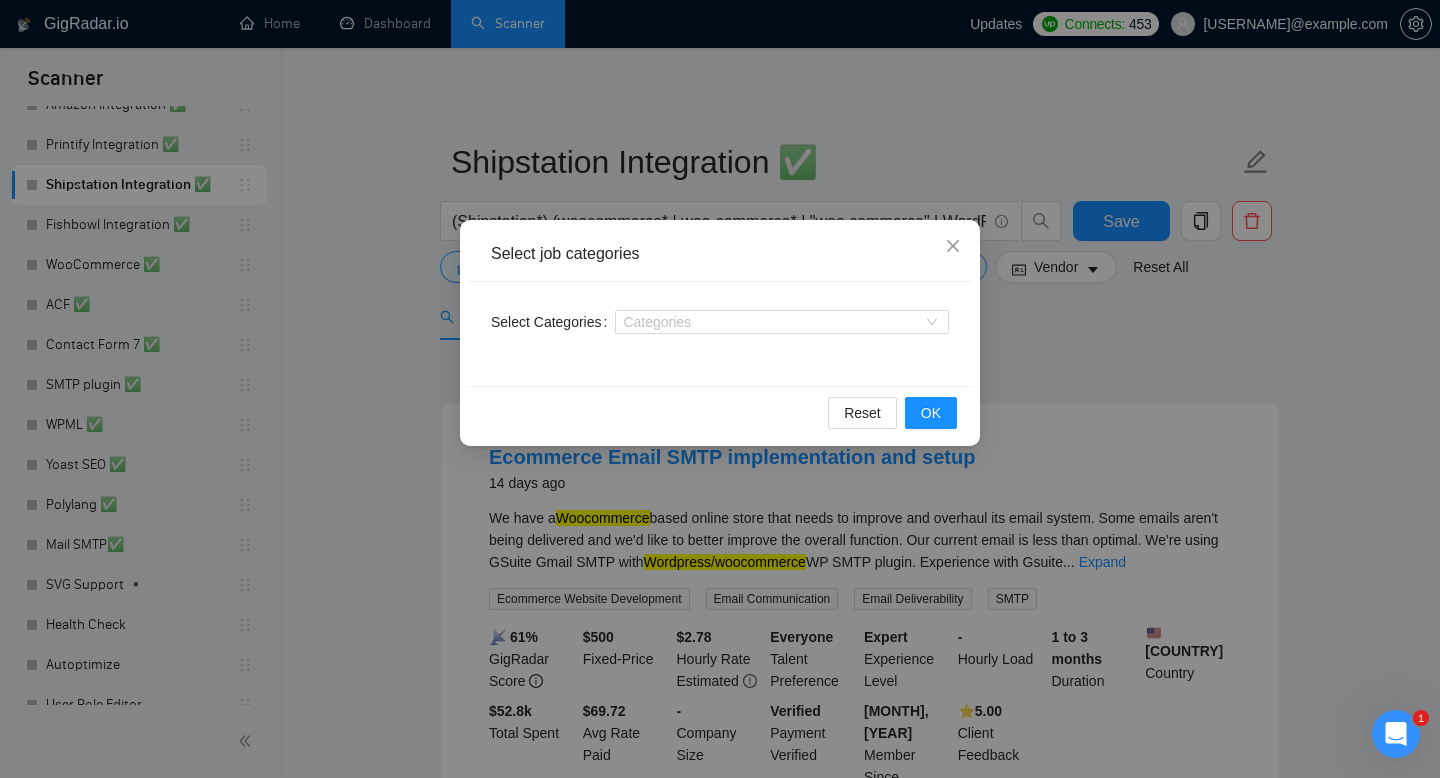 click on "Select job categories Select Categories   Categories Reset OK" at bounding box center [720, 389] 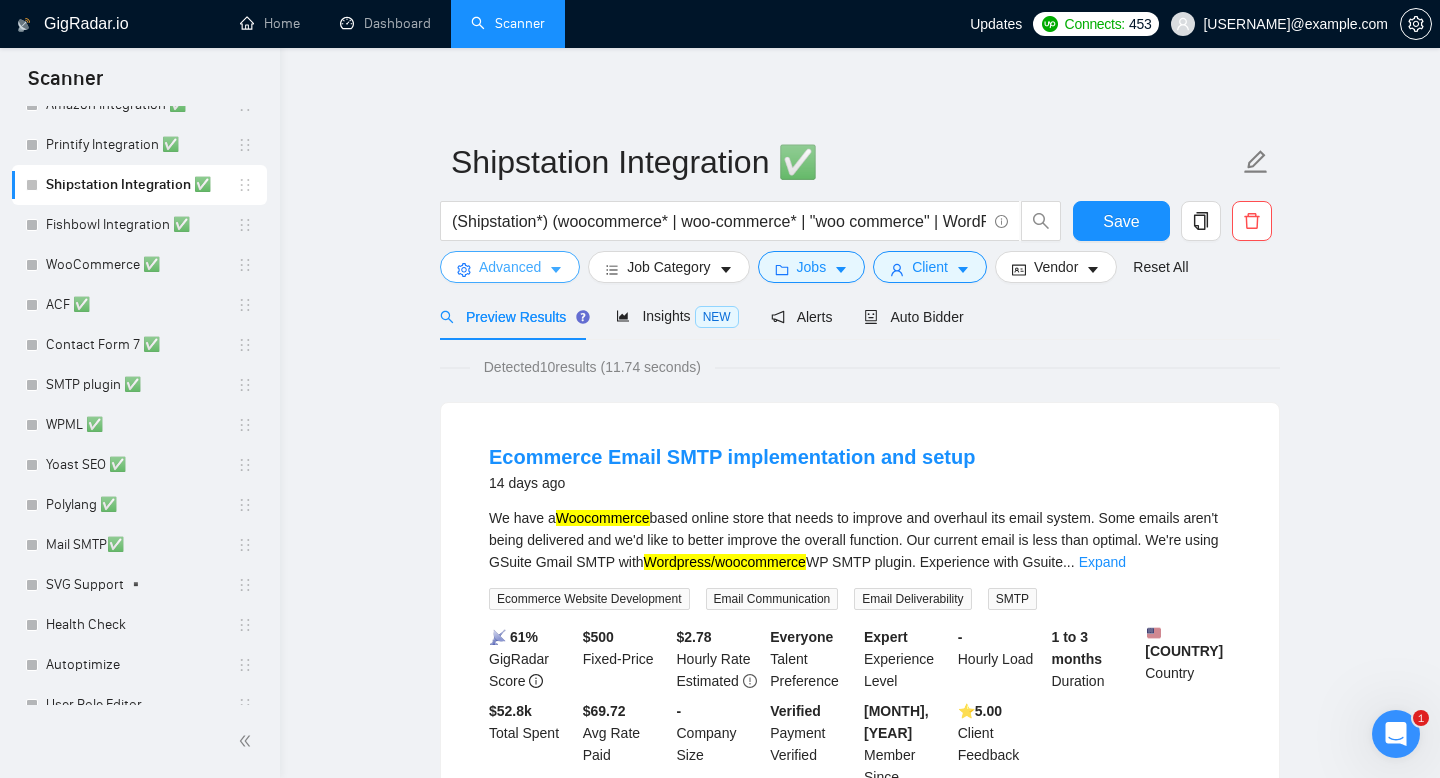 click on "Advanced" at bounding box center [510, 267] 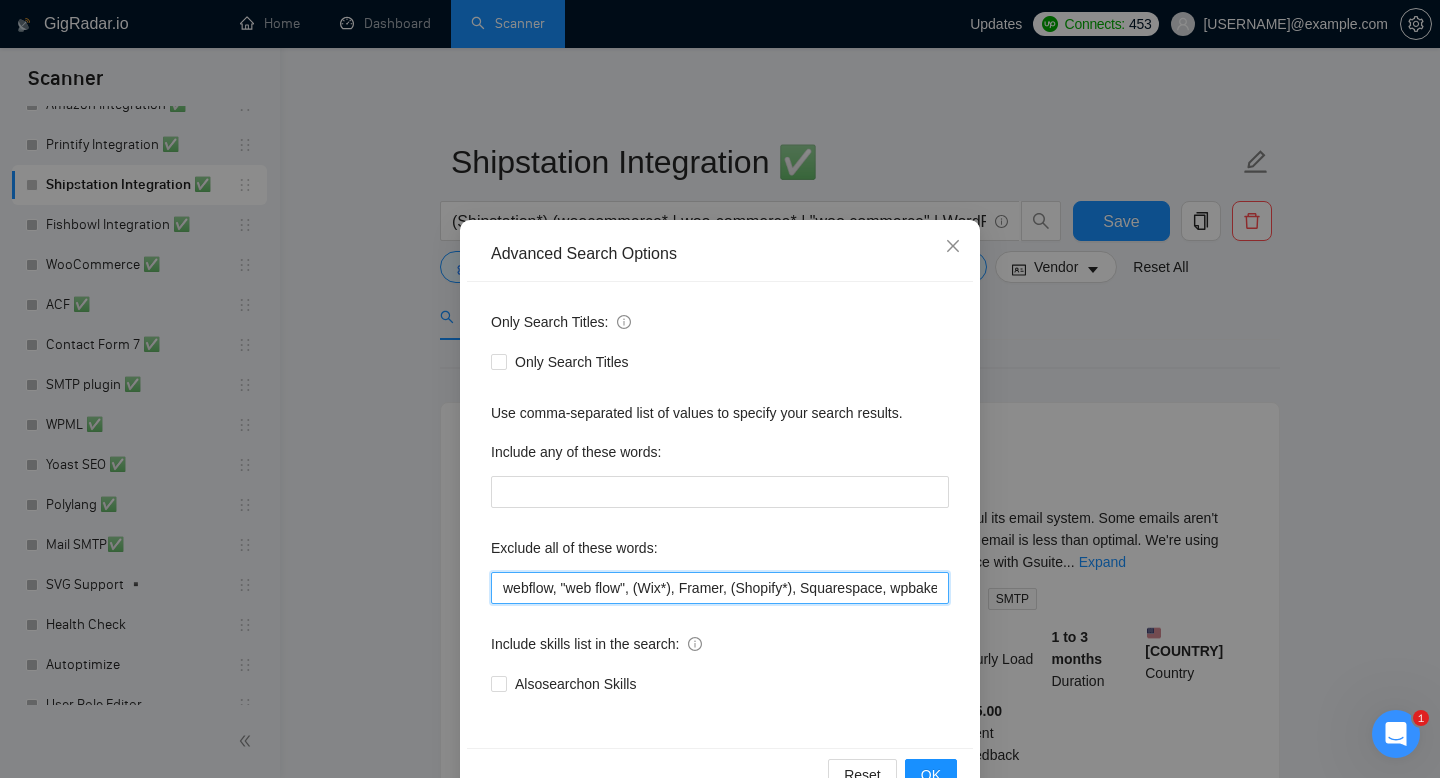 click on "webflow, "web flow", (Wix*), Framer, (Shopify*), Squarespace, wpbakery, Kajabi, ClickFunnels, "Click Funnels", "Hub Spot", HubSpot, "Bricks Builder", GoHighLevel, (bug*), "short term", asap, today, tomorrow, tutor, coach, "teach me", "no agency", "BigCommerce", "Big Commerce", python" at bounding box center [720, 588] 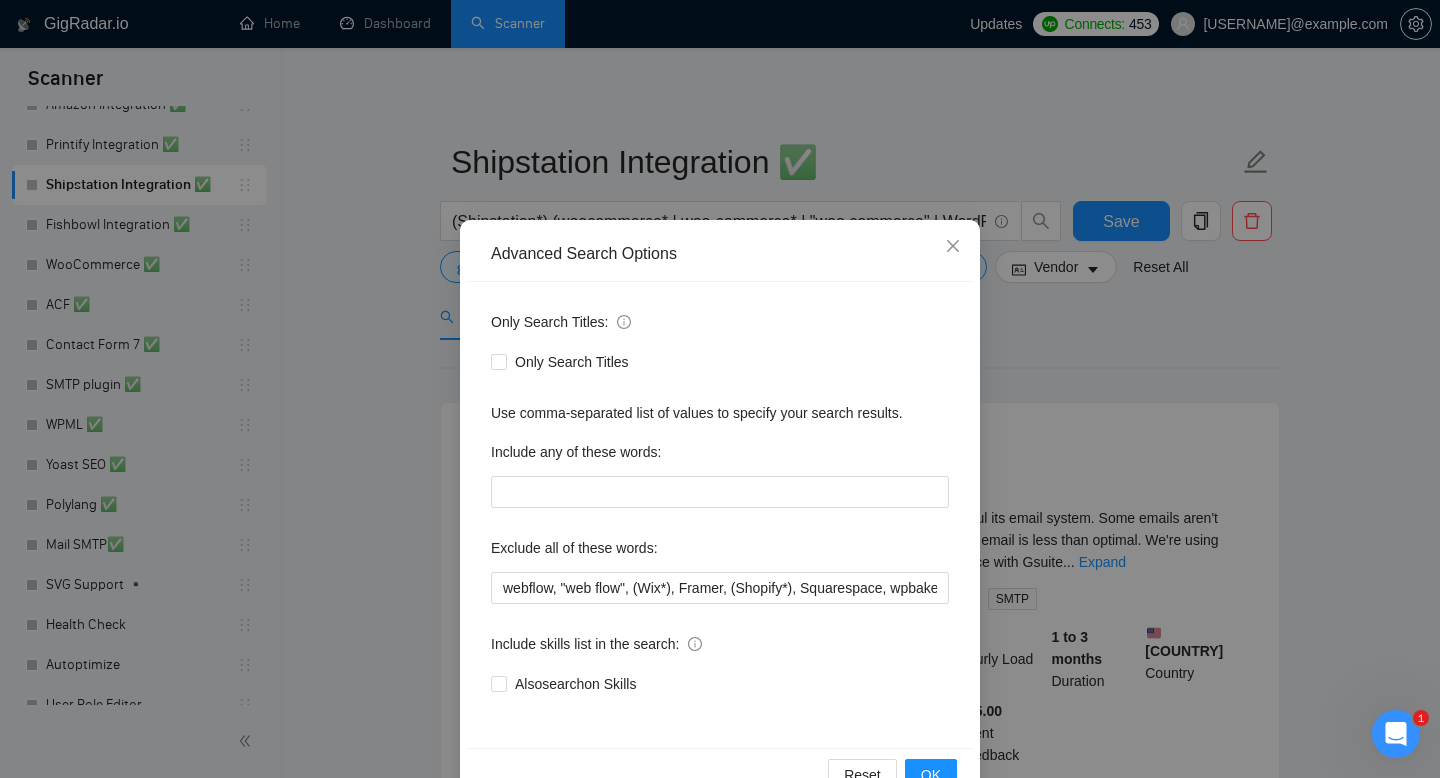 click on "Only Search Titles" at bounding box center [720, 362] 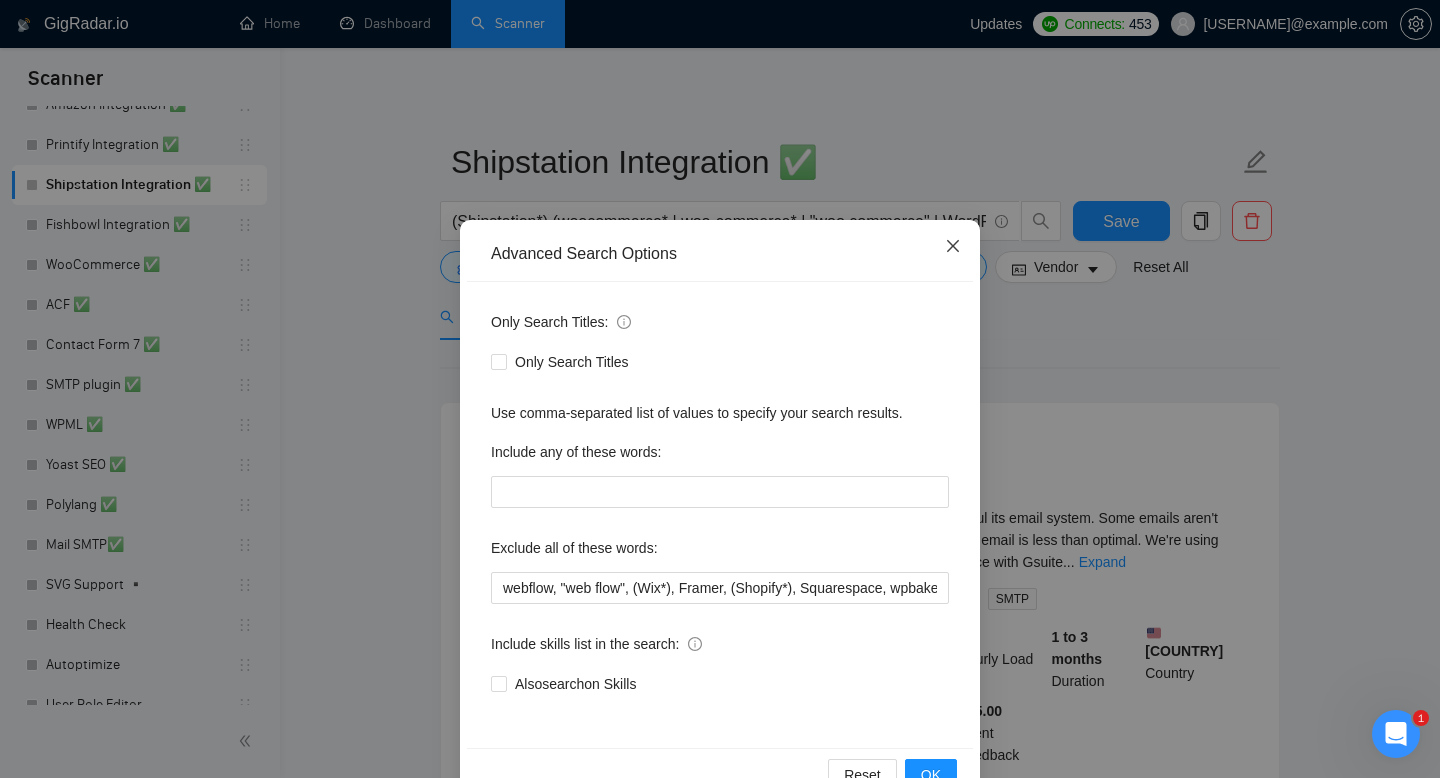 click 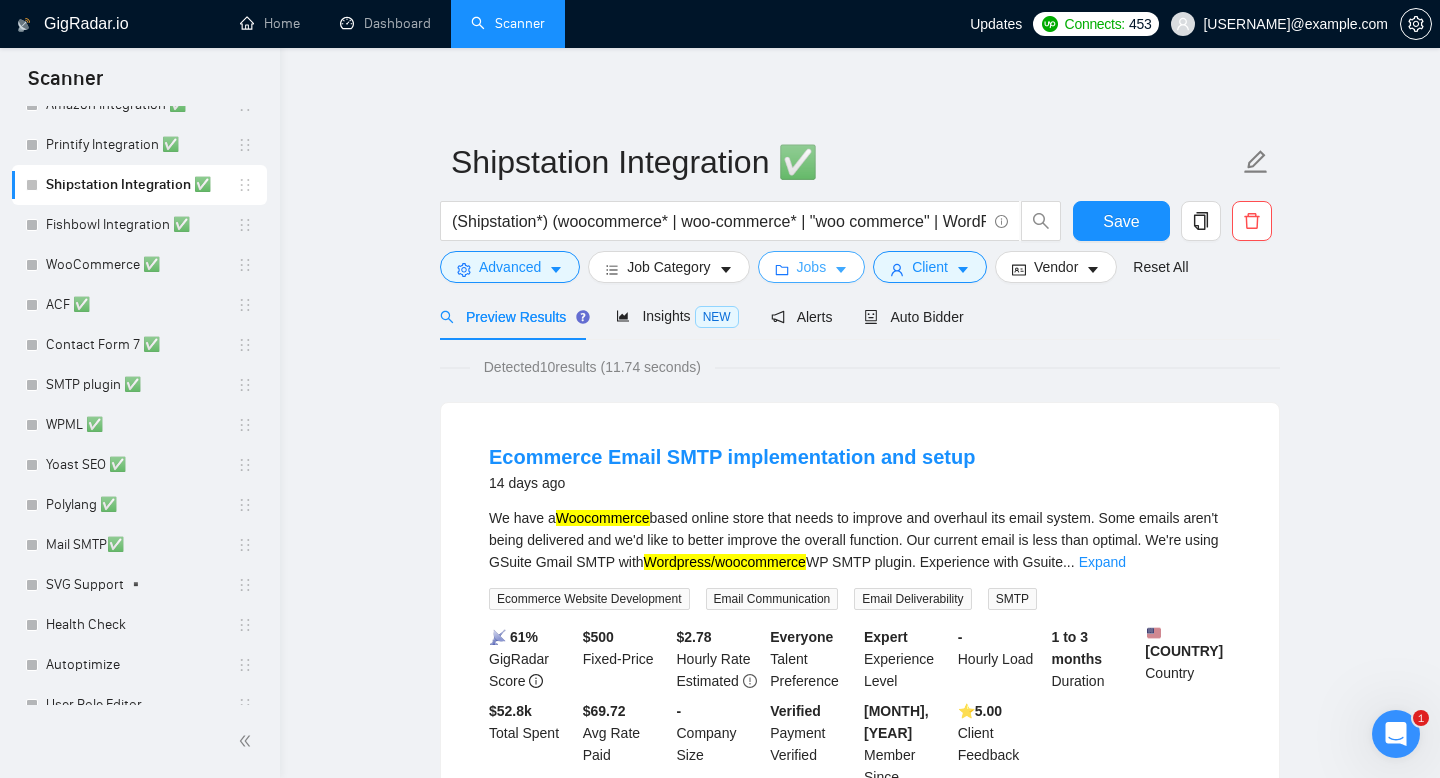 click on "Jobs" at bounding box center (812, 267) 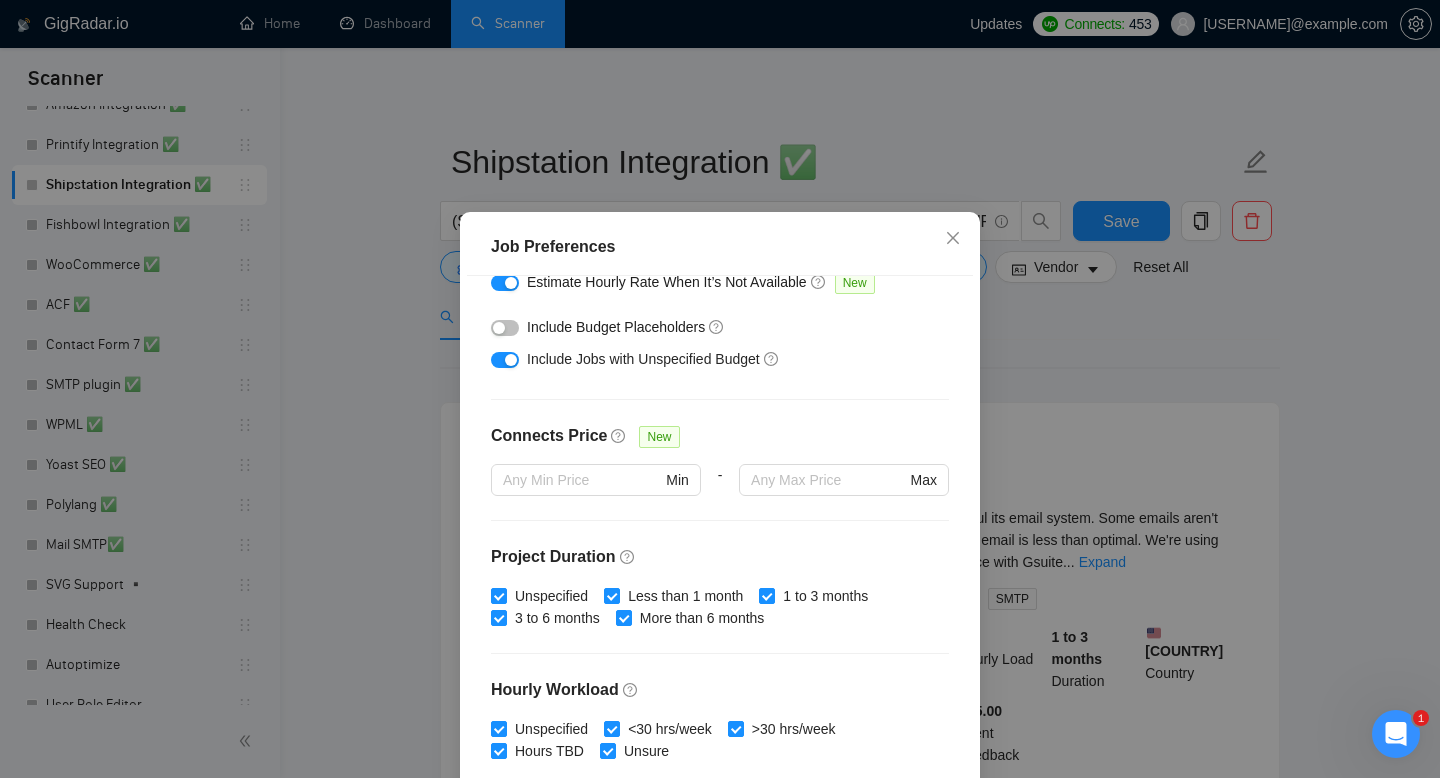 scroll, scrollTop: 0, scrollLeft: 0, axis: both 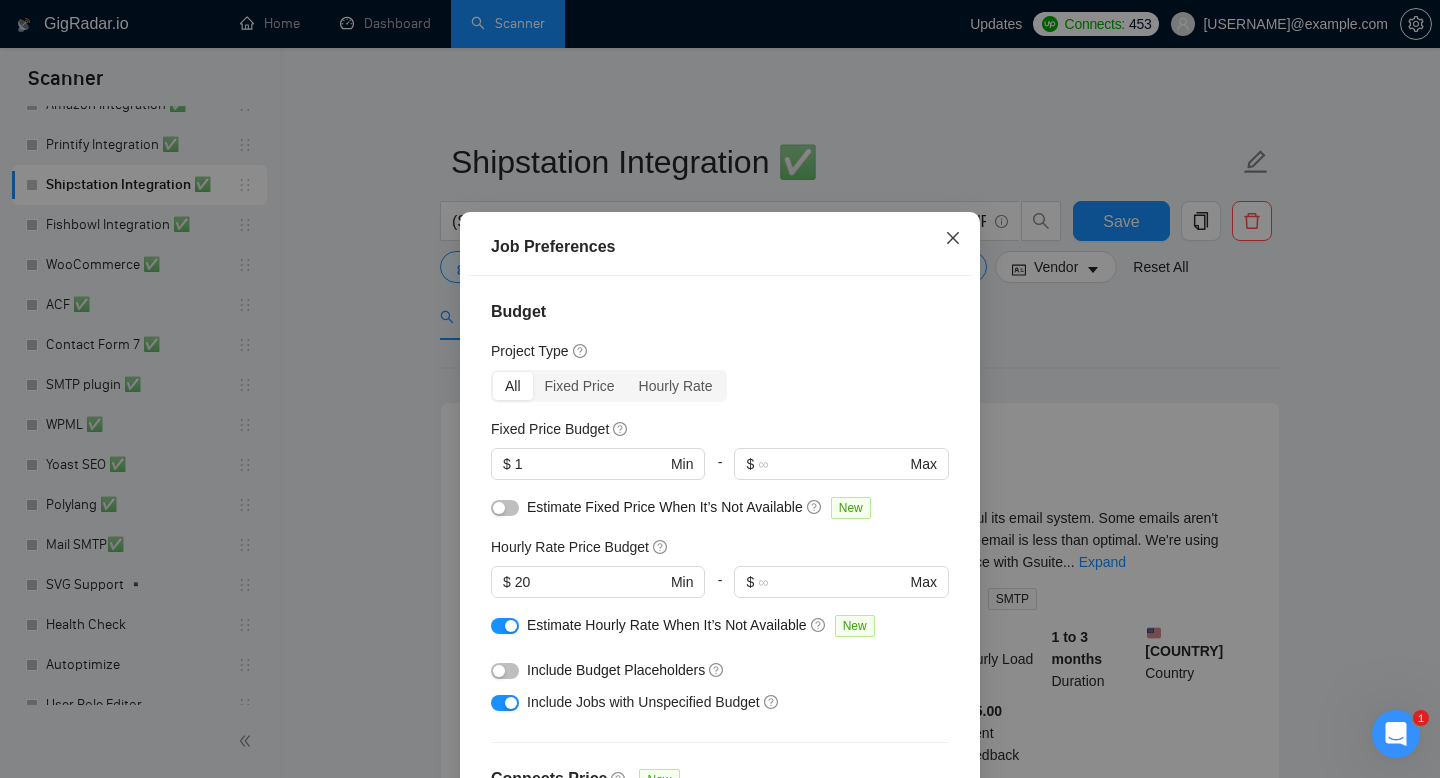 click 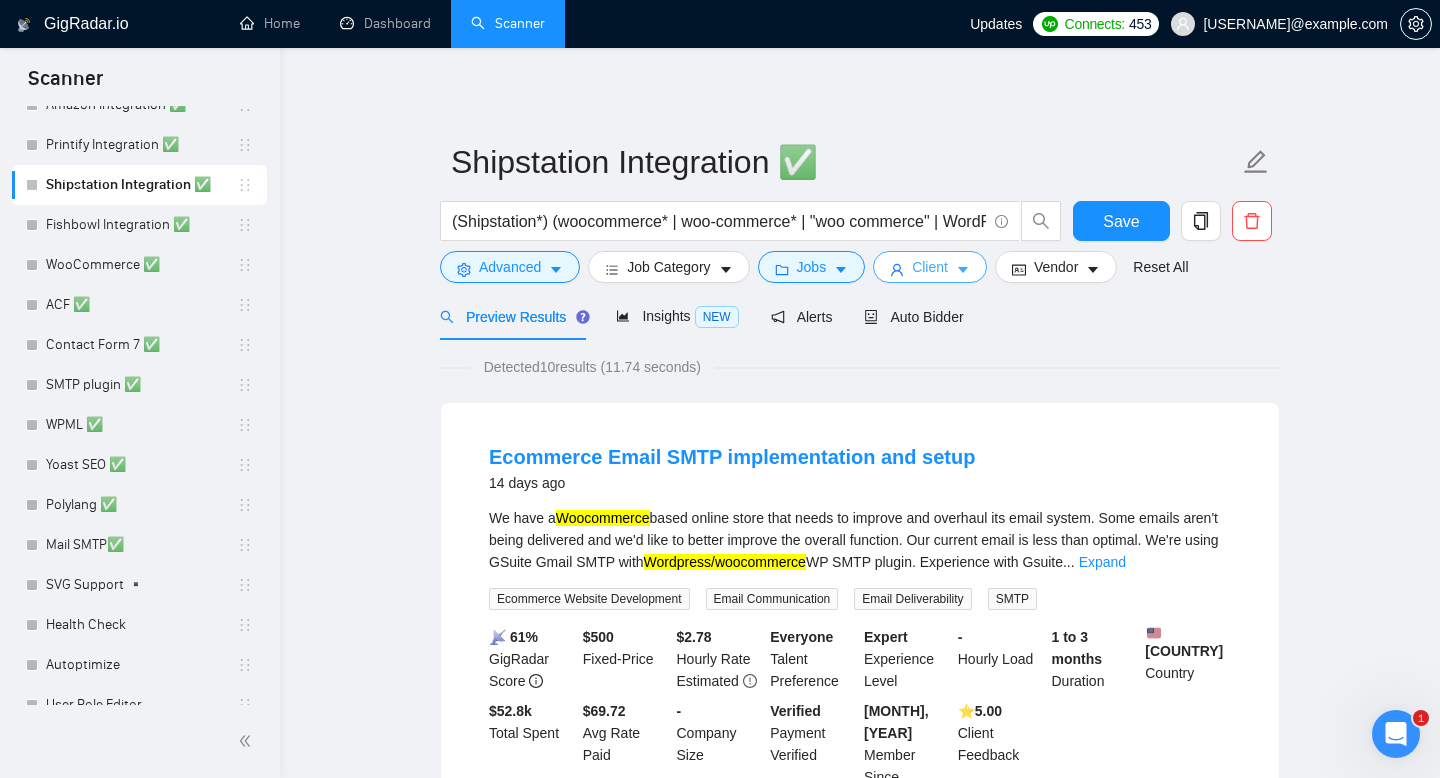 click on "Client" at bounding box center [930, 267] 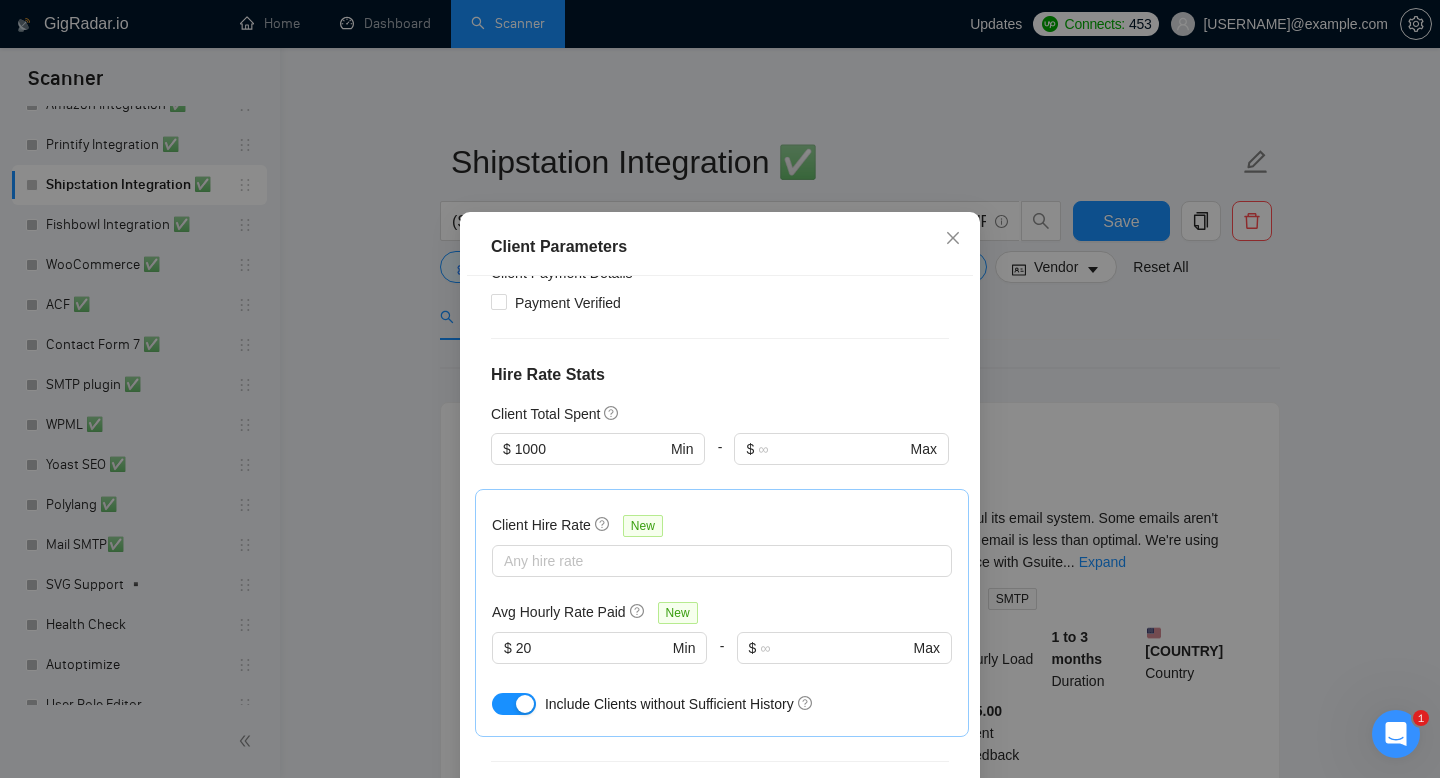 scroll, scrollTop: 469, scrollLeft: 0, axis: vertical 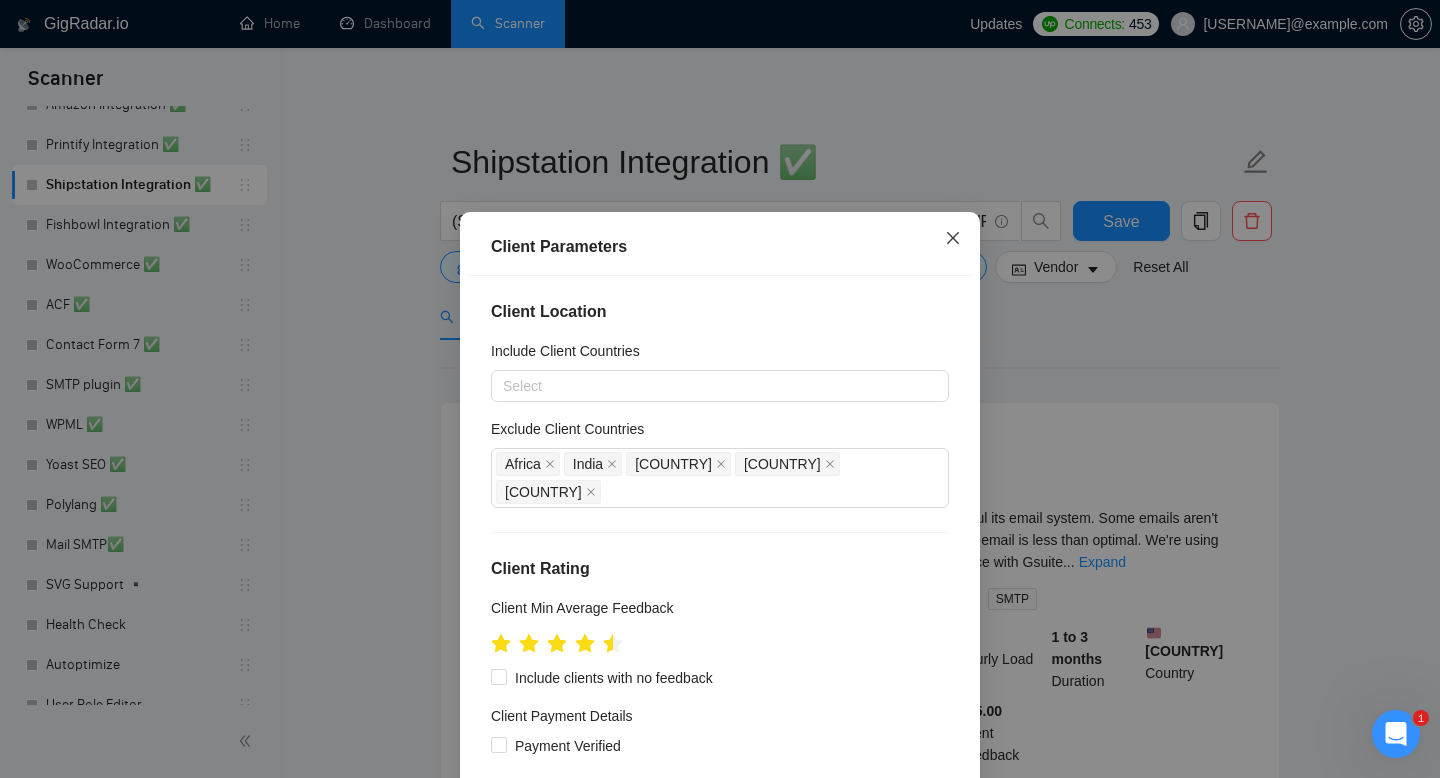 click 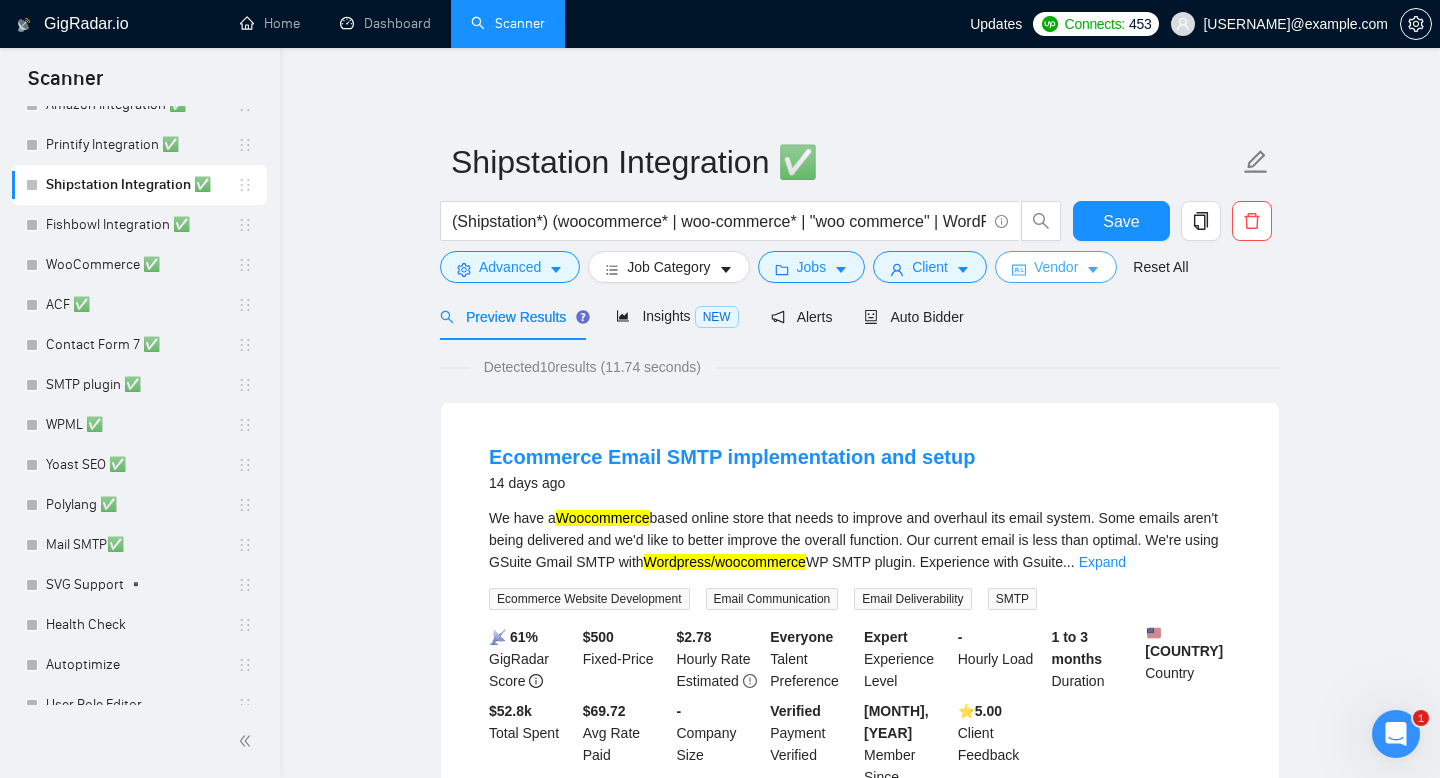 click on "Vendor" at bounding box center (1056, 267) 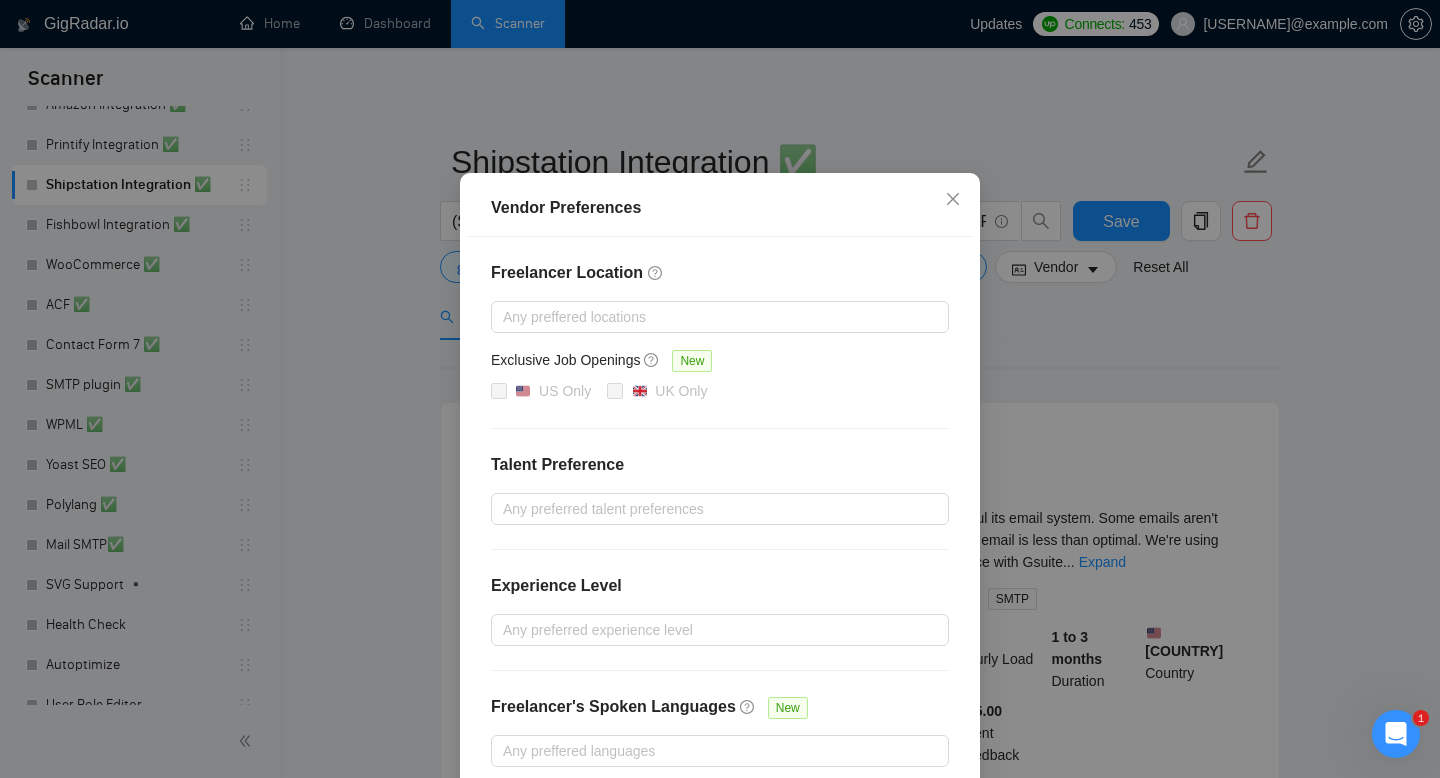 click on "Vendor Preferences Freelancer Location     Any preffered locations Exclusive Job Openings New [STATE] Only UK Only Talent Preference   Any preferred talent preferences Experience Level   Any preferred experience level Freelancer's Spoken Languages New   Any preffered languages Reset OK" at bounding box center (720, 389) 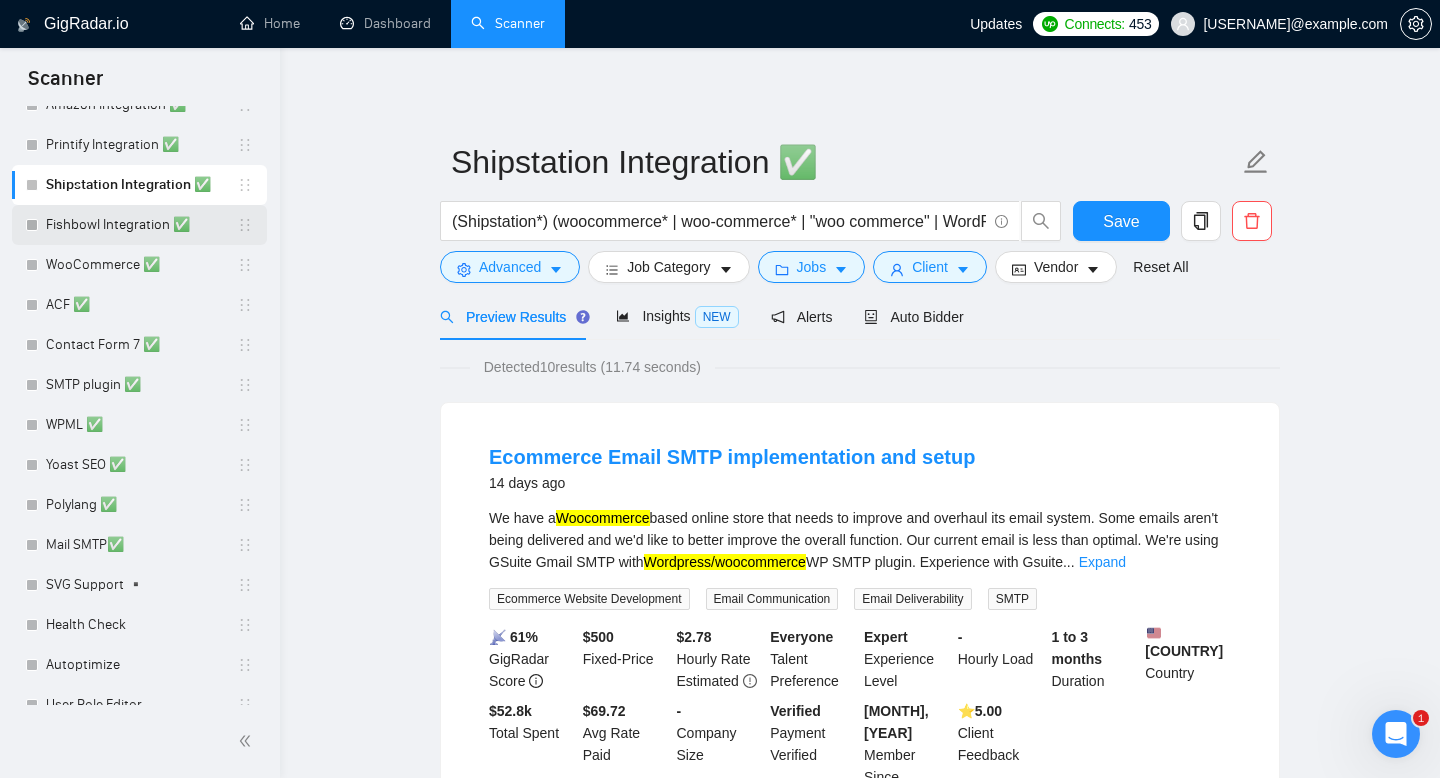 click on "Fishbowl Integration ✅" at bounding box center (141, 225) 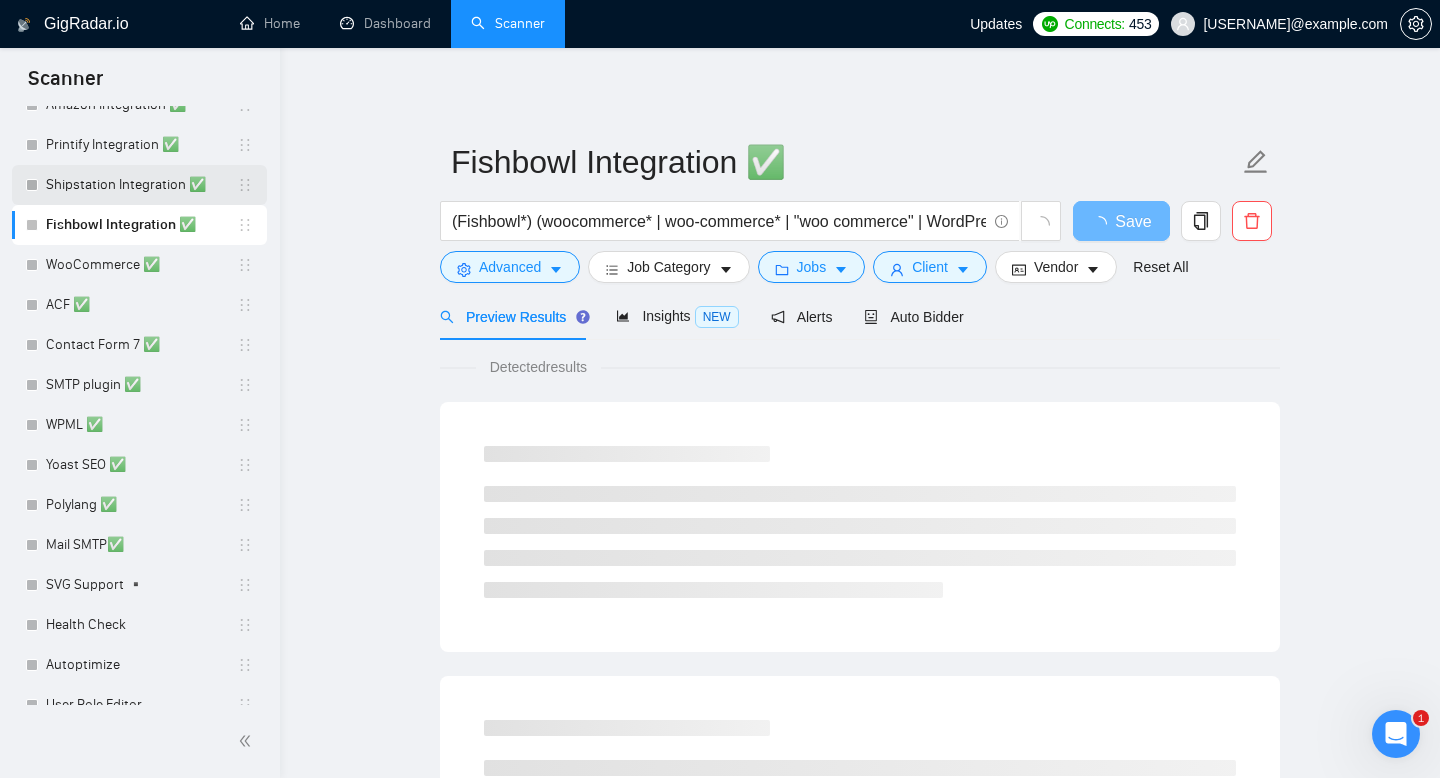 click on "Shipstation Integration ✅" at bounding box center [141, 185] 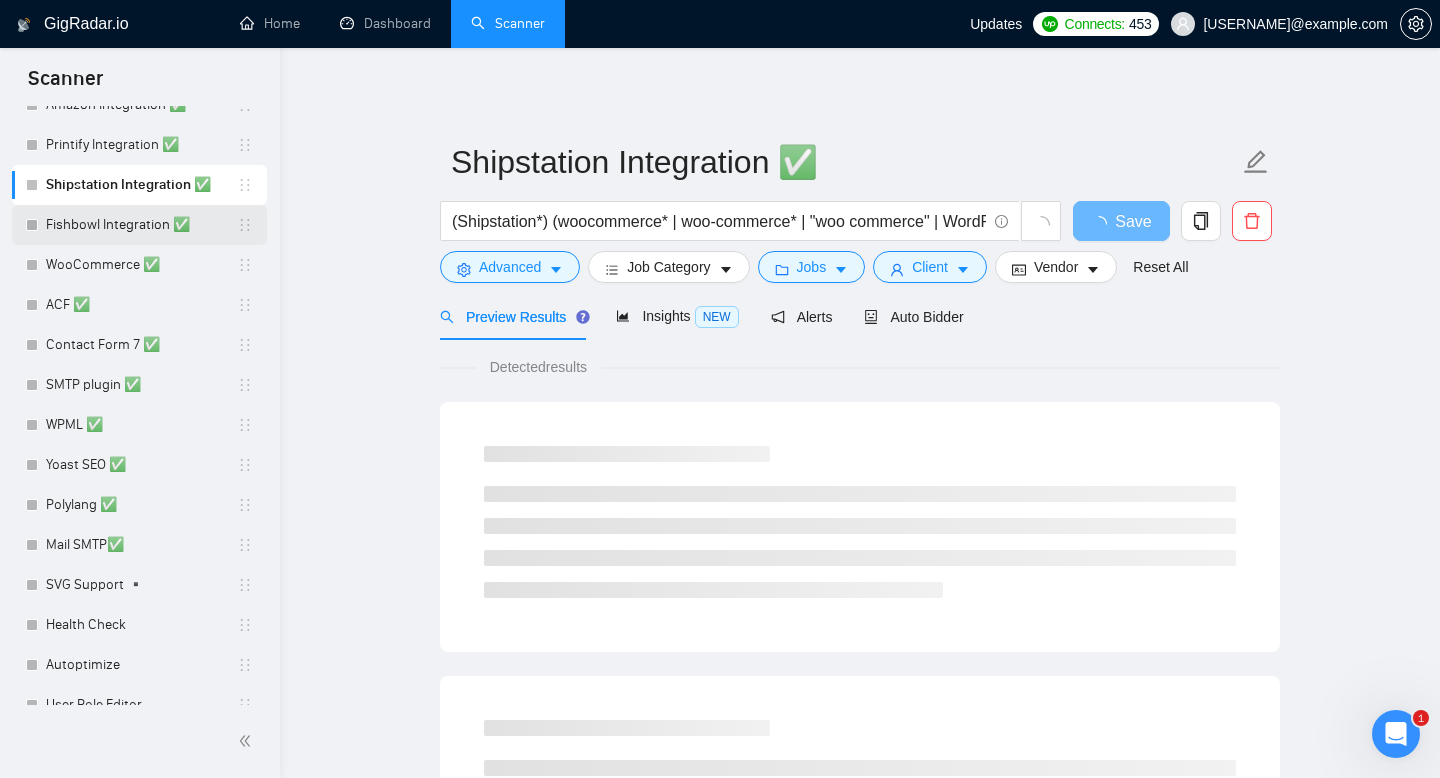 click on "Fishbowl Integration ✅" at bounding box center (141, 225) 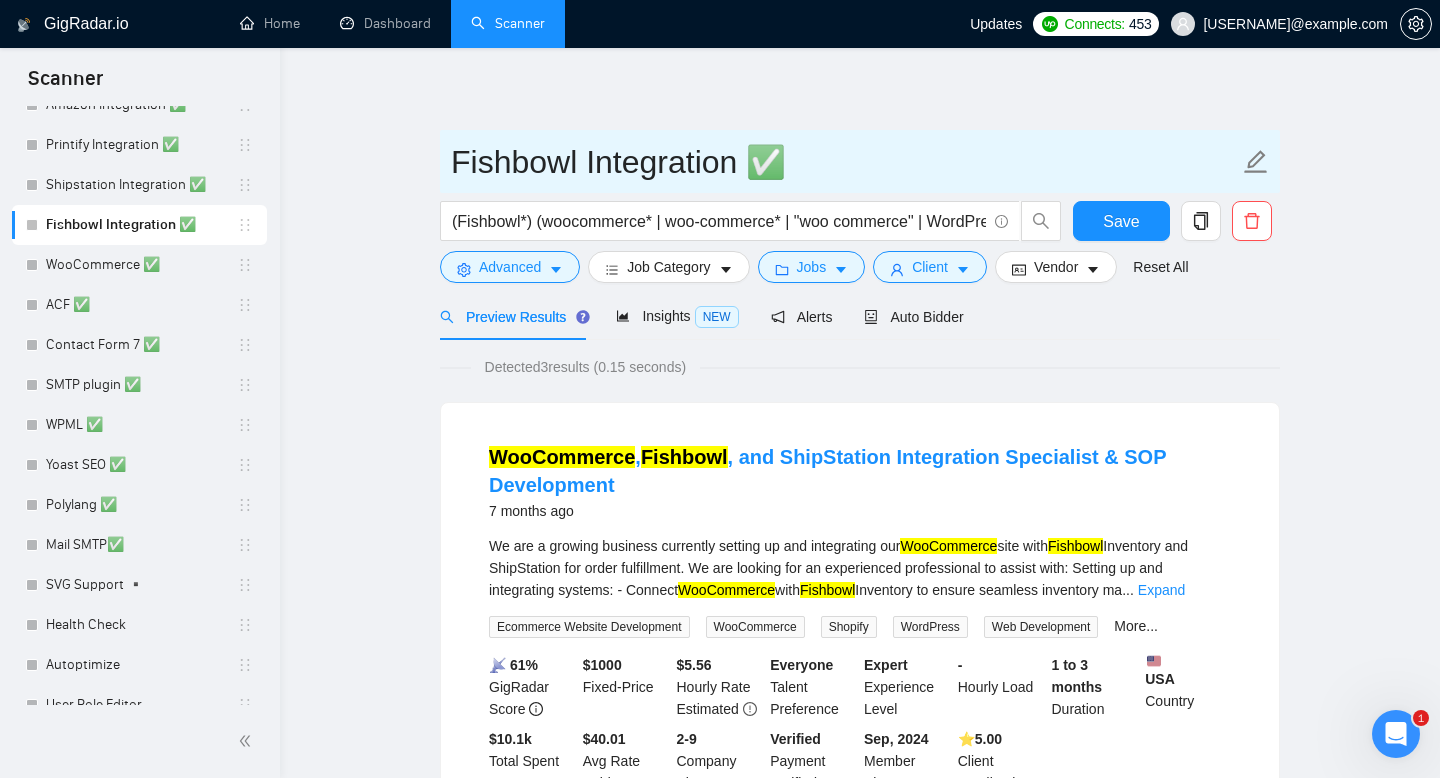 drag, startPoint x: 452, startPoint y: 160, endPoint x: 731, endPoint y: 152, distance: 279.1147 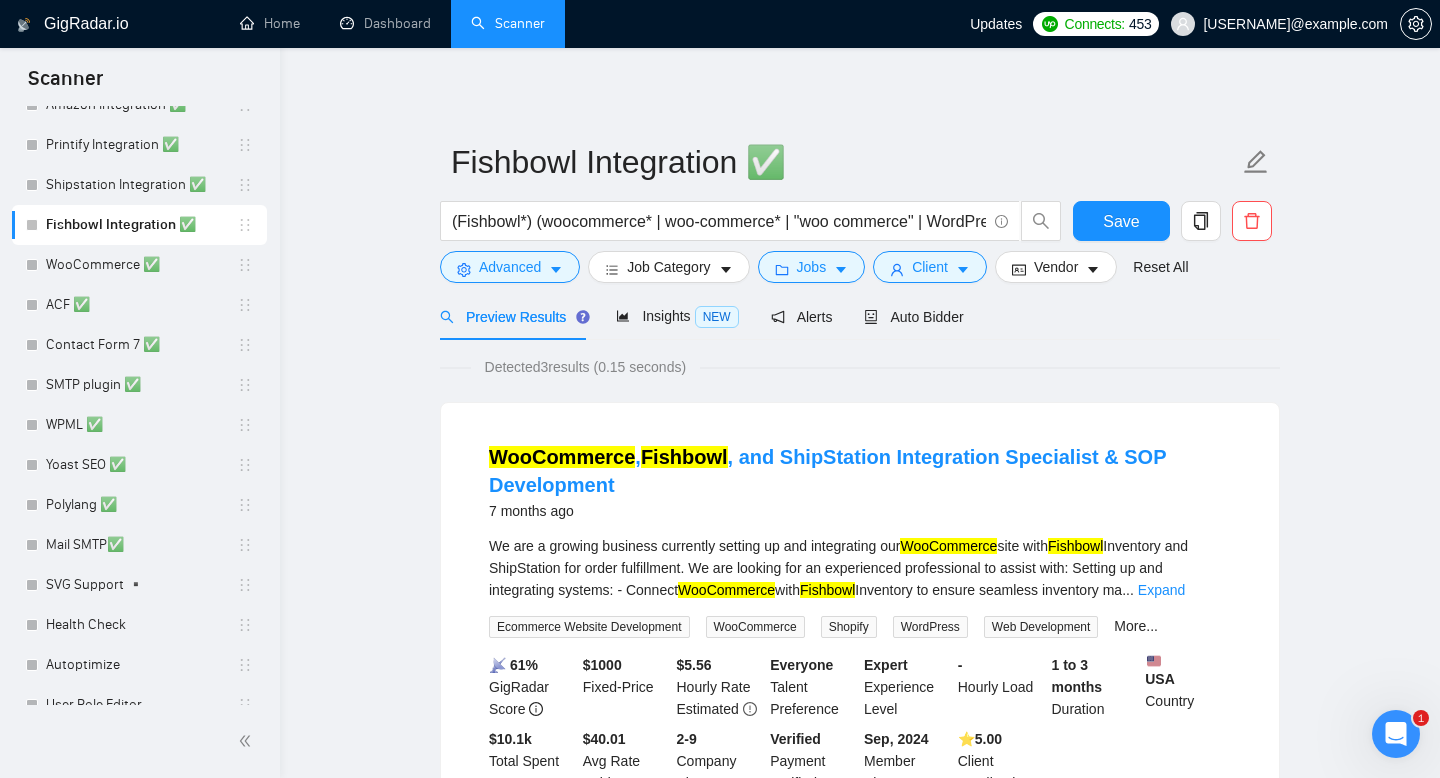 click on "WooCommerce , Fishbowl , and ShipStation Integration Specialist & SOP Development 7 months ago We are a growing business currently setting up and integrating our WooCommerce site with Fishbowl Inventory and ShipStation for order fulfillment. We are looking for an experienced professional to assist with:
Setting up and integrating systems:
- Connect WooCommerce with Fishbowl Inventory to ensure seamless inventory ma ... Expand Ecommerce Website Development WooCommerce Shopify WordPress Web Development More... 📡 61% GigRadar Score $ 1000 Fixed-Price $ 5.56 Hourly Rate Estimated Everyone Talent Preference Expert Experience Level - Hourly Load 1 to 3 months Duration USA Country $ 10.1k Total Spent $40.01" at bounding box center (860, 938) 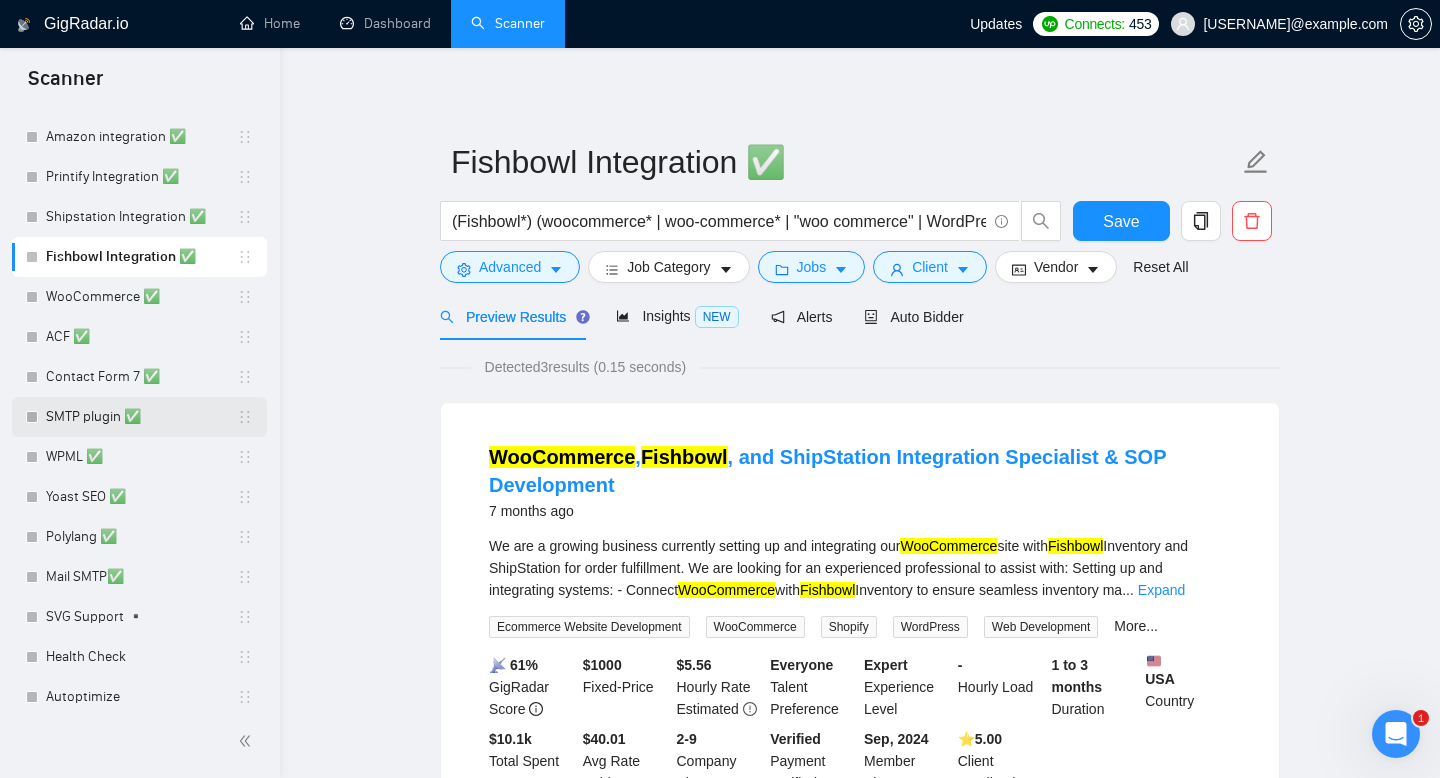 scroll, scrollTop: 1163, scrollLeft: 0, axis: vertical 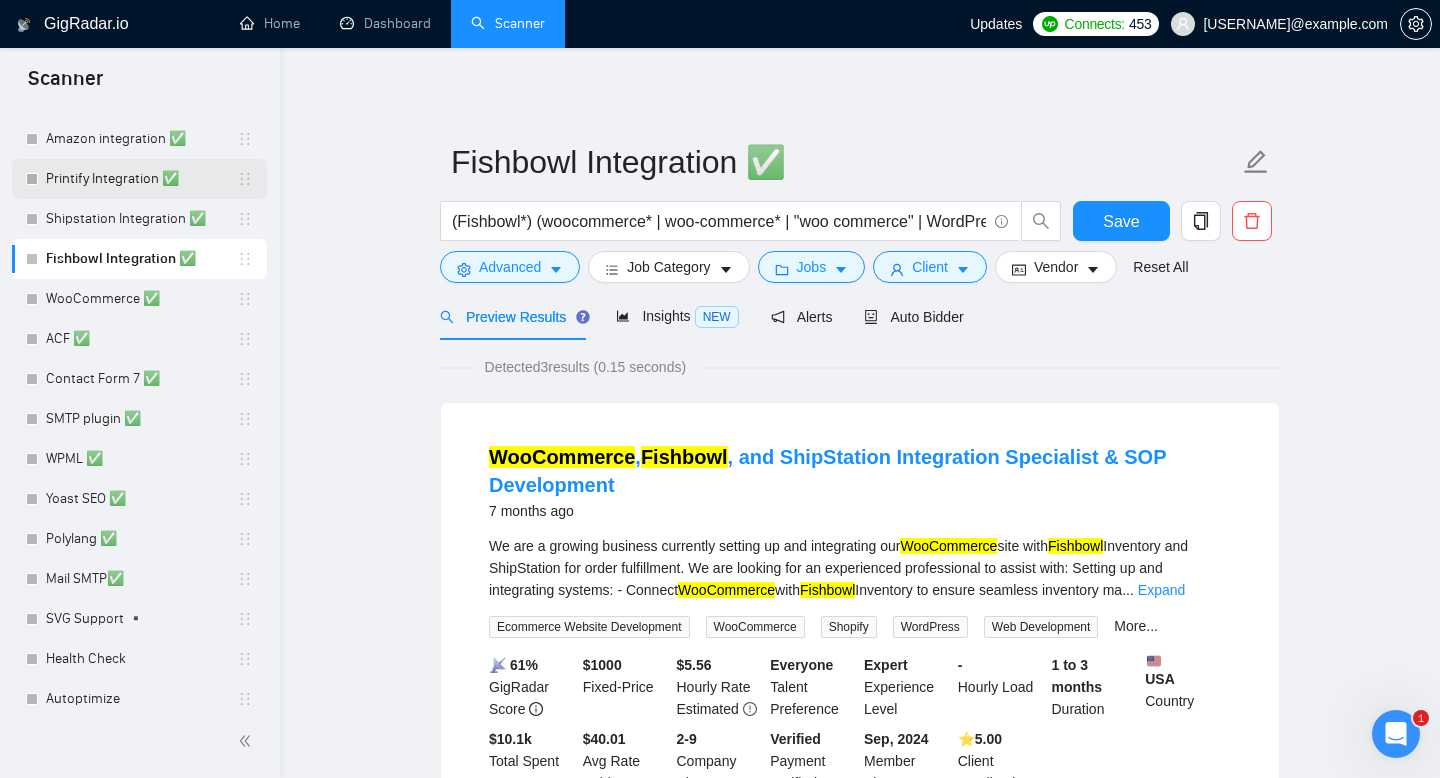 click on "Printify Integration ✅" at bounding box center [141, 179] 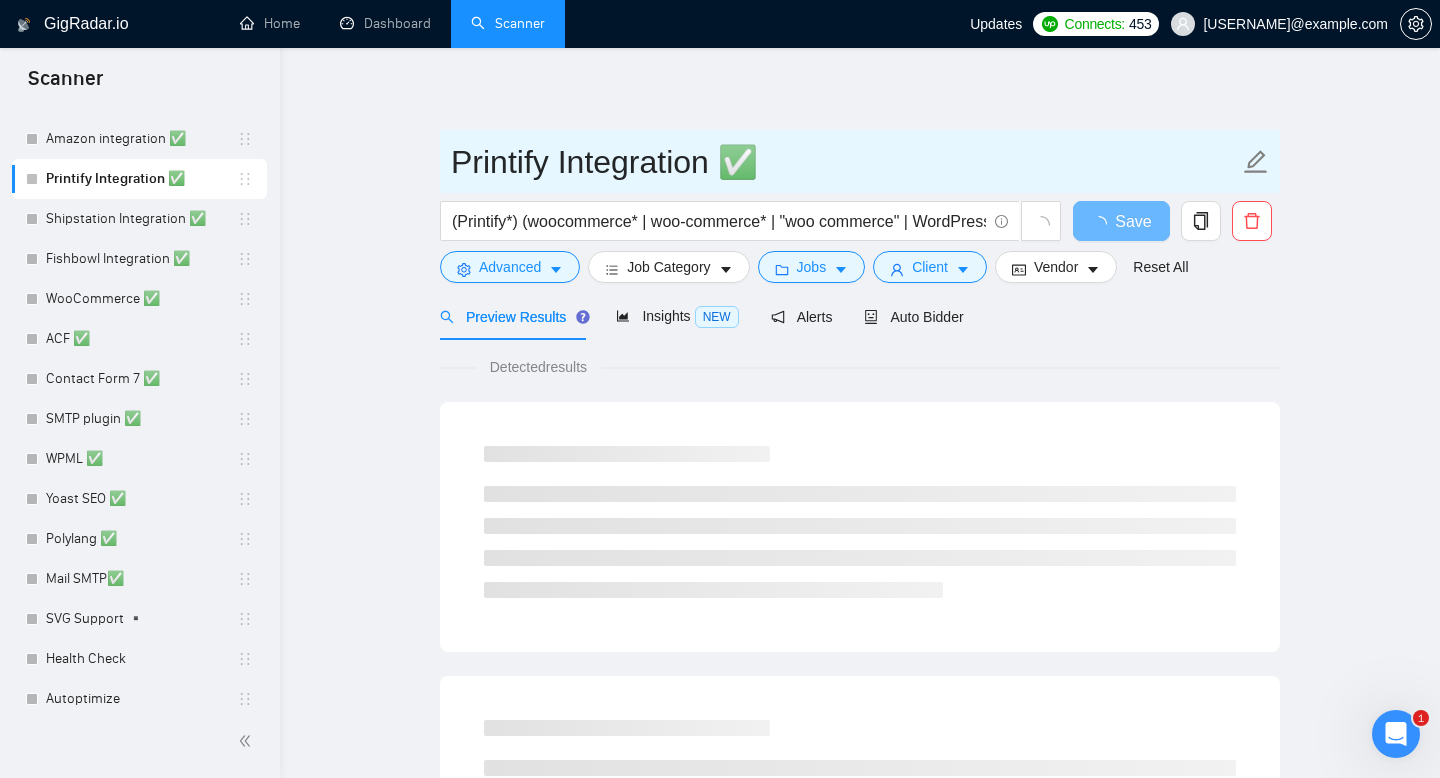 click on "Printify Integration ✅" at bounding box center [845, 162] 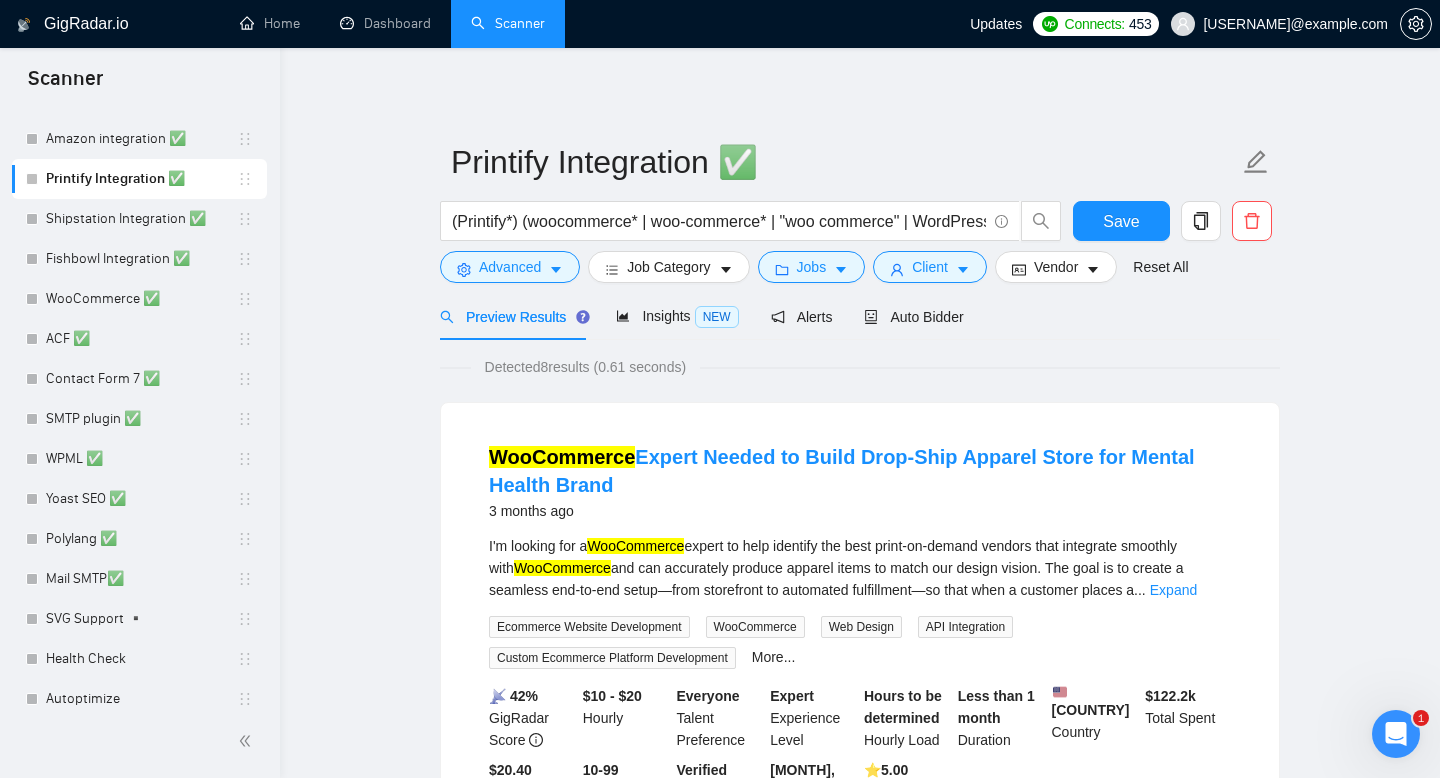 click on "WooCommerce Expert Needed to Build Drop-Ship Apparel Store for Mental Health Brand 3 months ago I'm looking for a WooCommerce expert to help identify the best print-on-demand vendors that integrate smoothly with WooCommerce and can accurately produce apparel items to match our design vision. The goal is to create a seamless end-to-end setup—from storefront to automated fulfillment—so that when a customer places a ... Expand Ecommerce Website Development WooCommerce Web Design API Integration Custom Ecommerce Platform Development More... 📡 42% GigRadar Score $10 - $20 Hourly Everyone Talent Preference Expert Experience Level Hours to be determined Hourly Load Less than 1 month Duration United States $" at bounding box center [860, 2040] 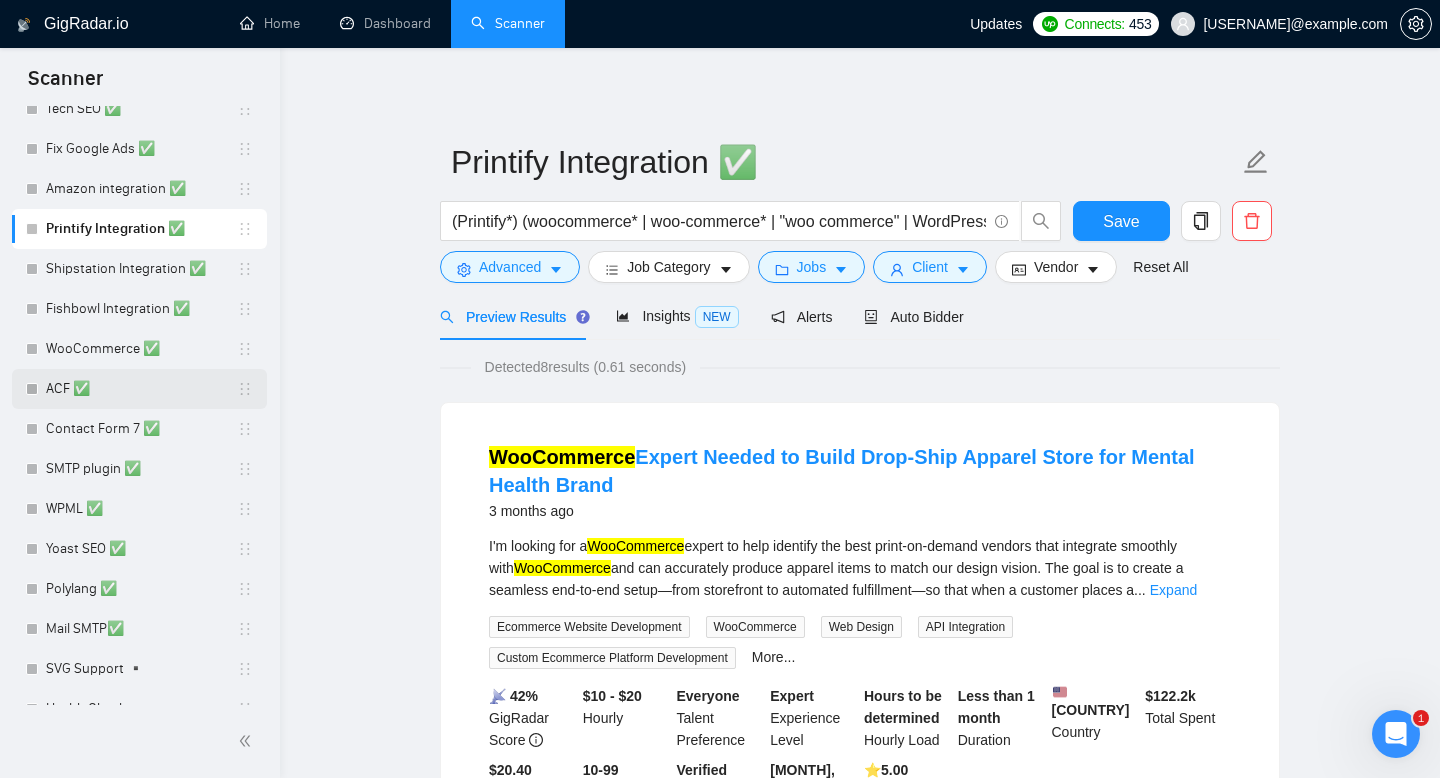 scroll, scrollTop: 1103, scrollLeft: 0, axis: vertical 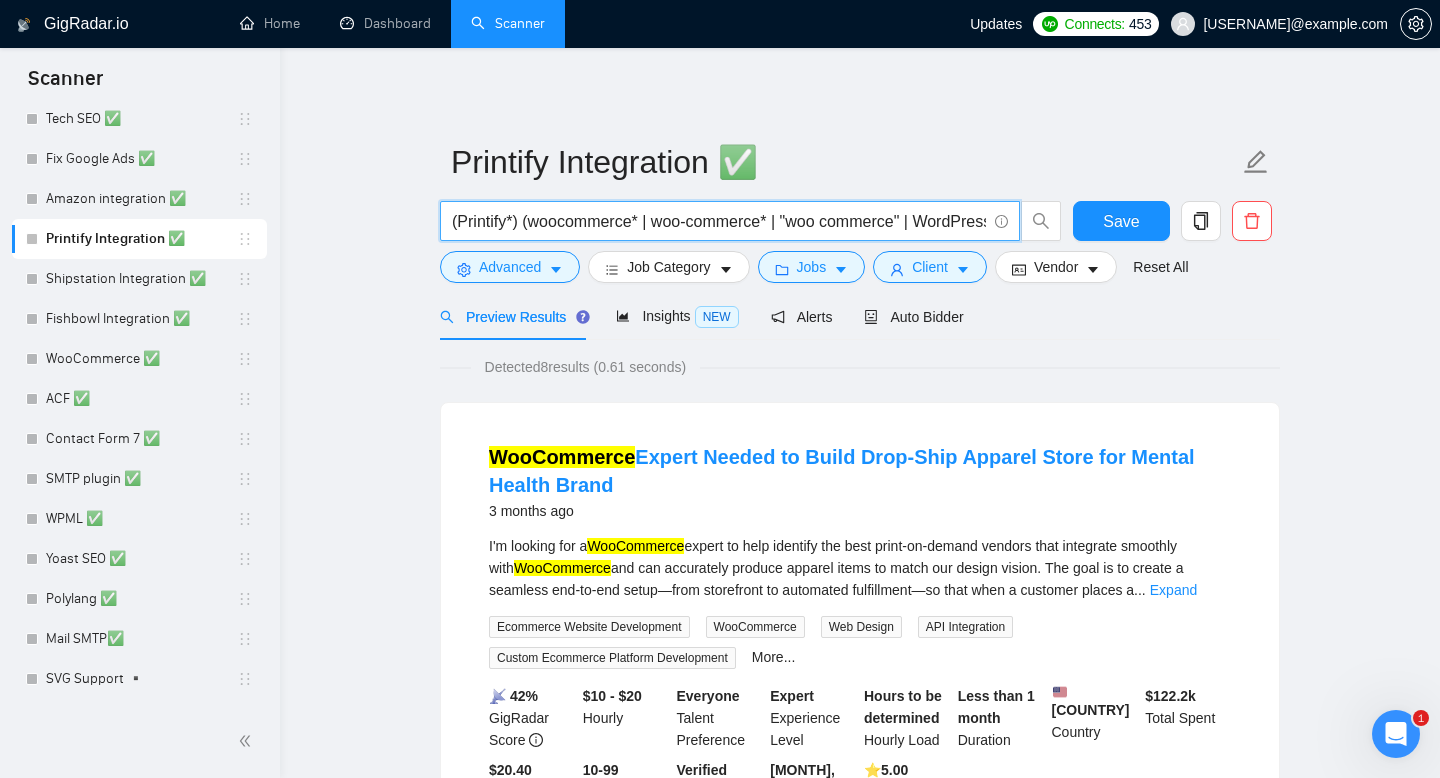 click on "(Printify*) (woocommerce* | woo-commerce* | "woo commerce" | WordPress | "Word Press" | "Word-Press" | (WordPress*))" at bounding box center (719, 221) 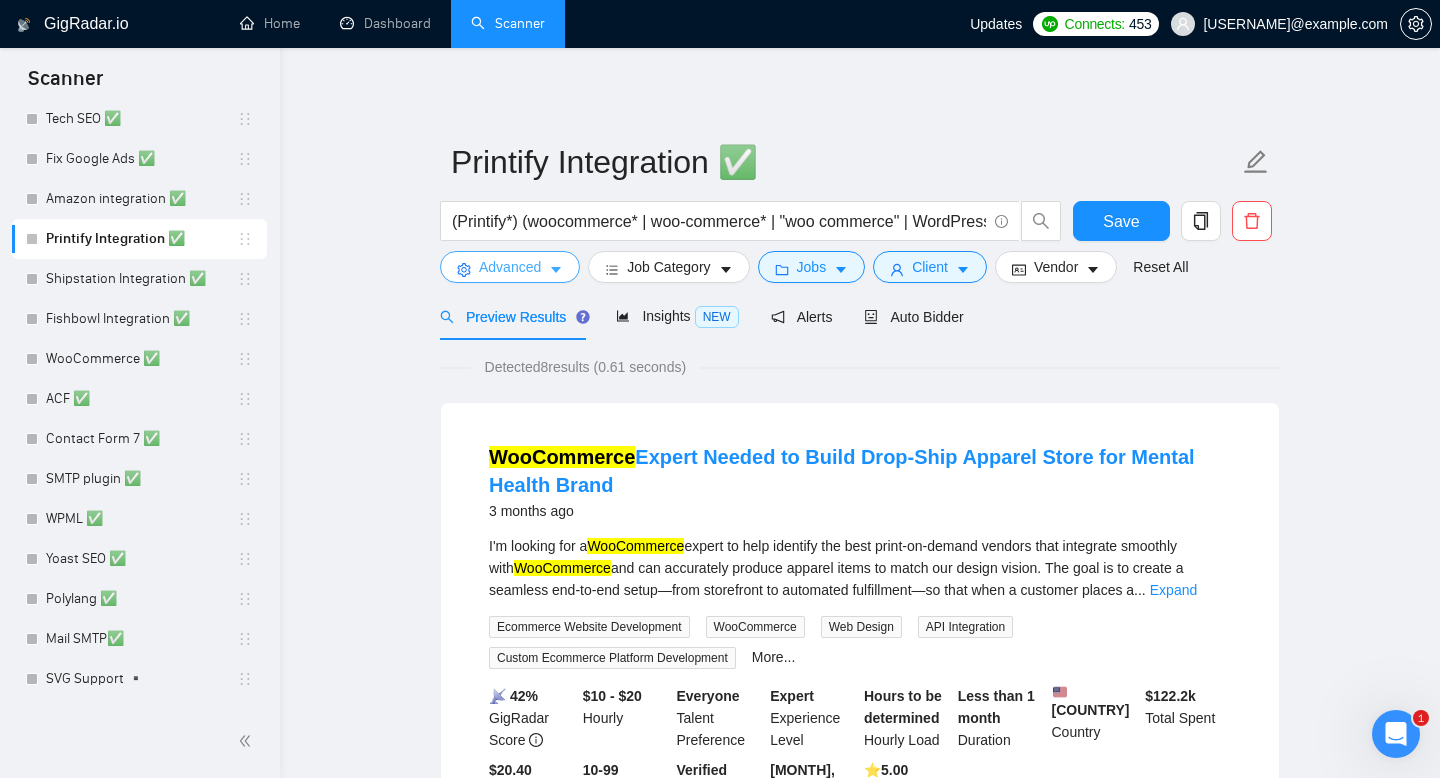 click on "Advanced" at bounding box center [510, 267] 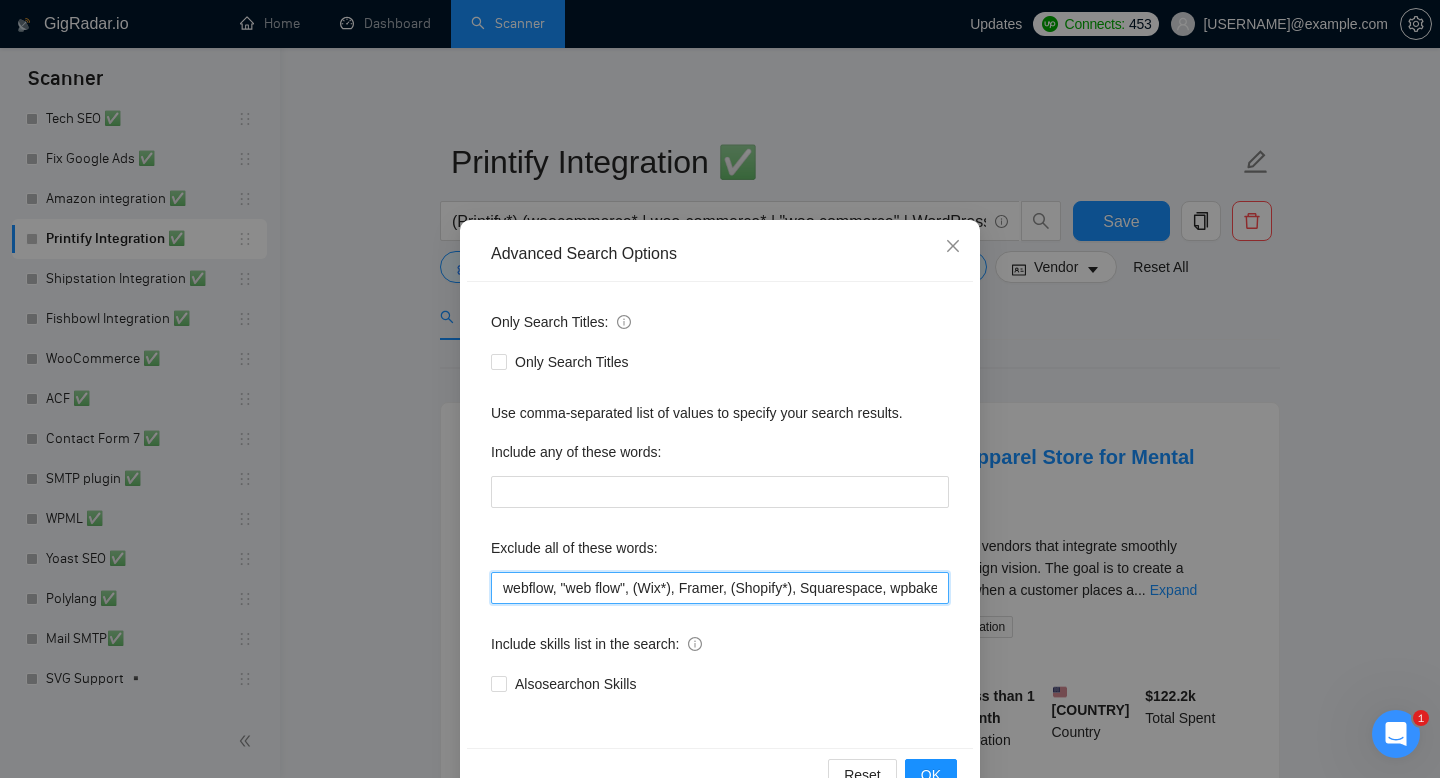 click on "webflow, "web flow", (Wix*), Framer, (Shopify*), Squarespace, wpbakery, Kajabi, ClickFunnels, "Click Funnels", "Hub Spot", HubSpot, "Bricks Builder", GoHighLevel, (bug*), "short term", asap, today, tomorrow, tutor, coach, "teach me", "no agency", "BigCommerce", "Big Commerce", python" at bounding box center [720, 588] 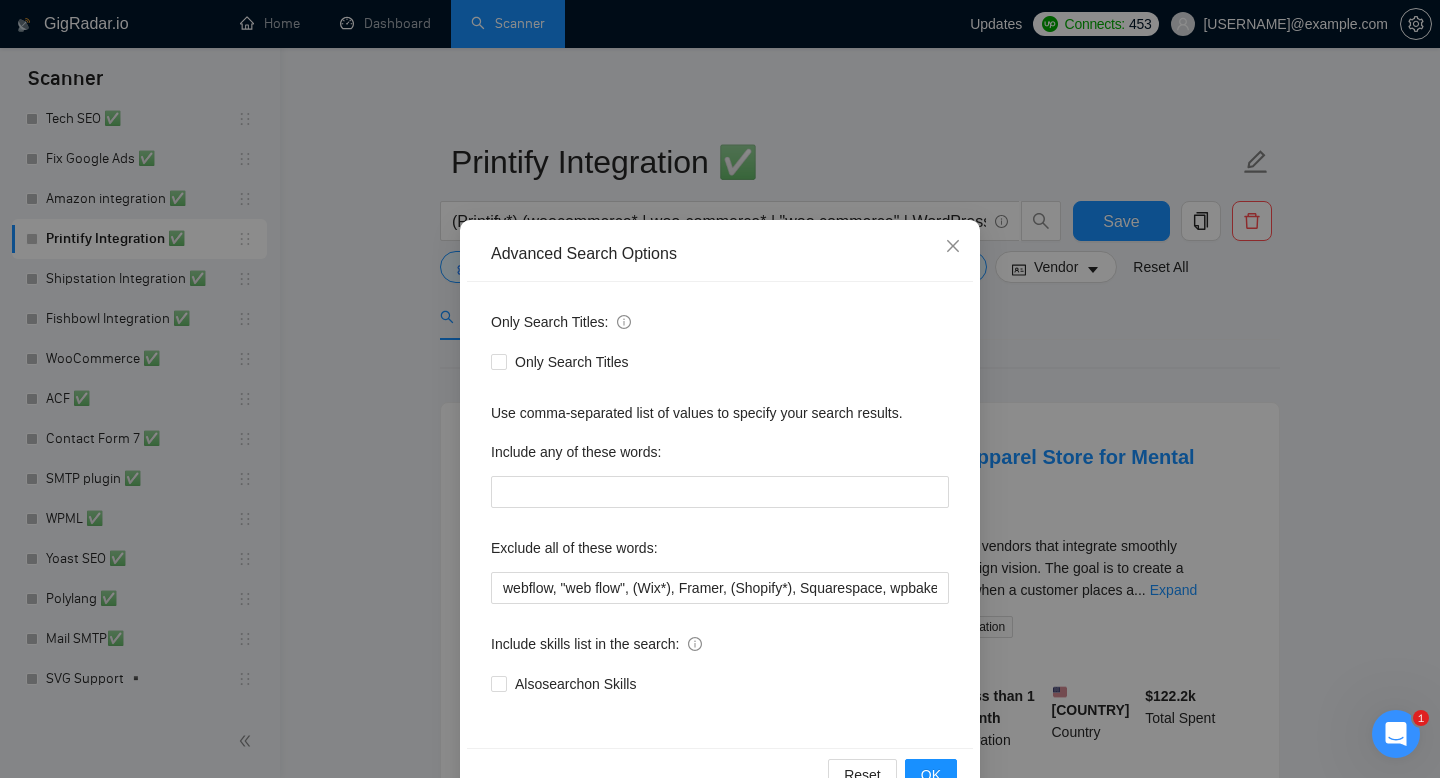 click on "Advanced Search Options Only Search Titles:   Only Search Titles Use comma-separated list of values to specify your search results. Include any of these words: Exclude all of these words: webflow, "web flow", (Wix*), Framer, (Shopify*), Squarespace, wpbakery, Kajabi, ClickFunnels, "Click Funnels", "Hub Spot", HubSpot, "Bricks Builder", GoHighLevel, (bug*), "short term", asap, today, tomorrow, tutor, coach, "teach me", "no agency", "BigCommerce", "Big Commerce", python Include skills list in the search:   Also  search  on Skills Reset OK" at bounding box center [720, 389] 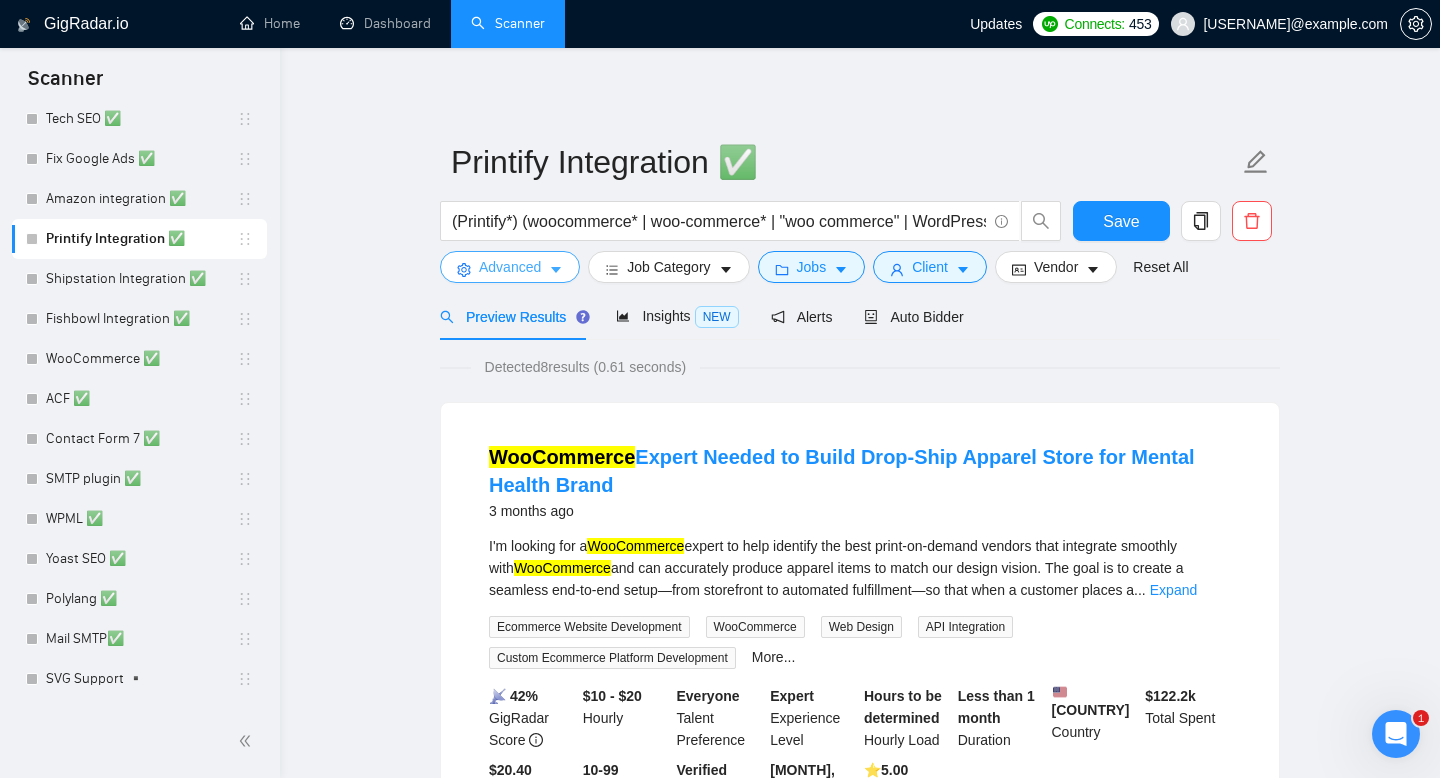 click on "Advanced" at bounding box center [510, 267] 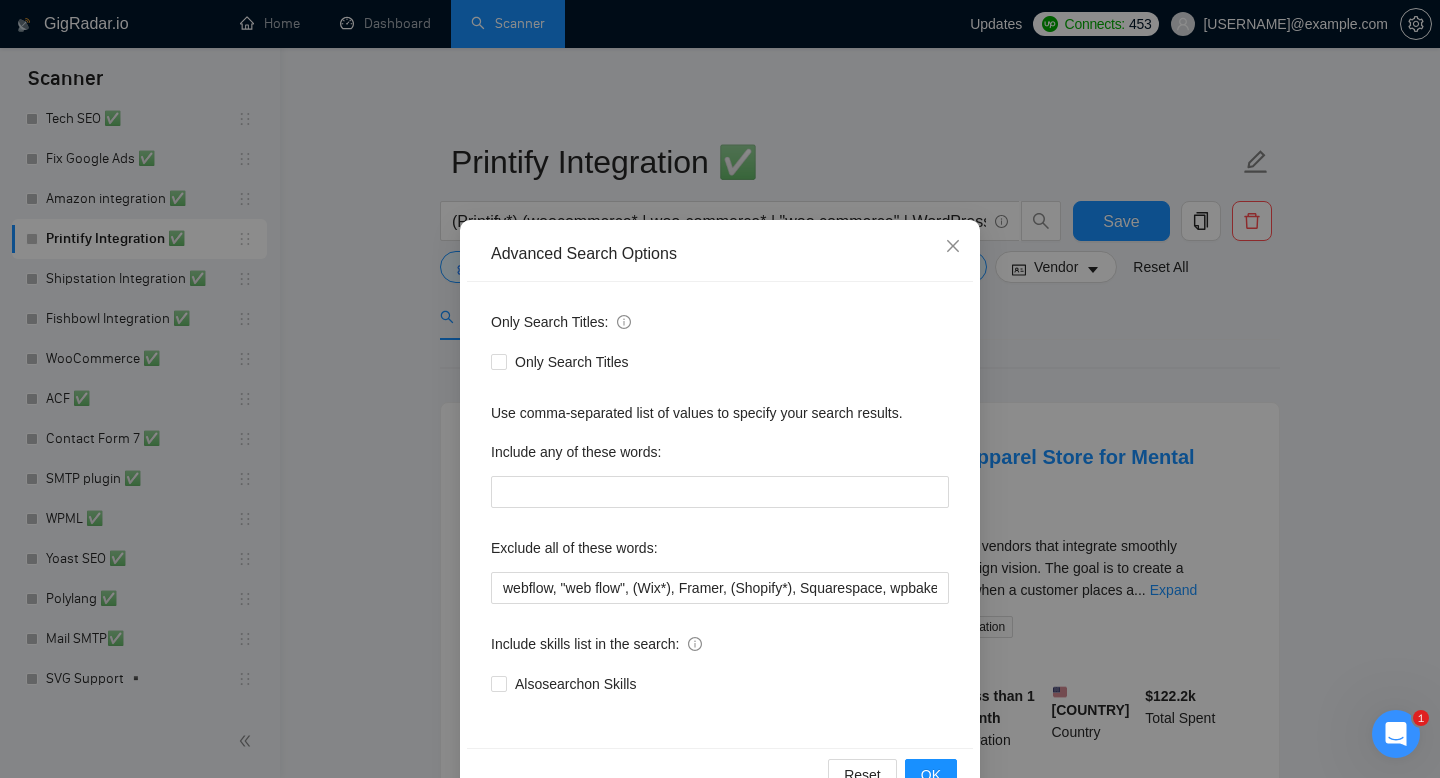 click on "Advanced Search Options Only Search Titles:   Only Search Titles Use comma-separated list of values to specify your search results. Include any of these words: Exclude all of these words: webflow, "web flow", (Wix*), Framer, (Shopify*), Squarespace, wpbakery, Kajabi, ClickFunnels, "Click Funnels", "Hub Spot", HubSpot, "Bricks Builder", GoHighLevel, (bug*), "short term", asap, today, tomorrow, tutor, coach, "teach me", "no agency", "BigCommerce", "Big Commerce", python Include skills list in the search:   Also  search  on Skills Reset OK" at bounding box center (720, 389) 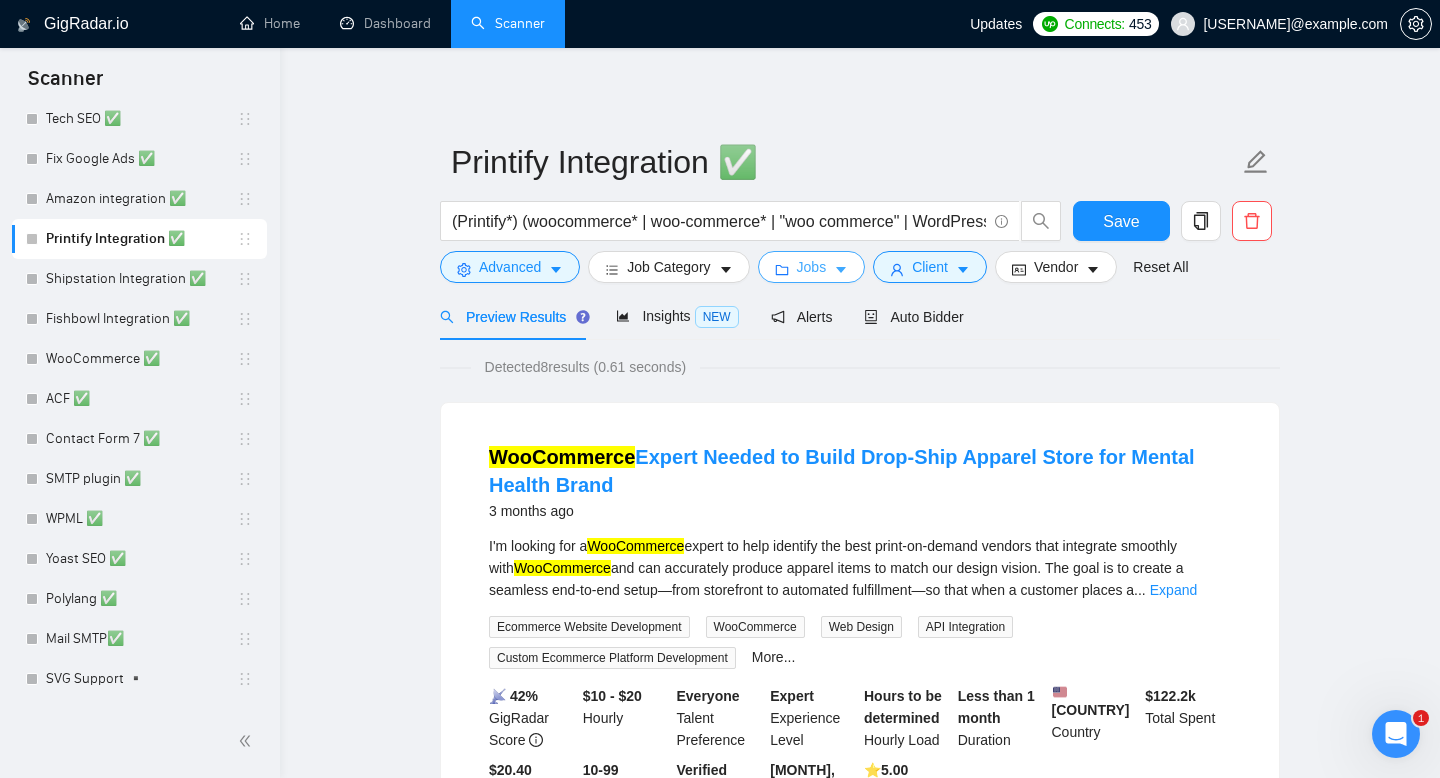 click on "Jobs" at bounding box center (812, 267) 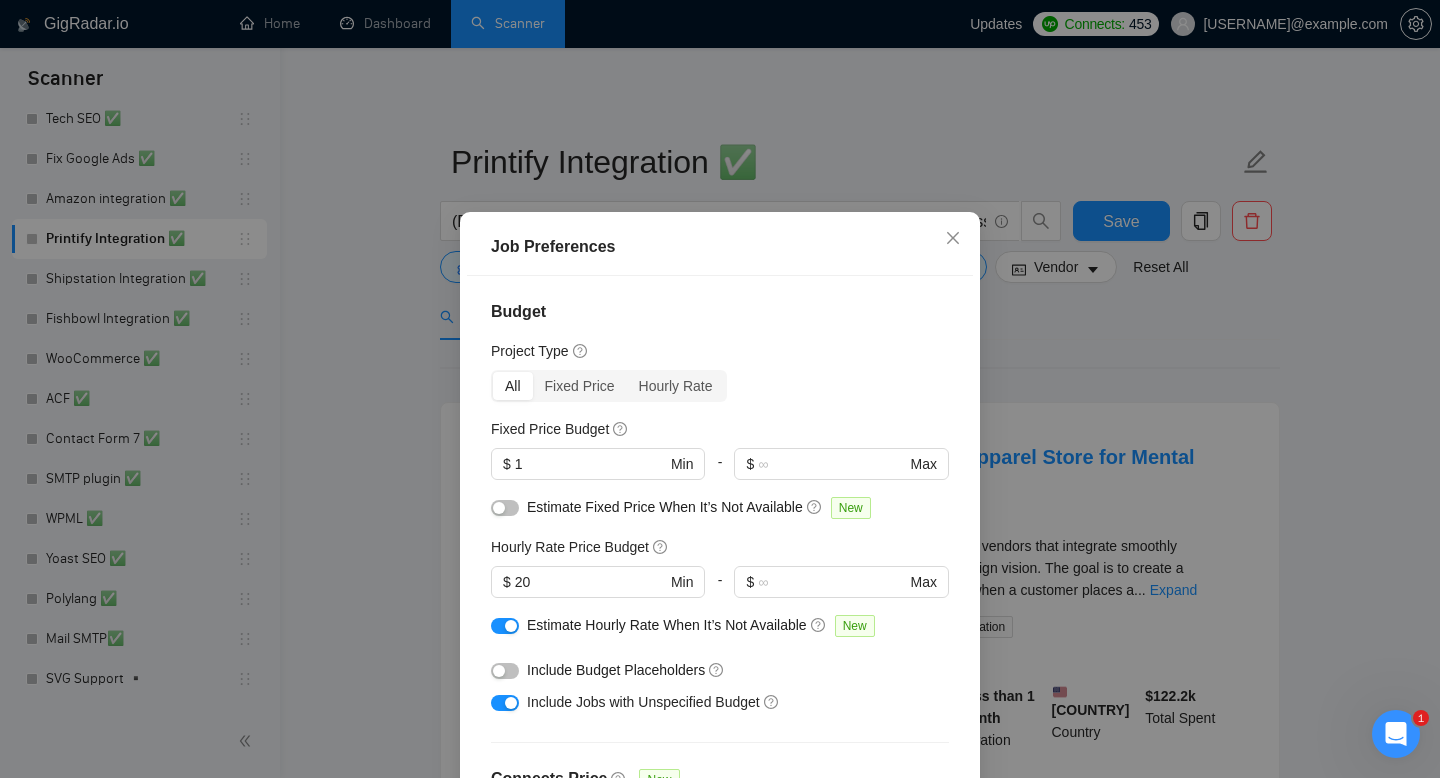 scroll, scrollTop: 0, scrollLeft: 0, axis: both 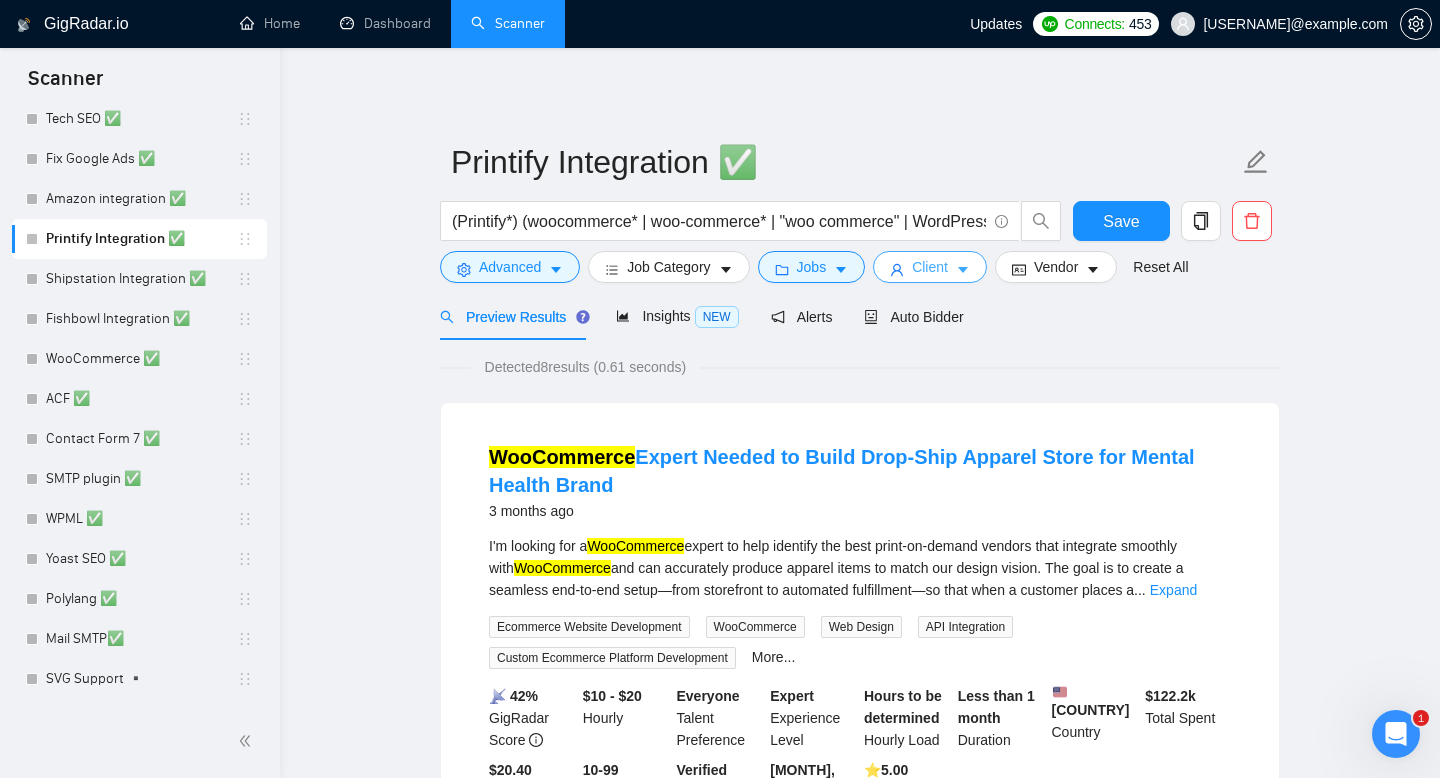 click on "Client" at bounding box center [930, 267] 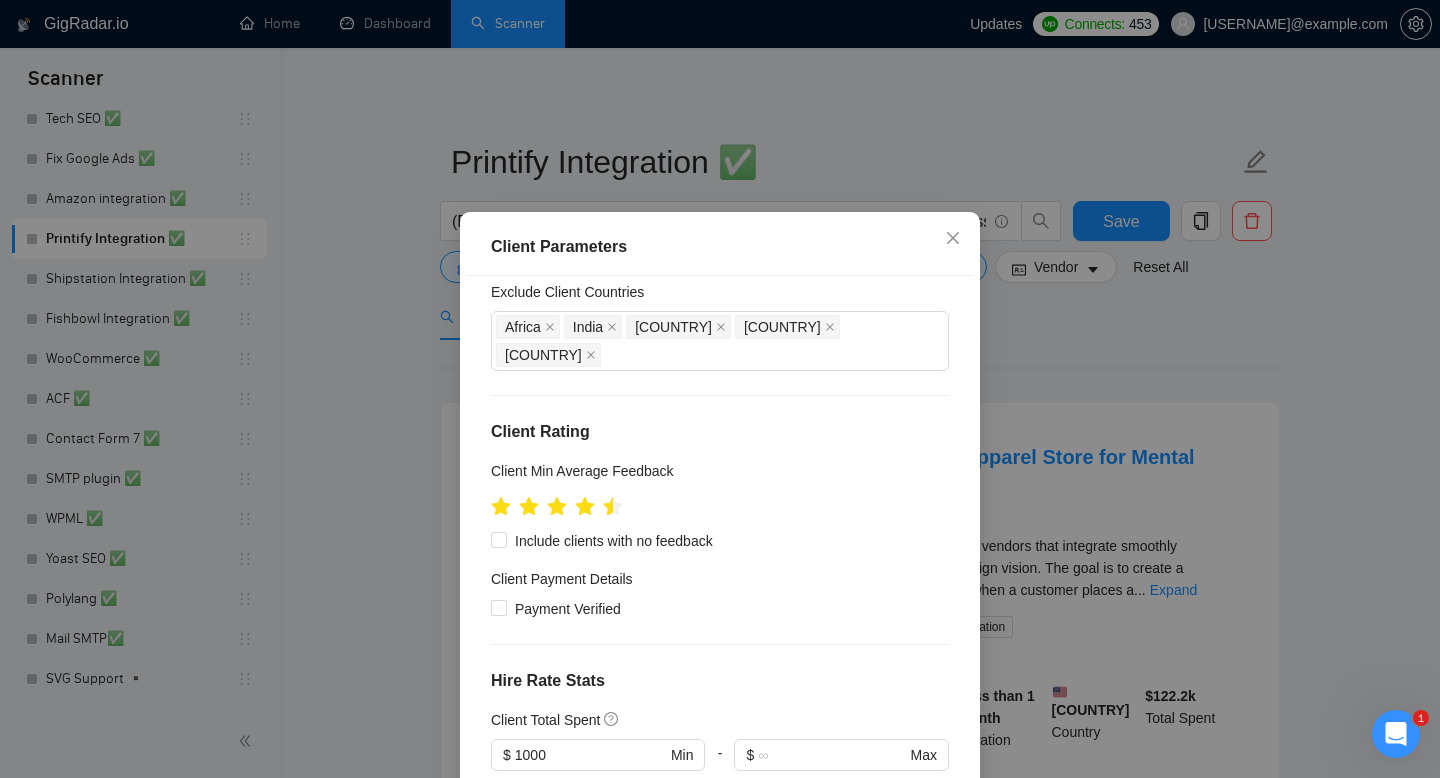 scroll, scrollTop: 193, scrollLeft: 0, axis: vertical 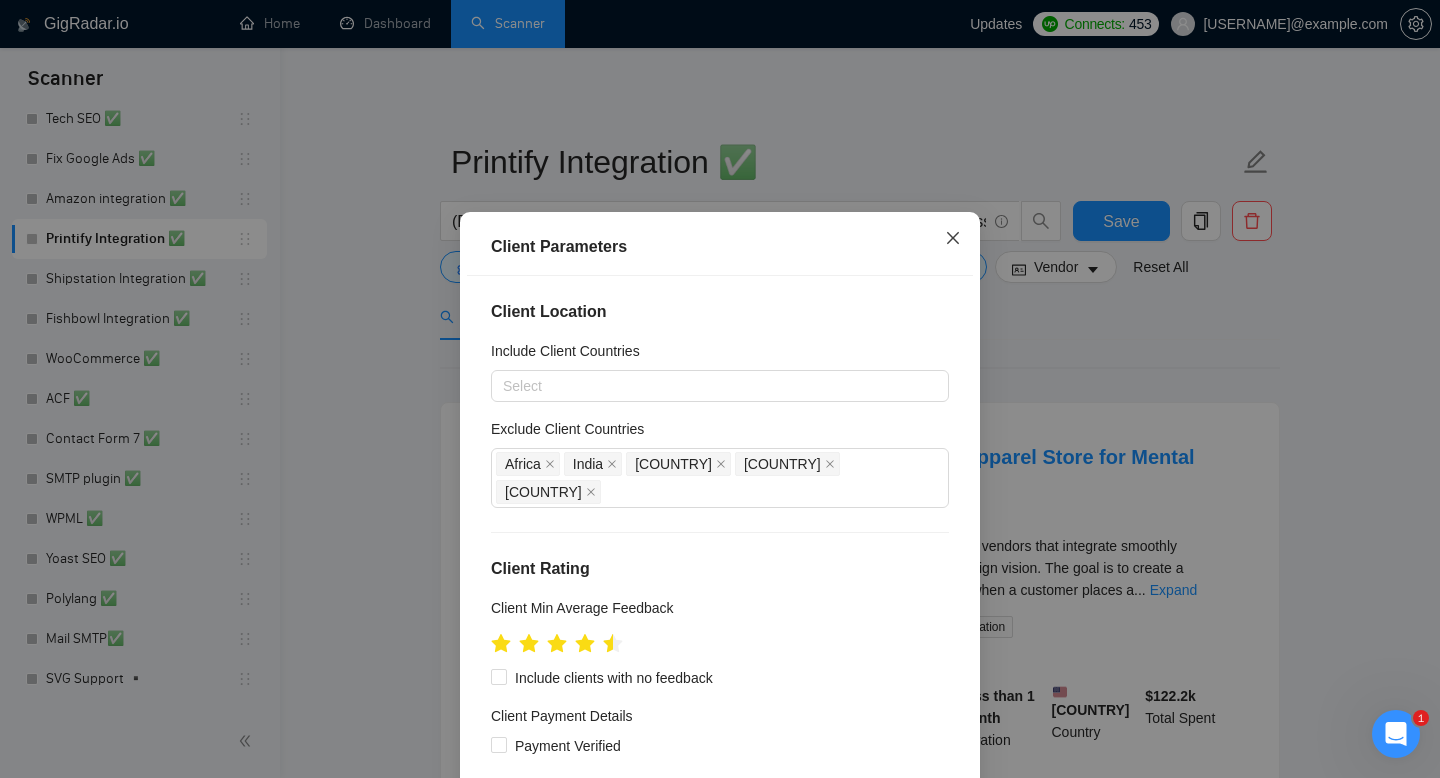 click 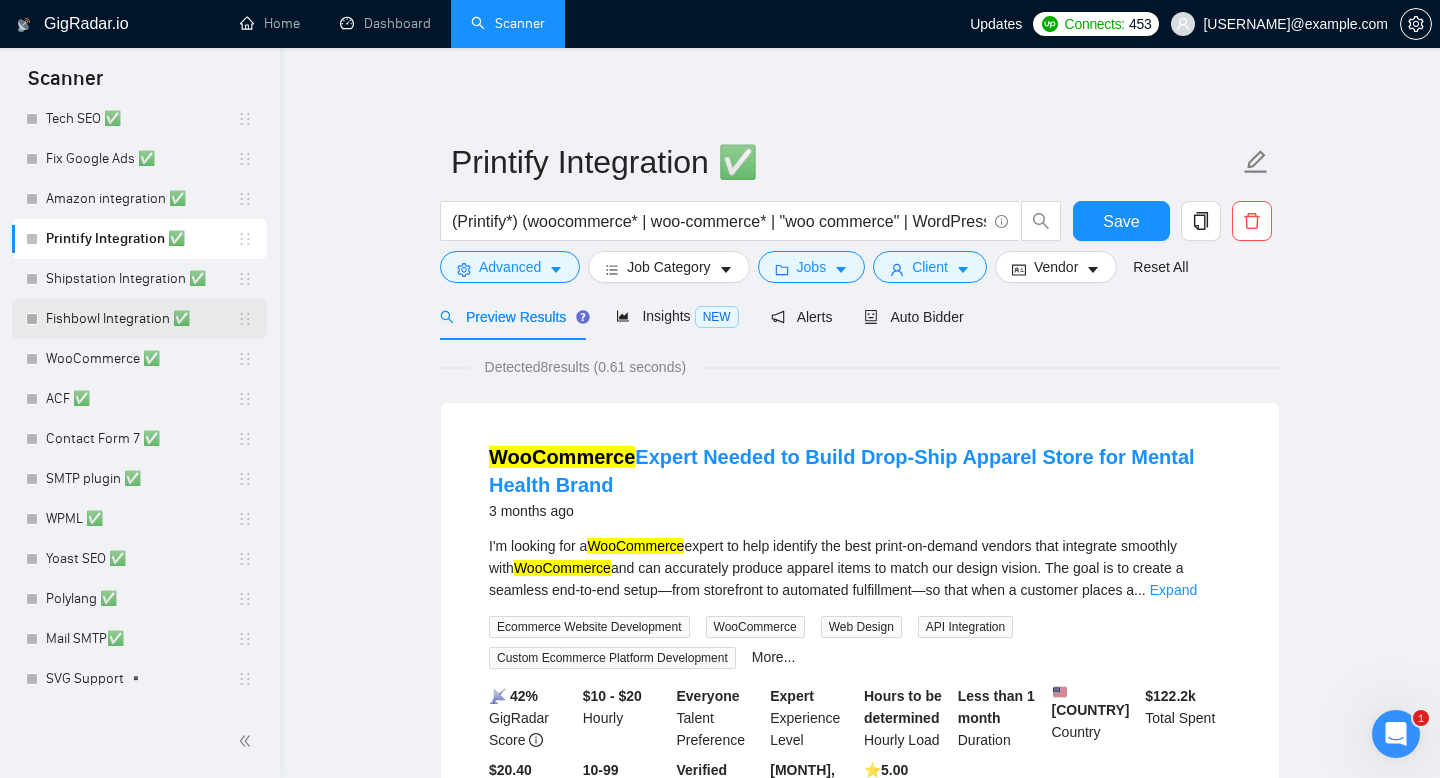 click on "Fishbowl Integration ✅" at bounding box center [141, 319] 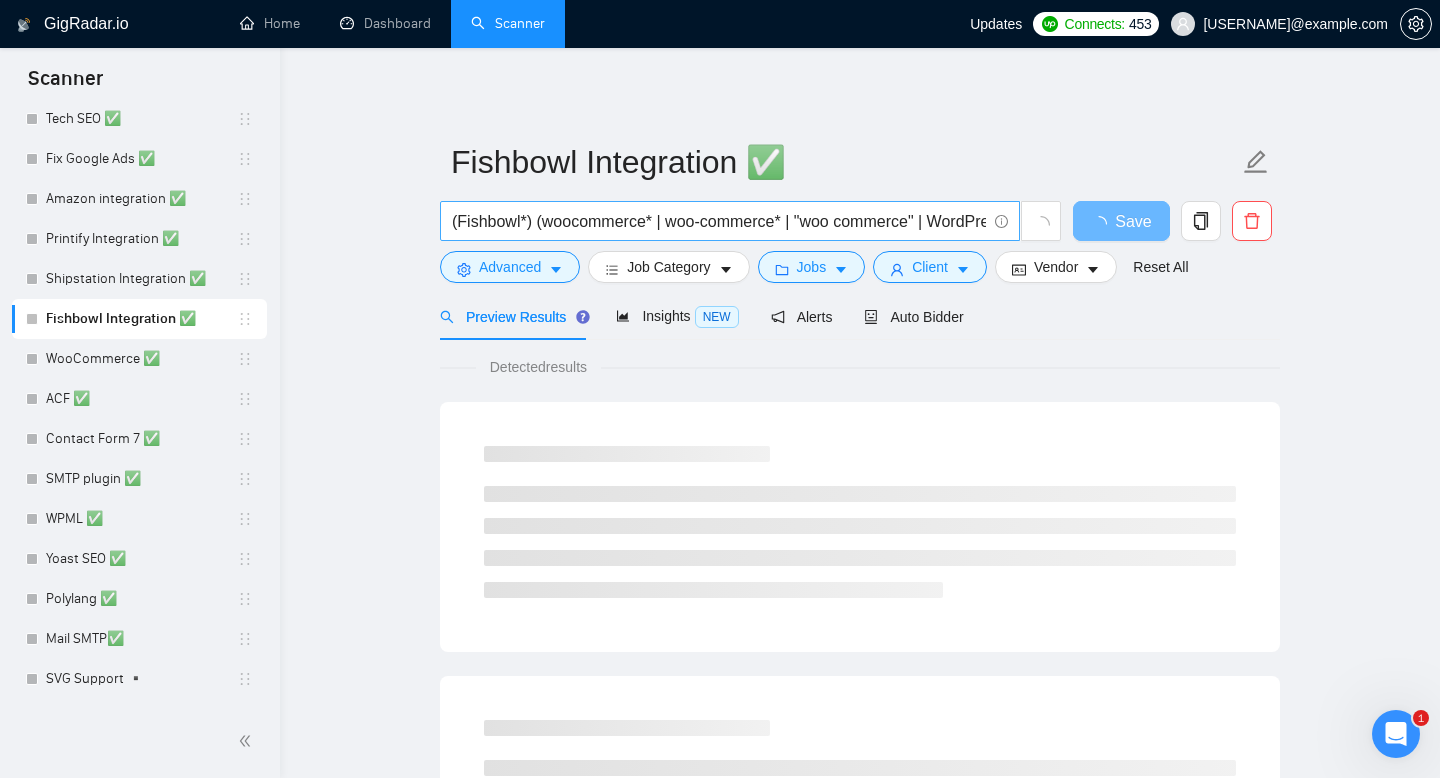 click on "(Fishbowl*) (woocommerce* | woo-commerce* | "woo commerce" | WordPress | "Word Press" | "Word-Press" | (WordPress*))" at bounding box center (719, 221) 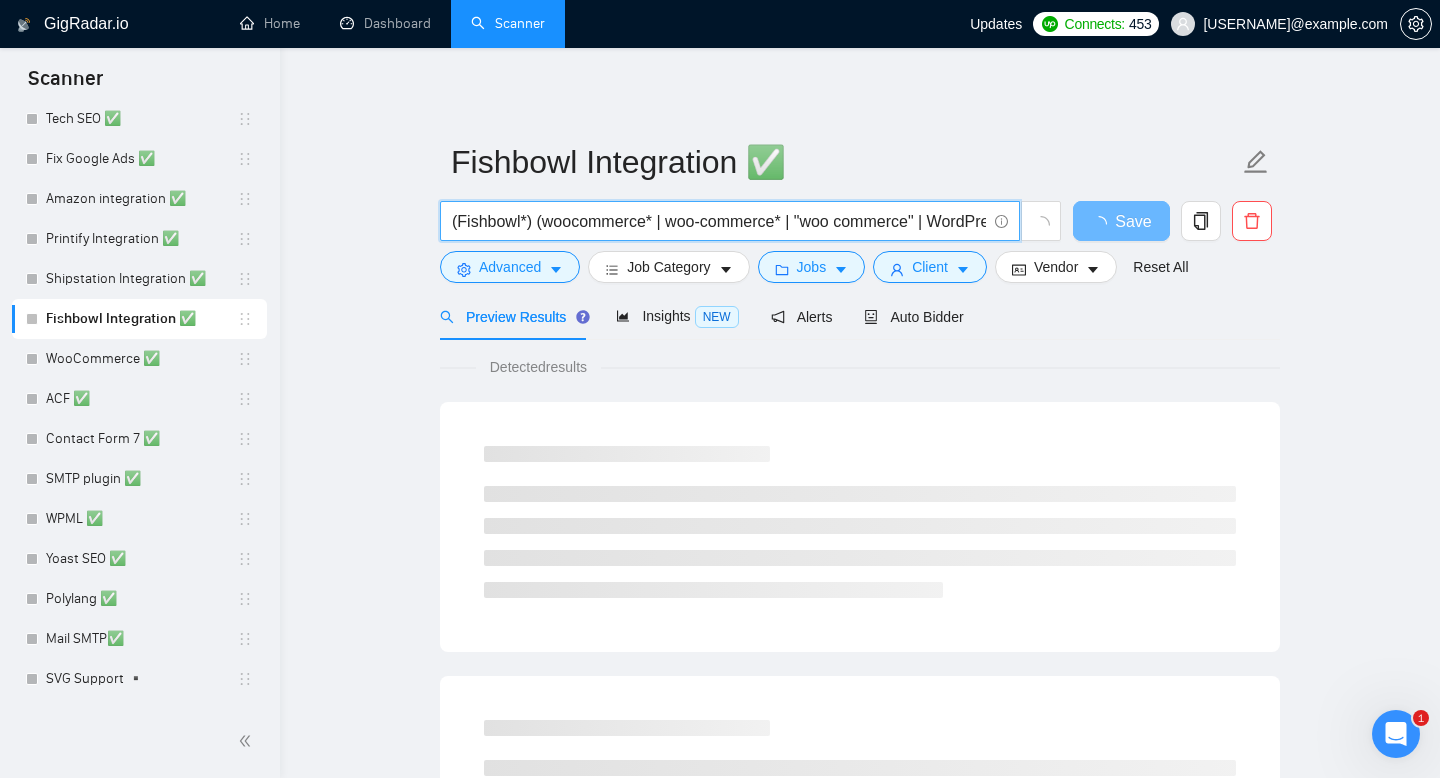 click on "(Fishbowl*) (woocommerce* | woo-commerce* | "woo commerce" | WordPress | "Word Press" | "Word-Press" | (WordPress*))" at bounding box center (719, 221) 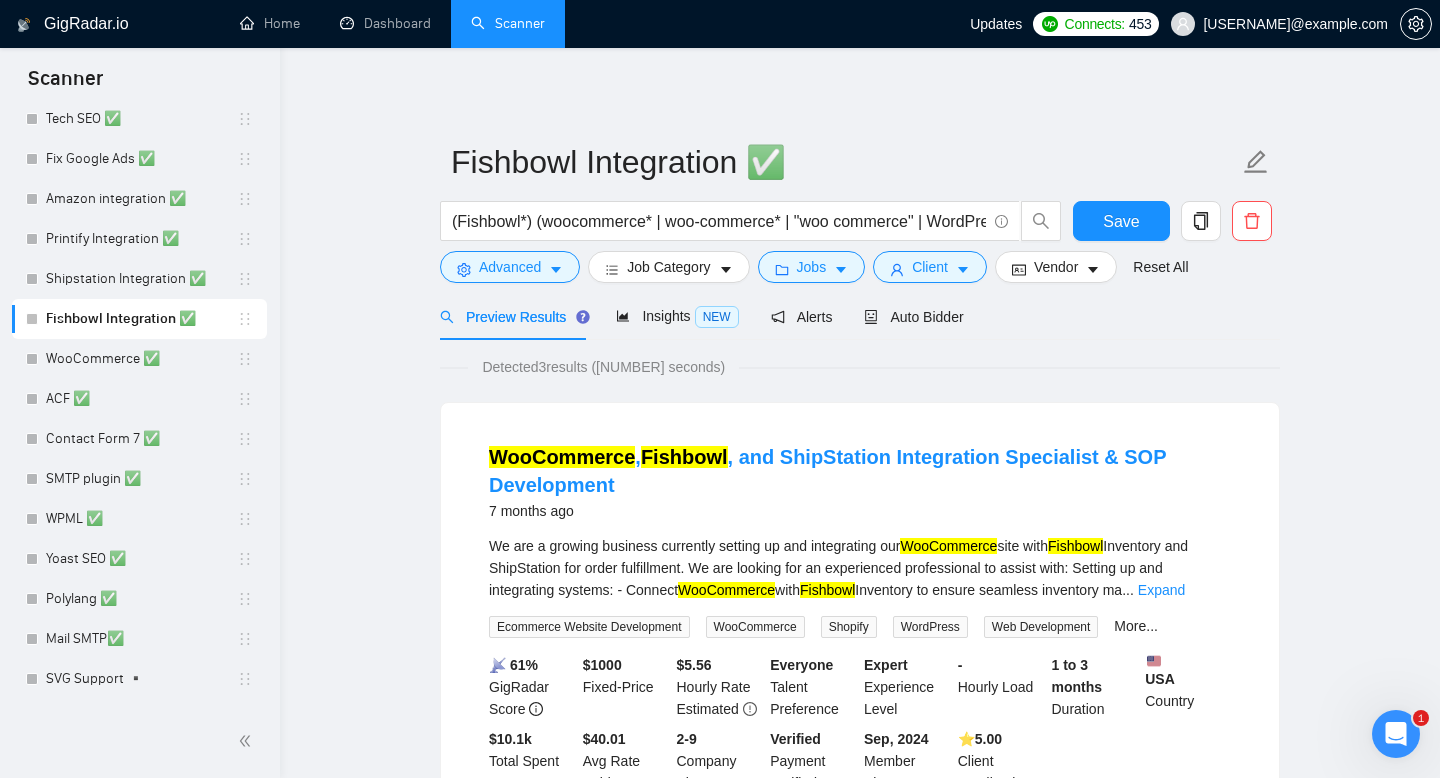 click on "Fishbowl Integration ✅ (Fishbowl*) (woocommerce* | woo-commerce* | "woo commerce" | WordPress | "Word Press" | "Word-Press" | (WordPress*)) Save Advanced   Job Category   Jobs   Client   Vendor   Reset All Preview Results Insights NEW Alerts Auto Bidder Detected   3  results   ([NUMBER] seconds) WooCommerce ,  Fishbowl , and ShipStation Integration Specialist & SOP Development [NUMBER] months ago We are a growing business currently setting up and integrating our  WooCommerce  site with  Fishbowl  Inventory and ShipStation for order fulfillment. We are looking for an experienced professional to assist with:
Setting up and integrating systems:
- Connect  WooCommerce  with  Fishbowl  Inventory to ensure seamless inventory ma ... Expand Ecommerce Website Development WooCommerce Shopify WordPress Web Development More... 📡   [NUMBER]% GigRadar Score   $ [NUMBER] Fixed-Price $ [NUMBER] Hourly Rate Estimated Everyone Talent Preference Expert Experience Level - Hourly Load [NUMBER] to [NUMBER] months Duration   [COUNTRY] Country $ [NUMBER]k Total Spent $ [NUMBER]" at bounding box center (860, 938) 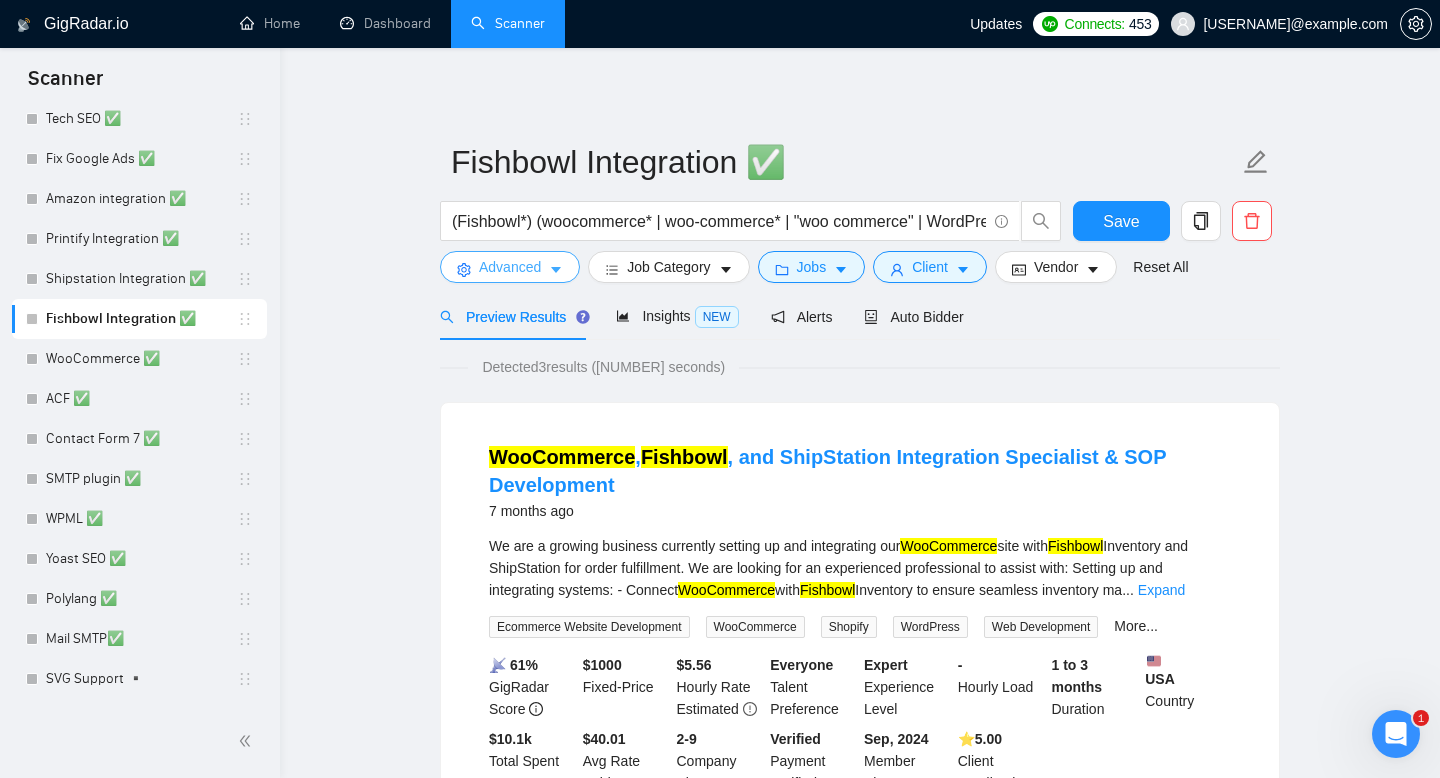 click on "Advanced" at bounding box center [510, 267] 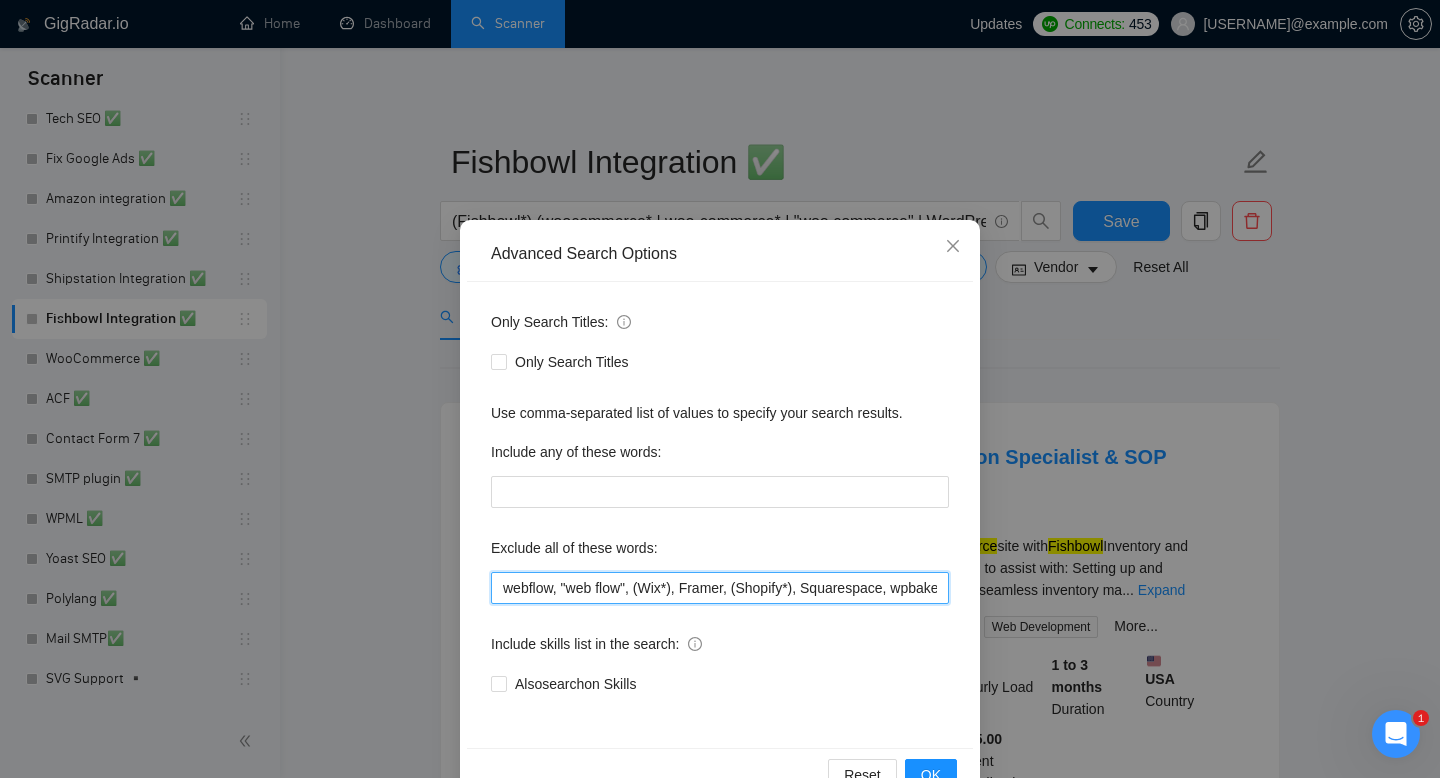 click on "webflow, "web flow", (Wix*), Framer, (Shopify*), Squarespace, wpbakery, Kajabi, ClickFunnels, "Click Funnels", "Hub Spot", HubSpot, "Bricks Builder", GoHighLevel, (bug*), "short term", asap, today, tomorrow, tutor, coach, "teach me", "no agency", "BigCommerce", "Big Commerce", python" at bounding box center (720, 588) 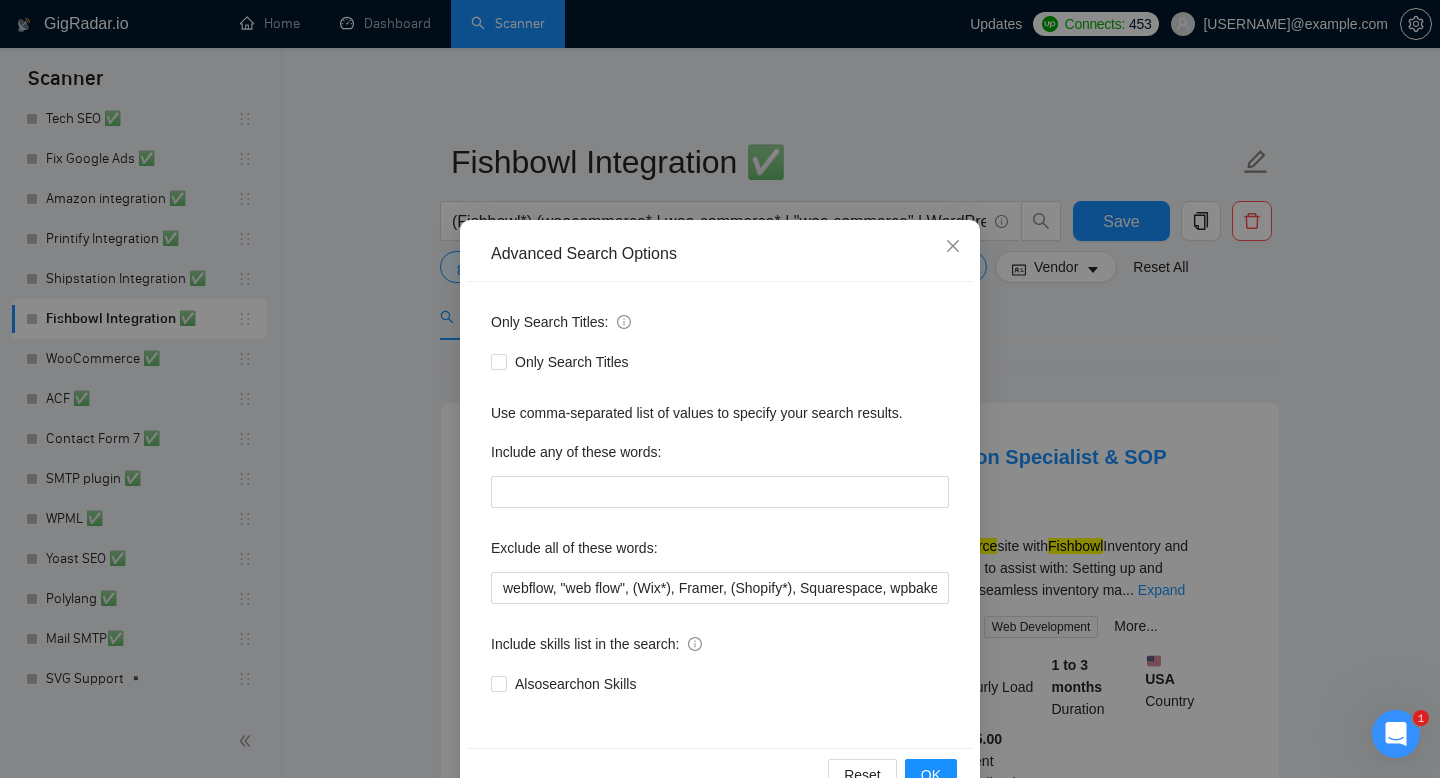 click on "Advanced Search Options Only Search Titles:   Only Search Titles Use comma-separated list of values to specify your search results. Include any of these words: Exclude all of these words: webflow, "web flow", (Wix*), Framer, (Shopify*), Squarespace, wpbakery, Kajabi, ClickFunnels, "Click Funnels", "Hub Spot", HubSpot, "Bricks Builder", GoHighLevel, (bug*), "short term", asap, today, tomorrow, tutor, coach, "teach me", "no agency", "BigCommerce", "Big Commerce", python Include skills list in the search:   Also  search  on Skills Reset OK" at bounding box center (720, 389) 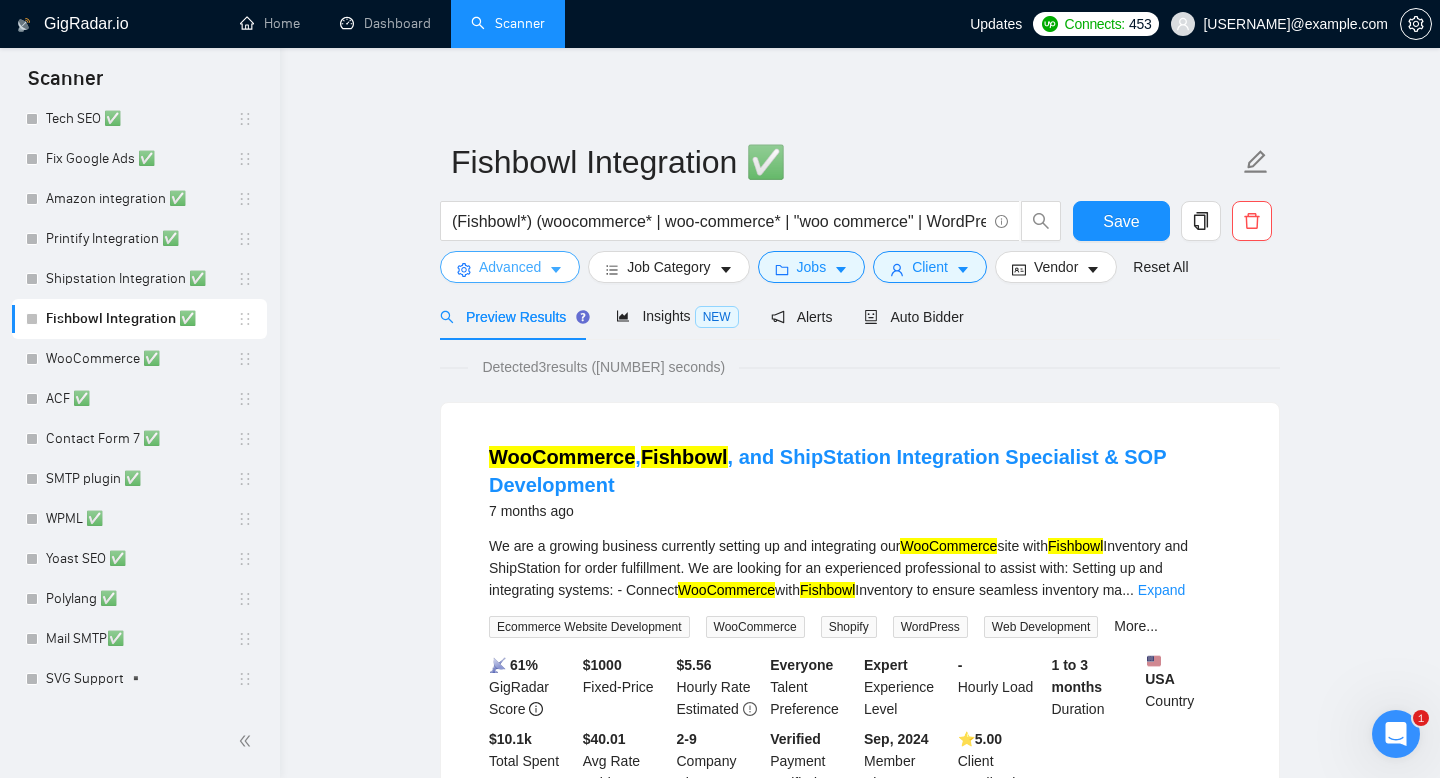 click on "Advanced" at bounding box center (510, 267) 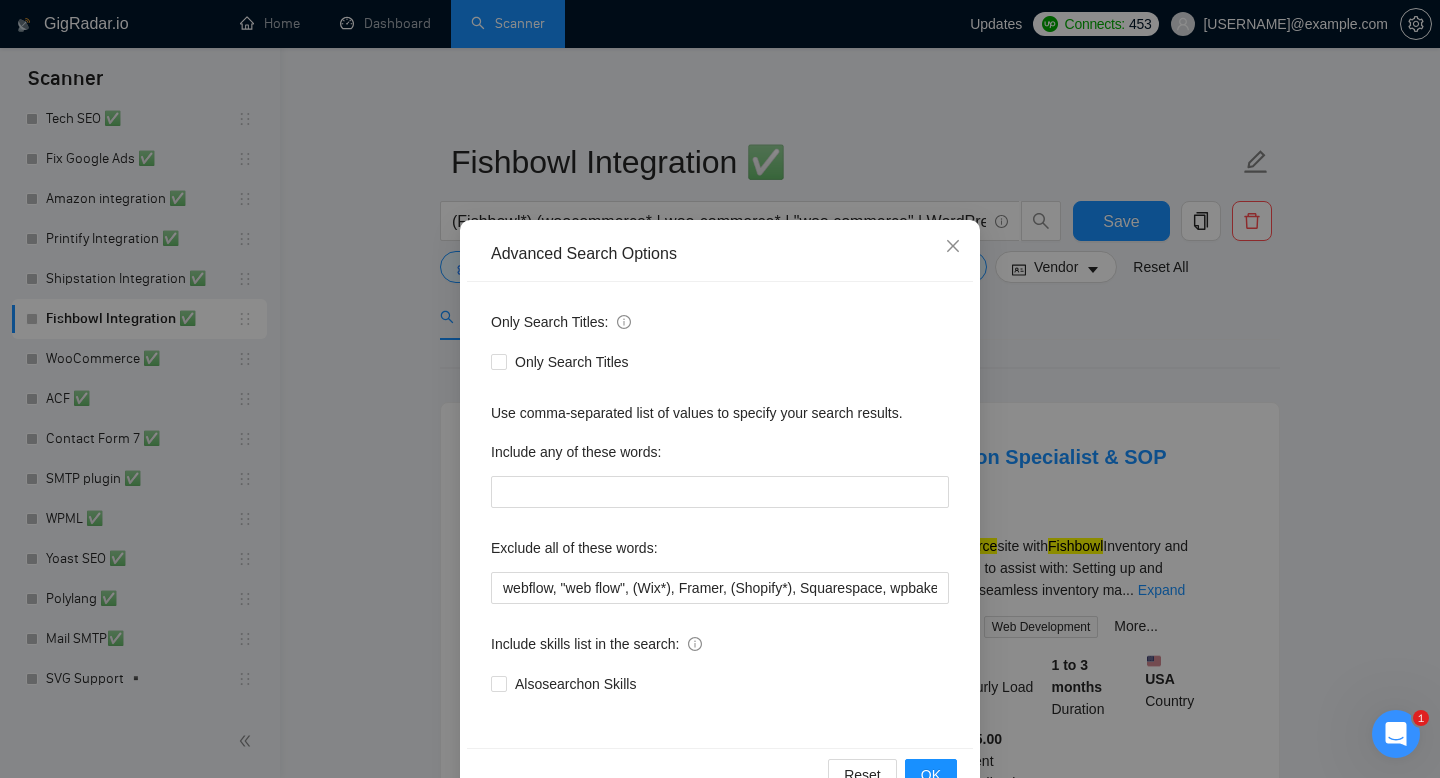 click on "Advanced Search Options Only Search Titles:   Only Search Titles Use comma-separated list of values to specify your search results. Include any of these words: Exclude all of these words: webflow, "web flow", (Wix*), Framer, (Shopify*), Squarespace, wpbakery, Kajabi, ClickFunnels, "Click Funnels", "Hub Spot", HubSpot, "Bricks Builder", GoHighLevel, (bug*), "short term", asap, today, tomorrow, tutor, coach, "teach me", "no agency", "BigCommerce", "Big Commerce", python Include skills list in the search:   Also  search  on Skills Reset OK" at bounding box center (720, 389) 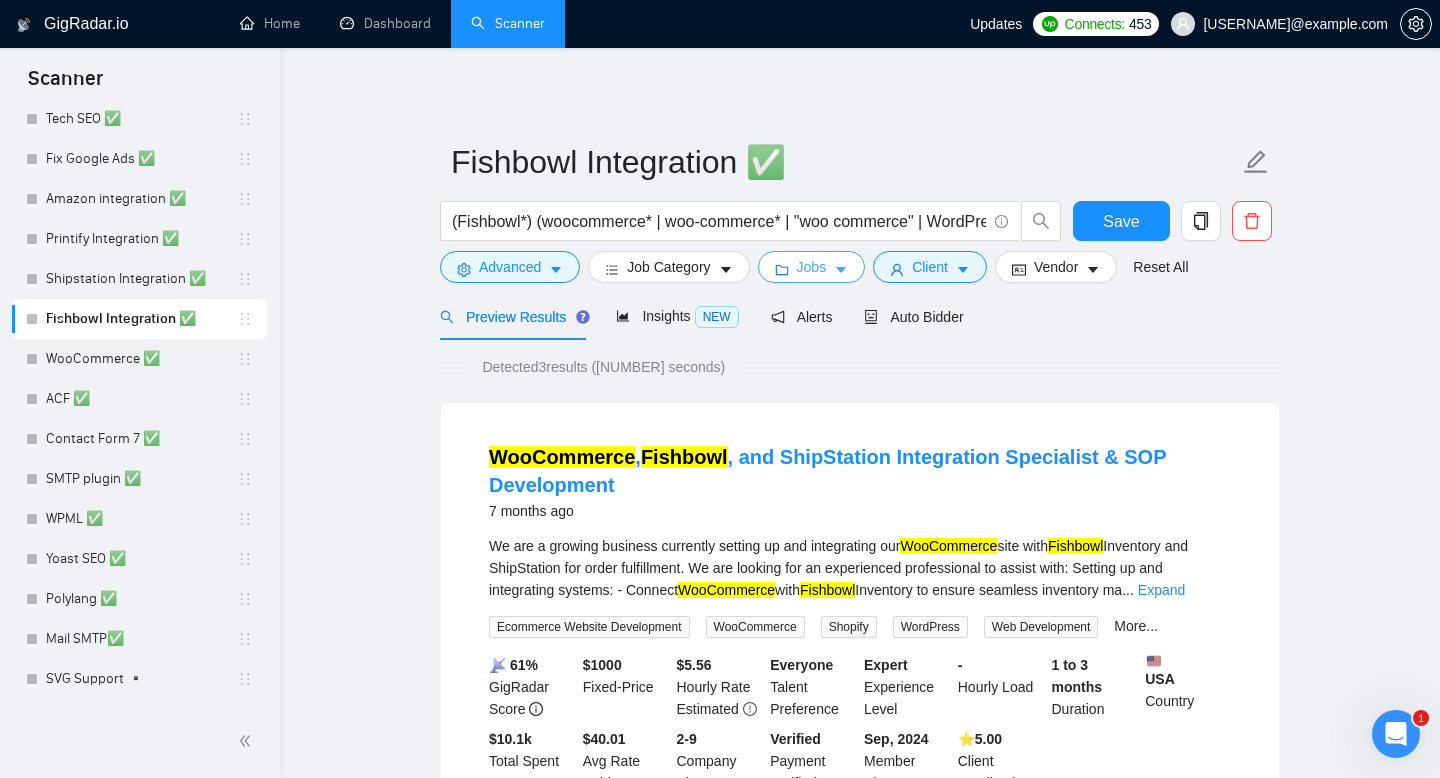 click on "Jobs" at bounding box center [812, 267] 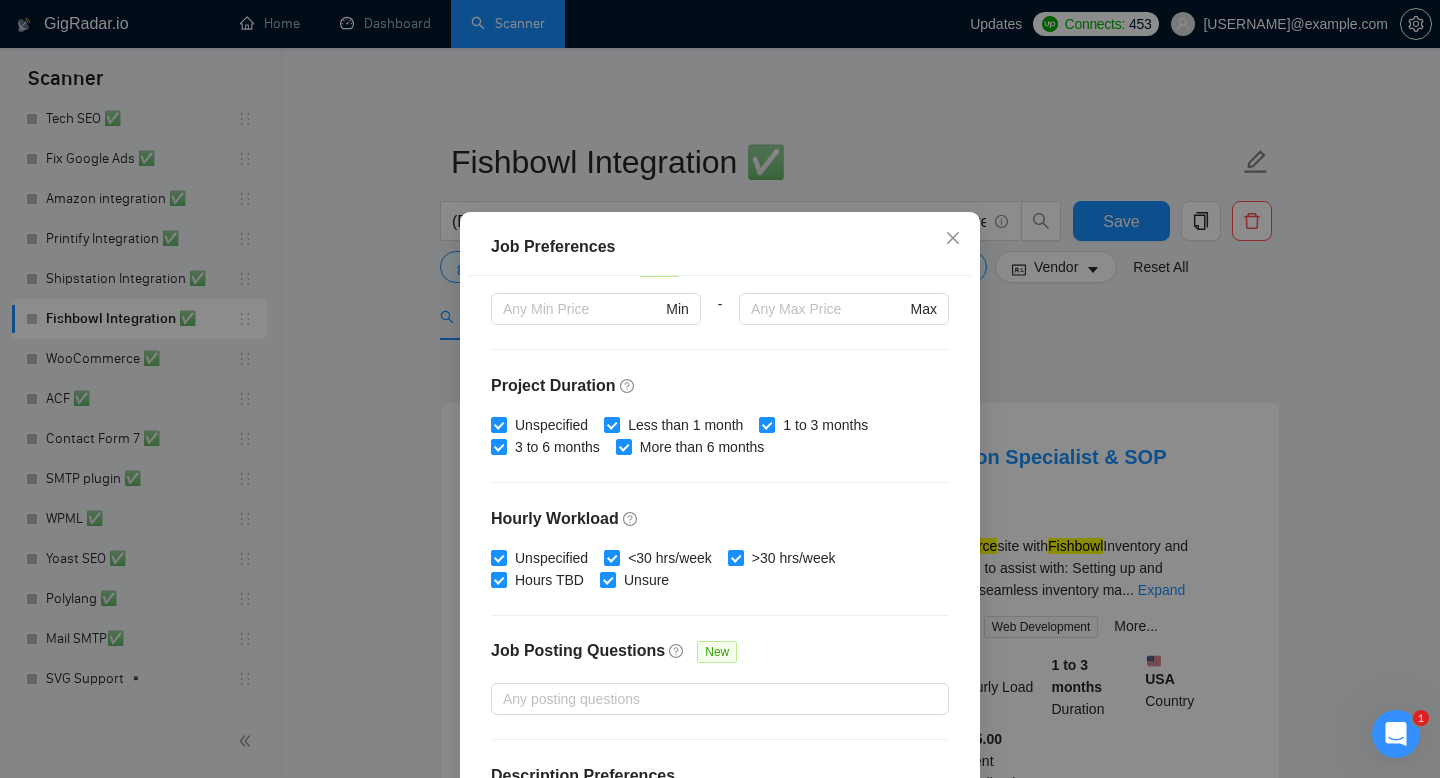 scroll, scrollTop: 582, scrollLeft: 0, axis: vertical 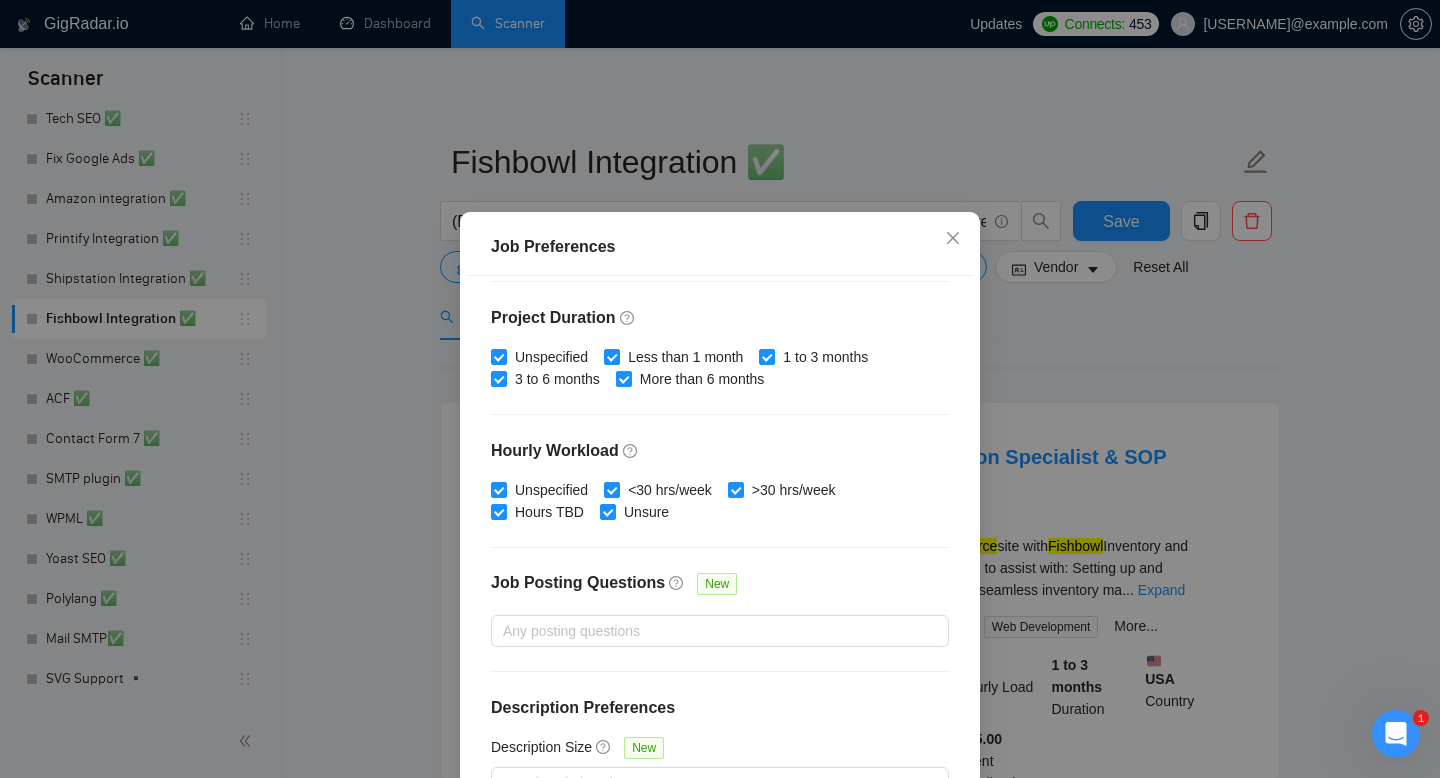 click on "Job Preferences Budget Project Type All Fixed Price Hourly Rate   Fixed Price Budget $ 1 Min - $ Max Estimate Fixed Price When It’s Not Available New   Hourly Rate Price Budget $ 20 Min - $ Max Estimate Hourly Rate When It’s Not Available New Include Budget Placeholders Include Jobs with Unspecified Budget   Connects Price New Min - Max Project Duration   Unspecified Less than 1 month 1 to 3 months 3 to 6 months More than 6 months Hourly Workload   Unspecified <30 hrs/week >30 hrs/week Hours TBD Unsure Job Posting Questions New   Any posting questions Description Preferences Description Size New   Any description size Reset OK" at bounding box center (720, 389) 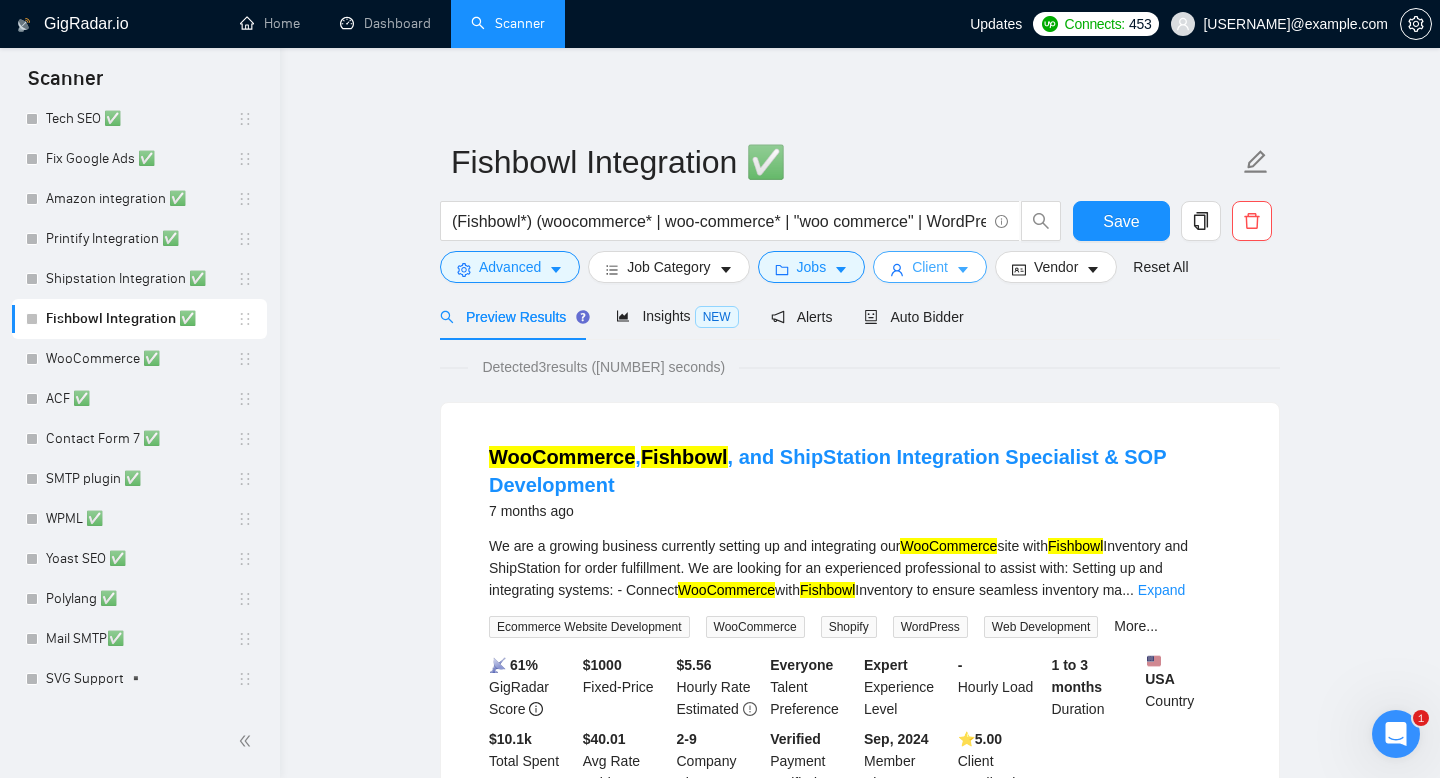 click on "Client" at bounding box center (930, 267) 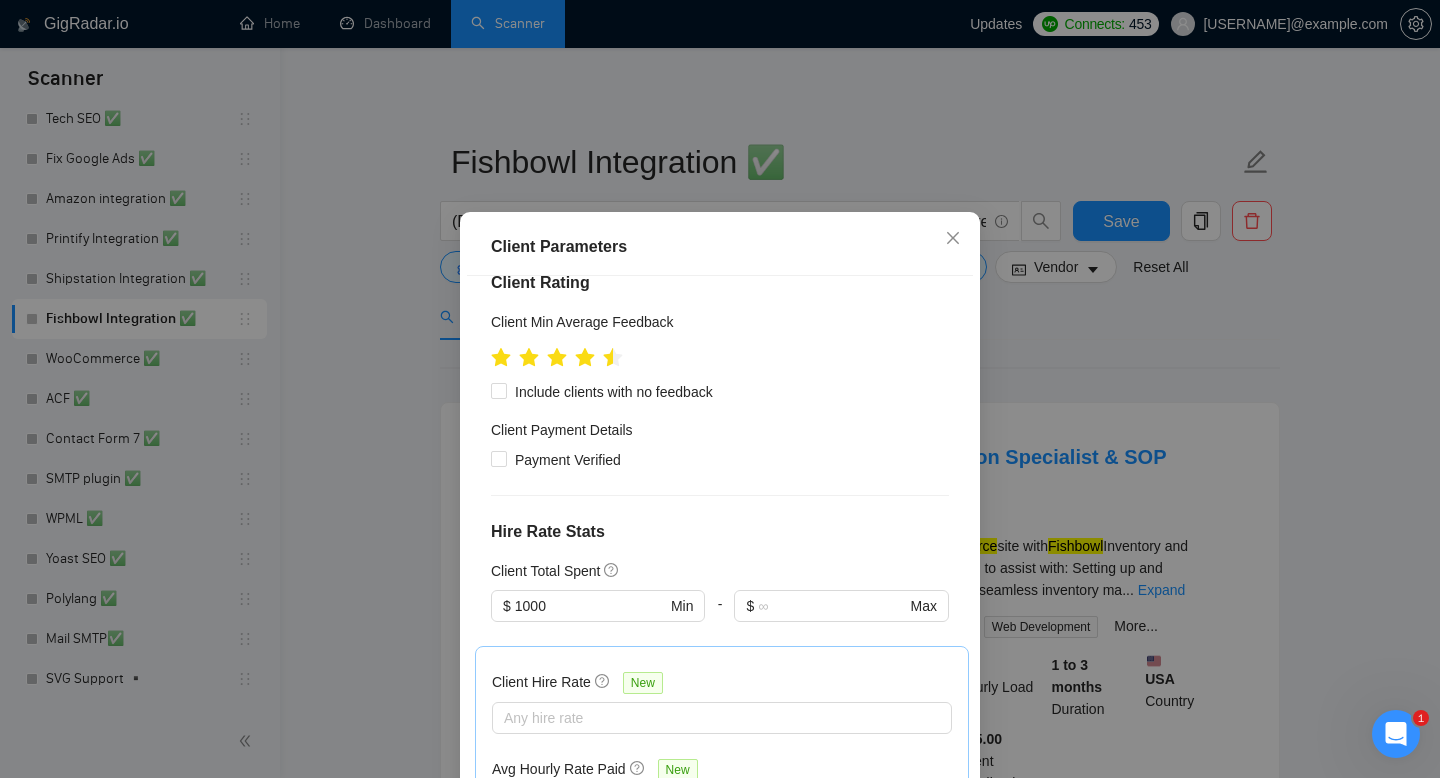 scroll, scrollTop: 288, scrollLeft: 0, axis: vertical 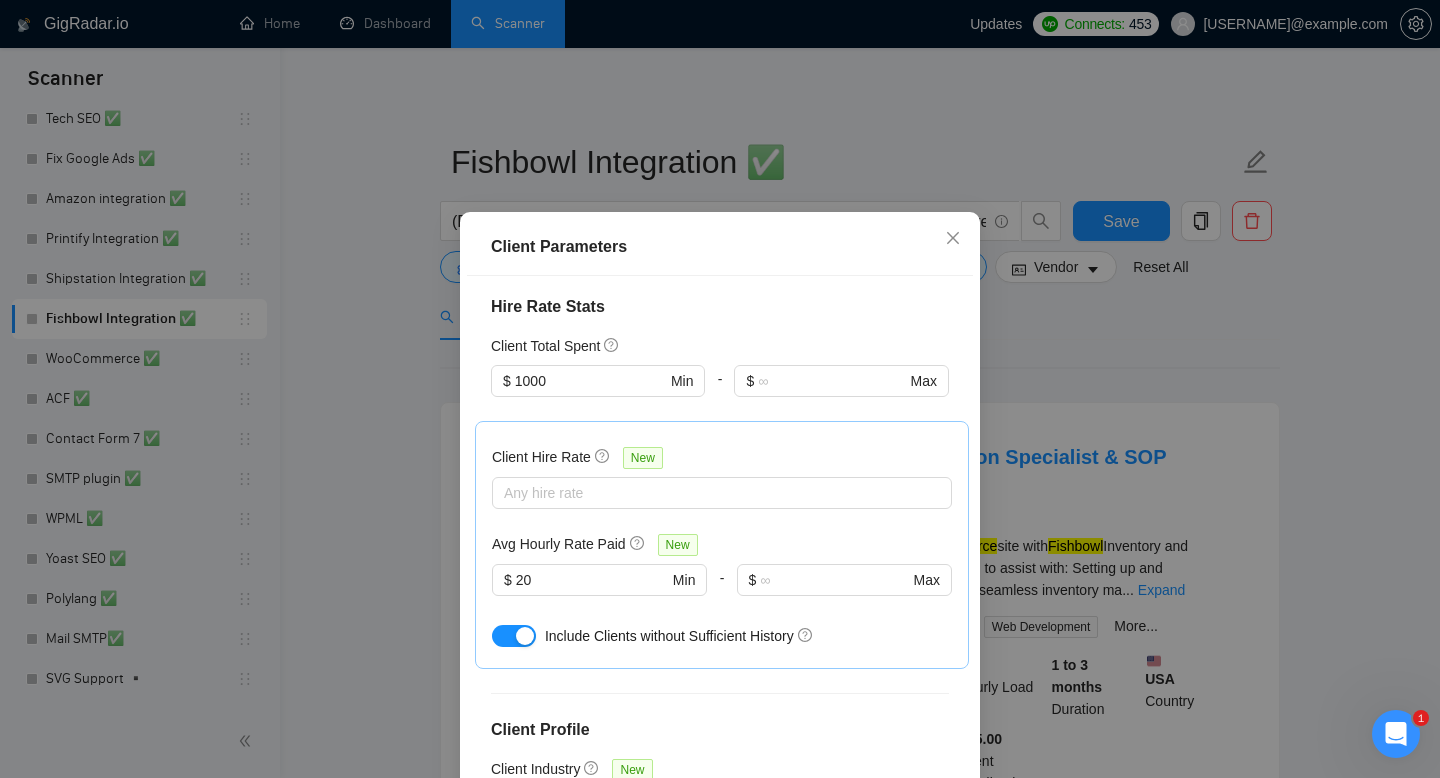 click on "Client Parameters Client Location Include Client Countries   Select Exclude Client Countries Africa India Pakistan Russia Bangladesh   Client Rating Client Min Average Feedback Include clients with no feedback Client Payment Details Payment Verified Hire Rate Stats   Client Total Spent $[AMOUNT] Min - $[AMOUNT] Max Client Hire Rate New   Any hire rate   Avg Hourly Rate Paid New $[AMOUNT] Min - $[AMOUNT] Max Include Clients without Sufficient History Client Profile Client Industry New   Any industry Client Company Size   Any company size Enterprise Clients New   Any clients Reset OK" at bounding box center (720, 389) 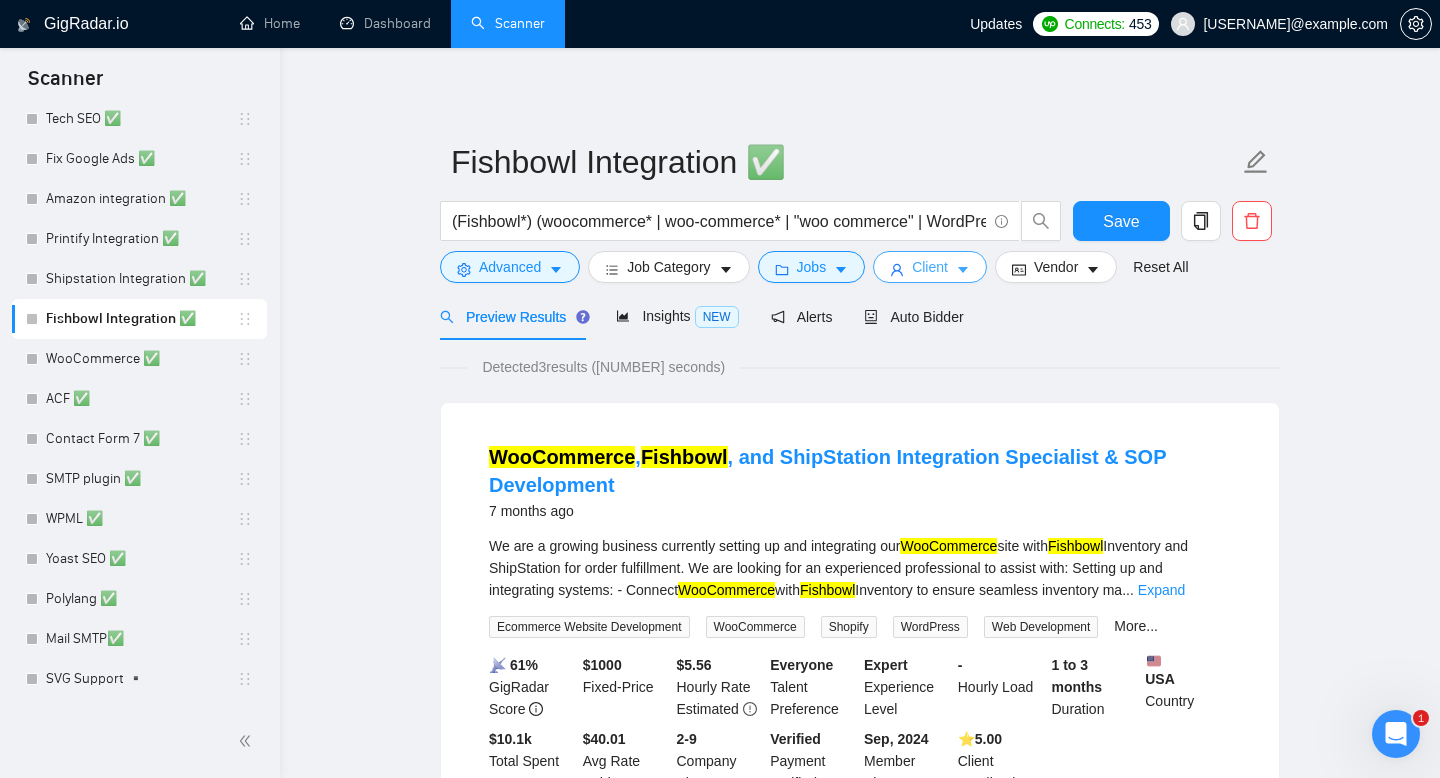 click 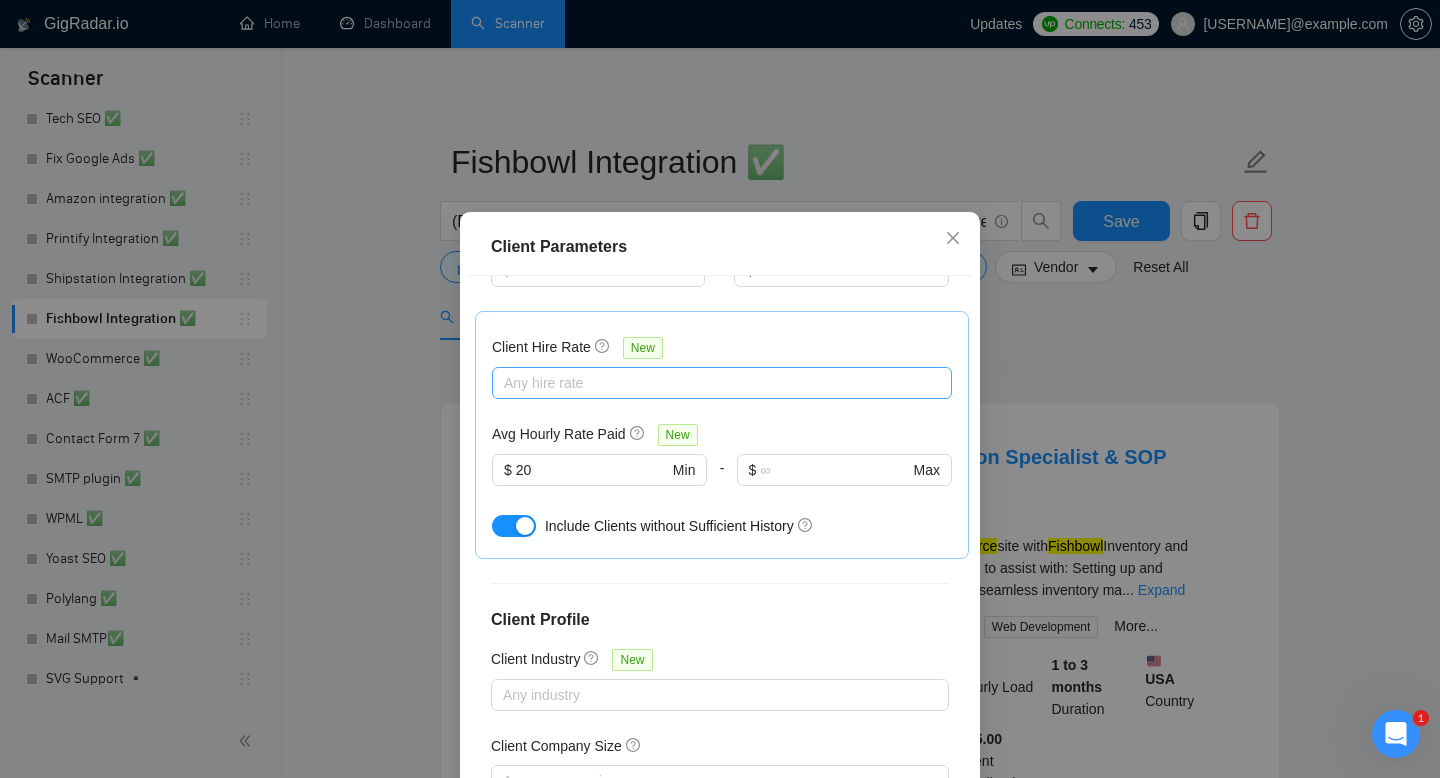 scroll, scrollTop: 701, scrollLeft: 0, axis: vertical 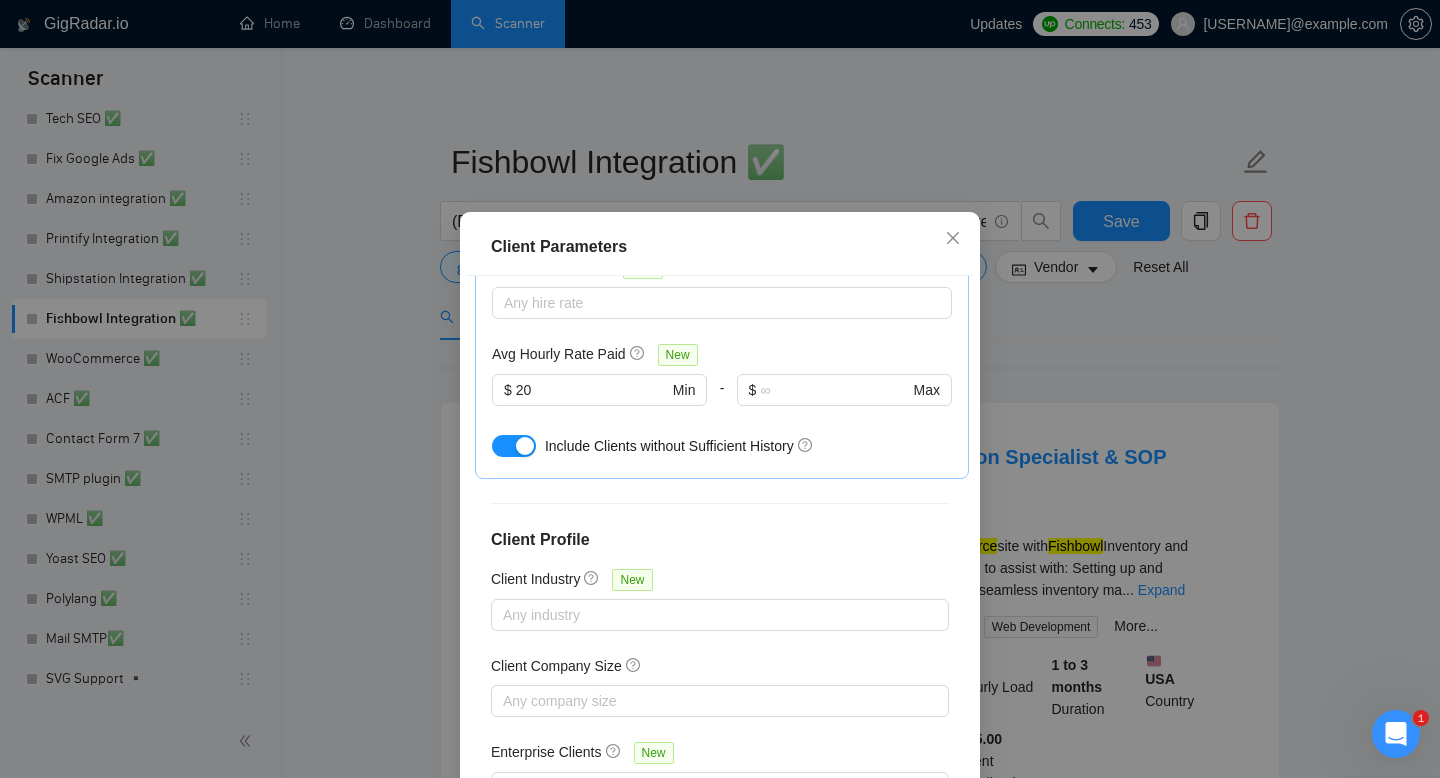 click on "Client Parameters Client Location Include Client Countries   Select Exclude Client Countries Africa India Pakistan Russia Bangladesh   Client Rating Client Min Average Feedback Include clients with no feedback Client Payment Details Payment Verified Hire Rate Stats   Client Total Spent $[AMOUNT] Min - $[AMOUNT] Max Client Hire Rate New   Any hire rate   Avg Hourly Rate Paid New $[AMOUNT] Min - $[AMOUNT] Max Include Clients without Sufficient History Client Profile Client Industry New   Any industry Client Company Size   Any company size Enterprise Clients New   Any clients Reset OK" at bounding box center [720, 389] 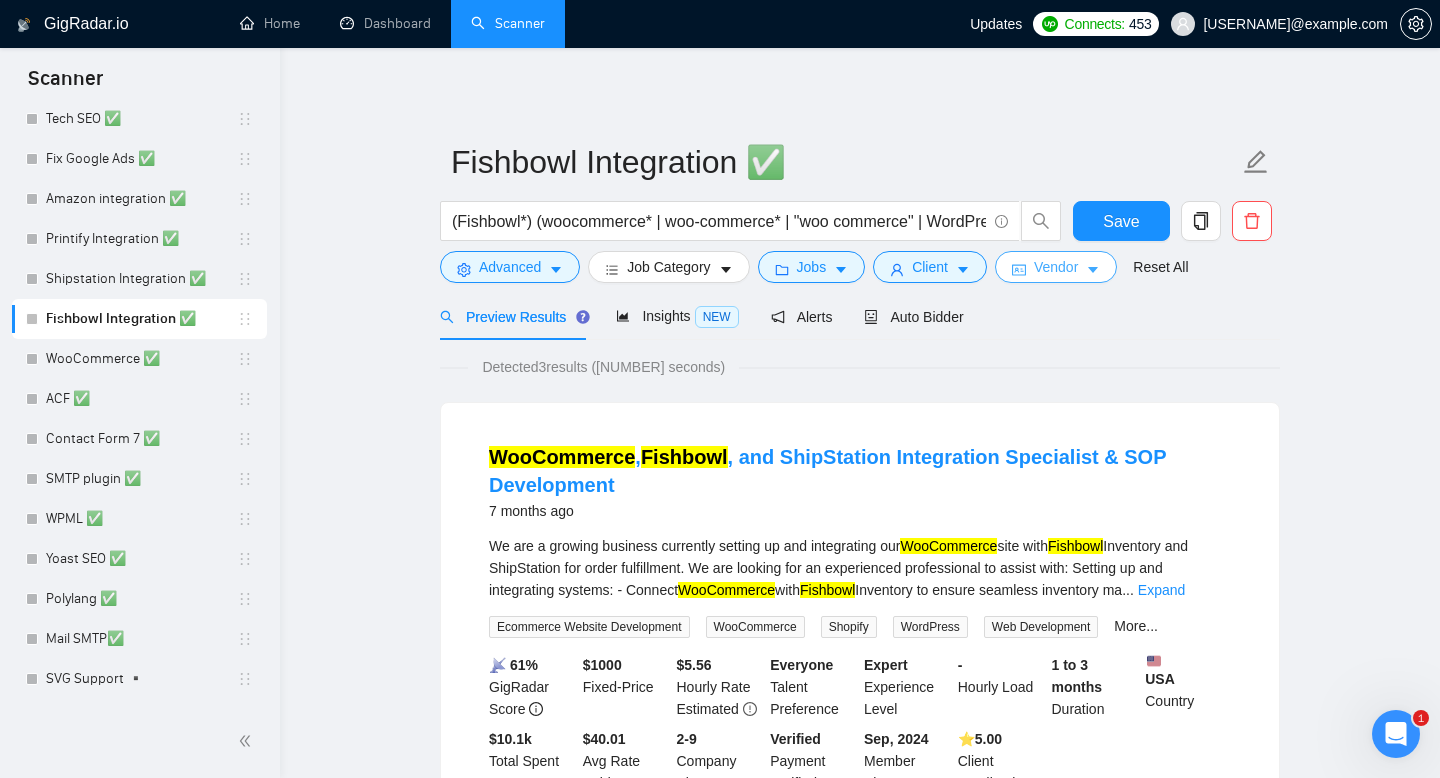 click on "Vendor" at bounding box center [1056, 267] 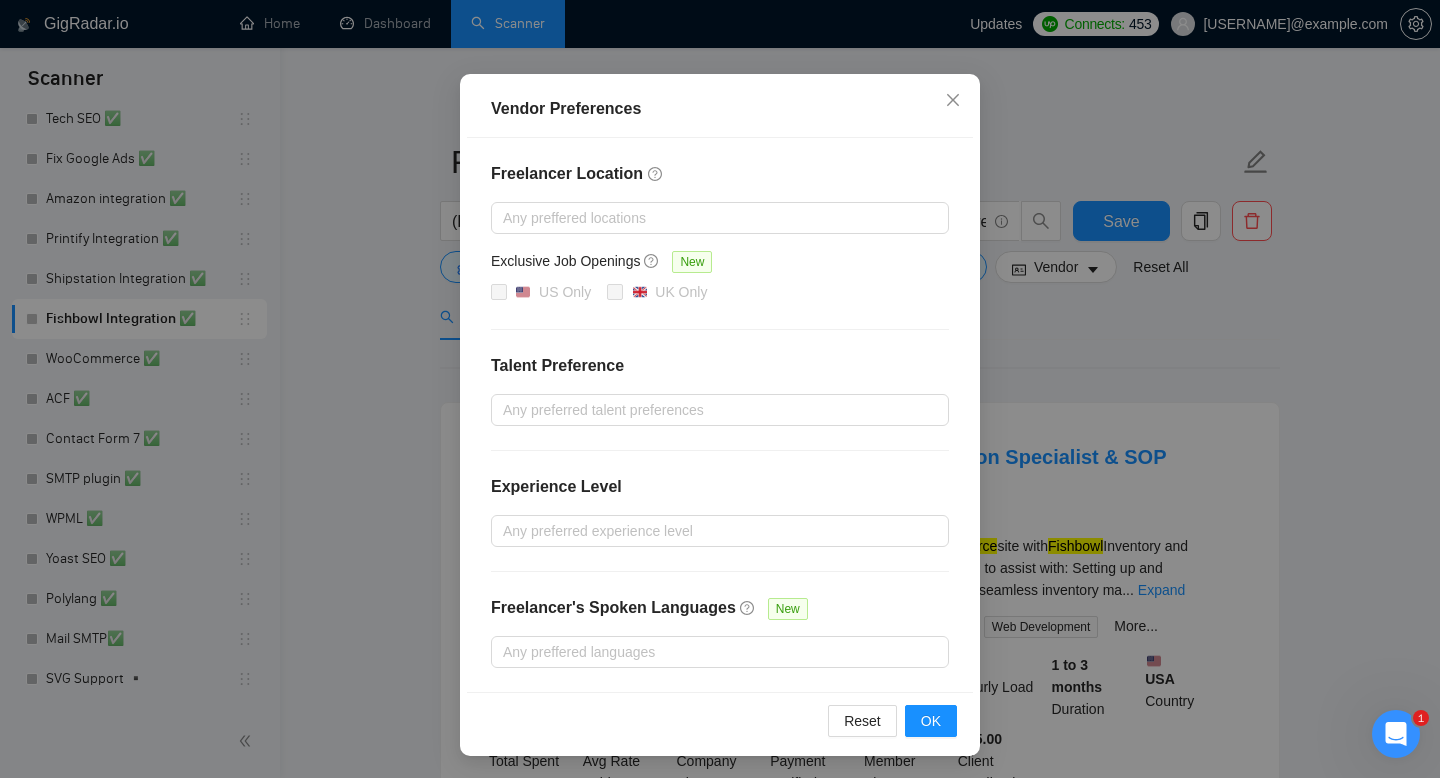 click on "Vendor Preferences Freelancer Location     Any preffered locations Exclusive Job Openings New [STATE] Only UK Only Talent Preference   Any preferred talent preferences Experience Level   Any preferred experience level Freelancer's Spoken Languages New   Any preffered languages Reset OK" at bounding box center [720, 389] 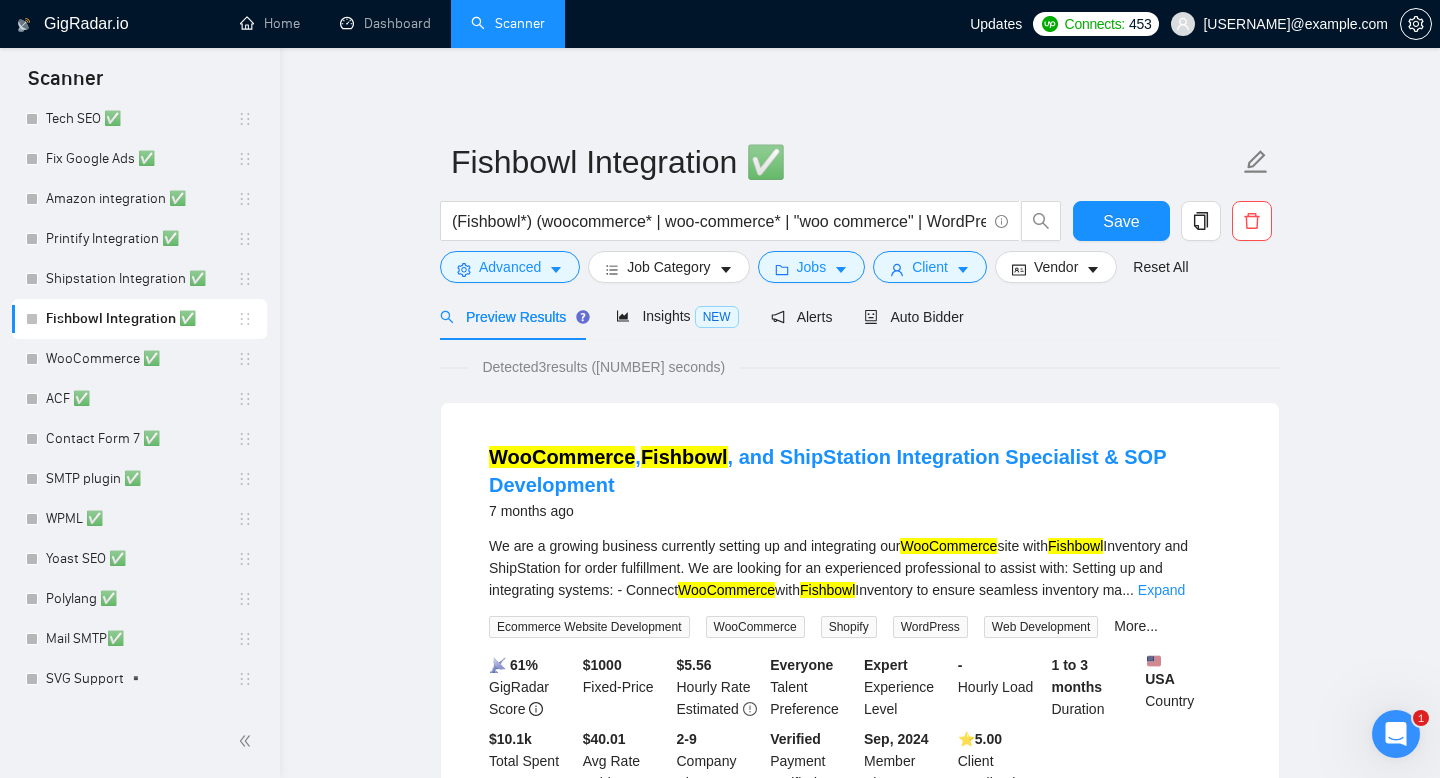 scroll, scrollTop: 47, scrollLeft: 0, axis: vertical 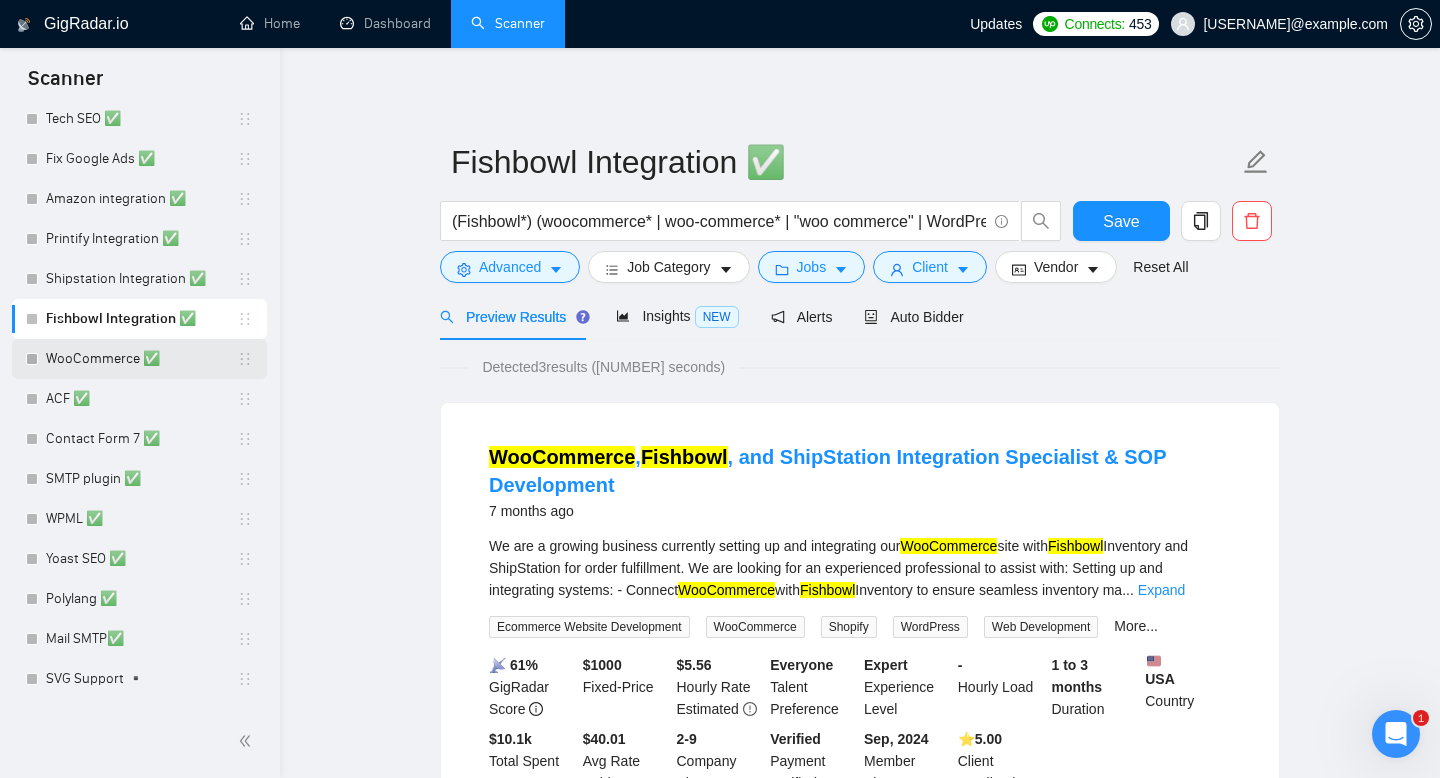 click on "WooCommerce ✅" at bounding box center (141, 359) 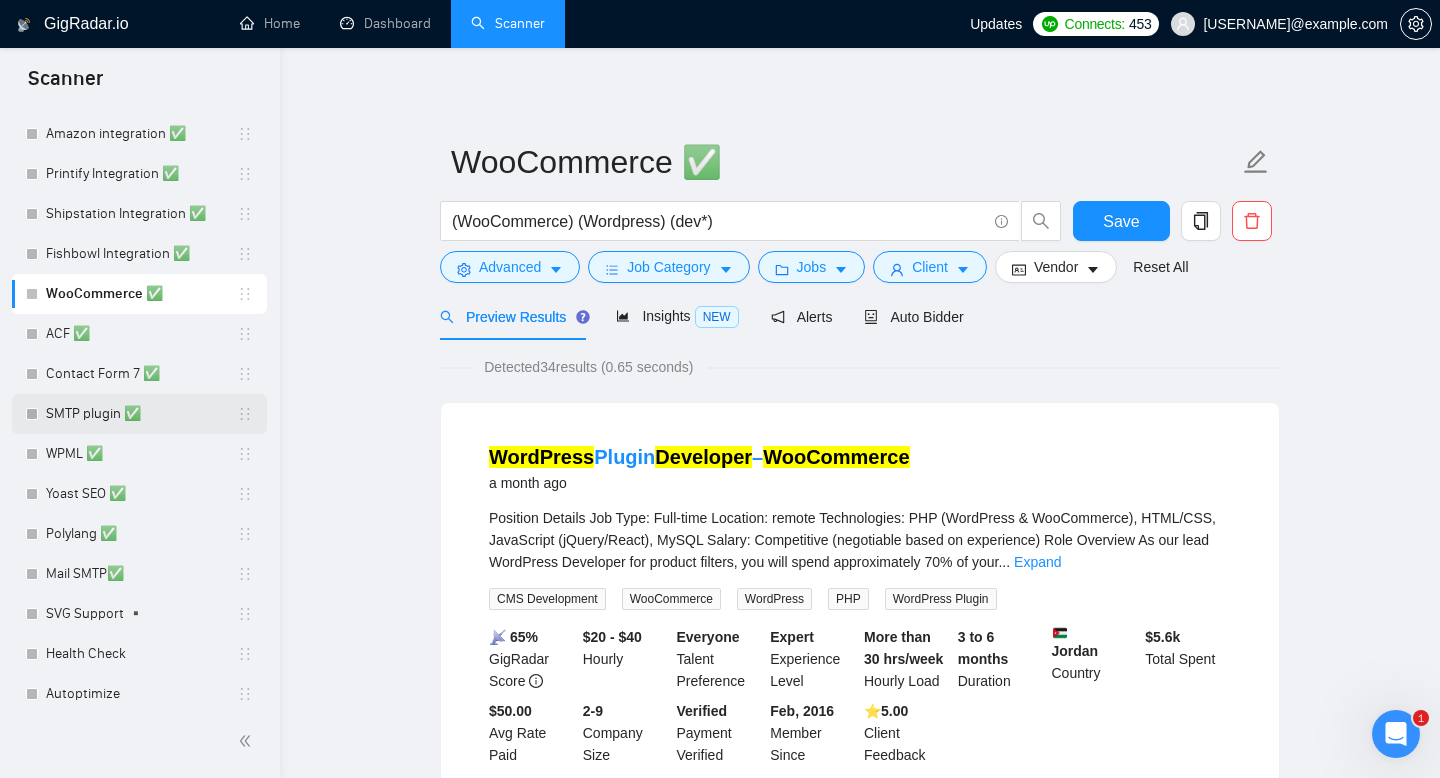 scroll, scrollTop: 1098, scrollLeft: 0, axis: vertical 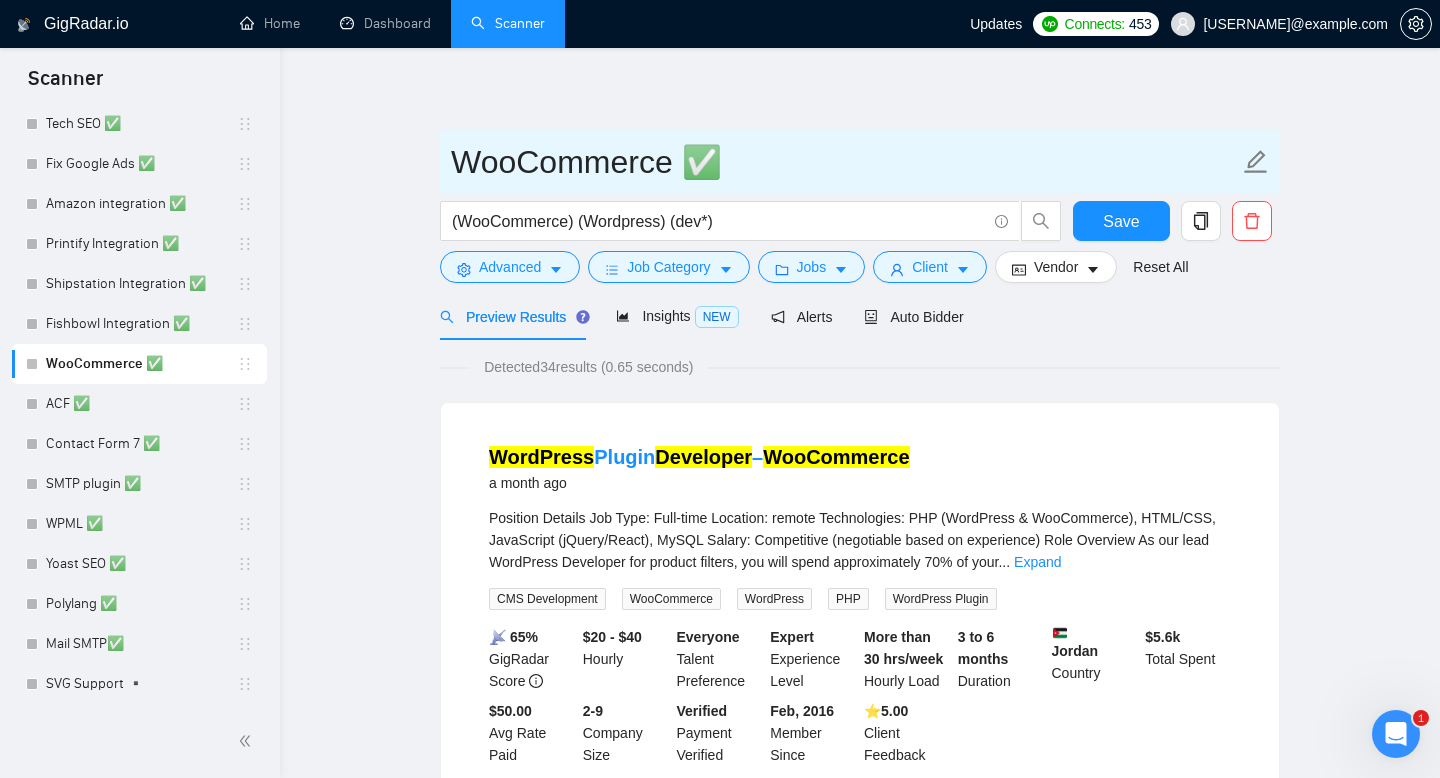 click on "WooCommerce ✅" at bounding box center [845, 162] 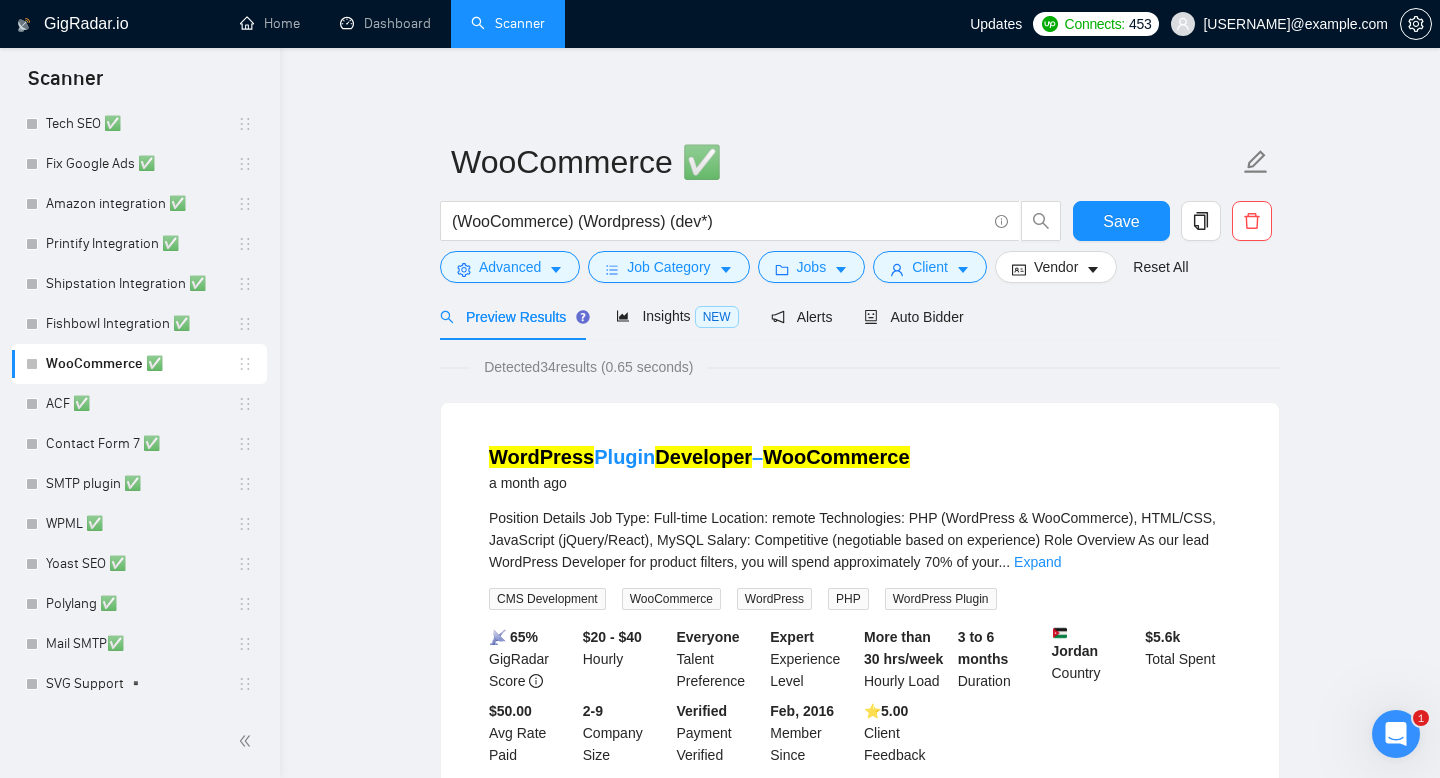 click on "PHP (WordPress & WooCommerce), HTML/CSS, JavaScript (jQuery/React), MySQL" at bounding box center (860, 2553) 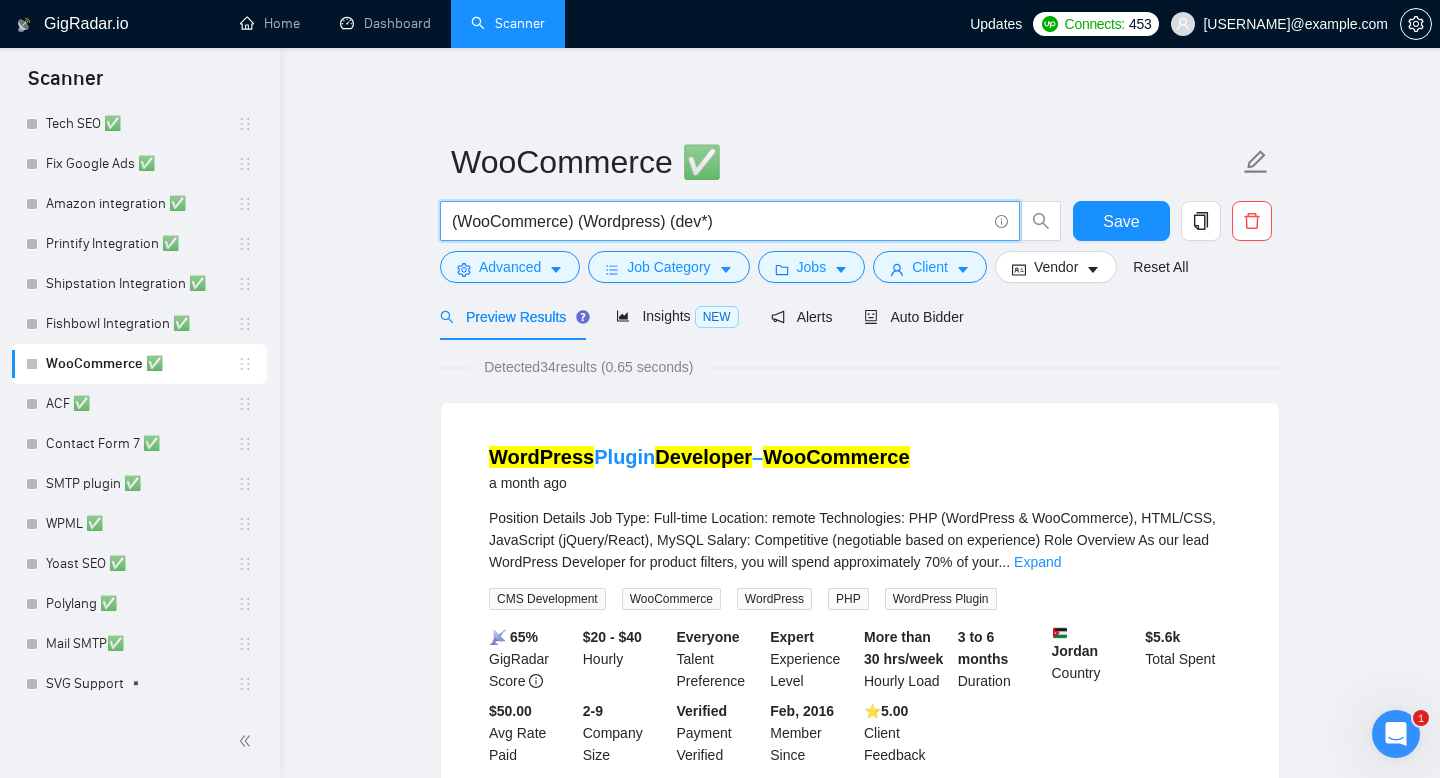 click on "(WooCommerce) (Wordpress) (dev*)" at bounding box center [719, 221] 